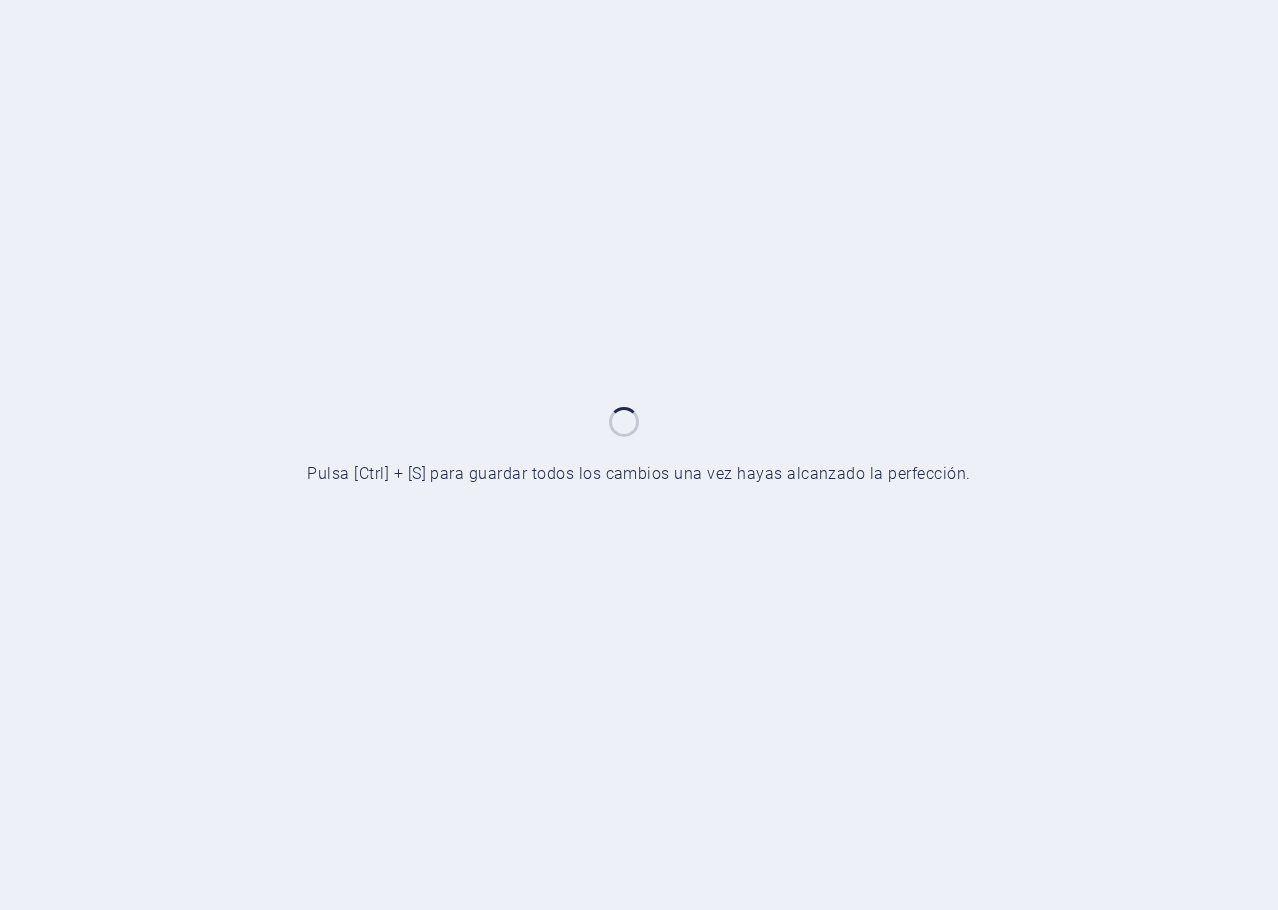 scroll, scrollTop: 0, scrollLeft: 0, axis: both 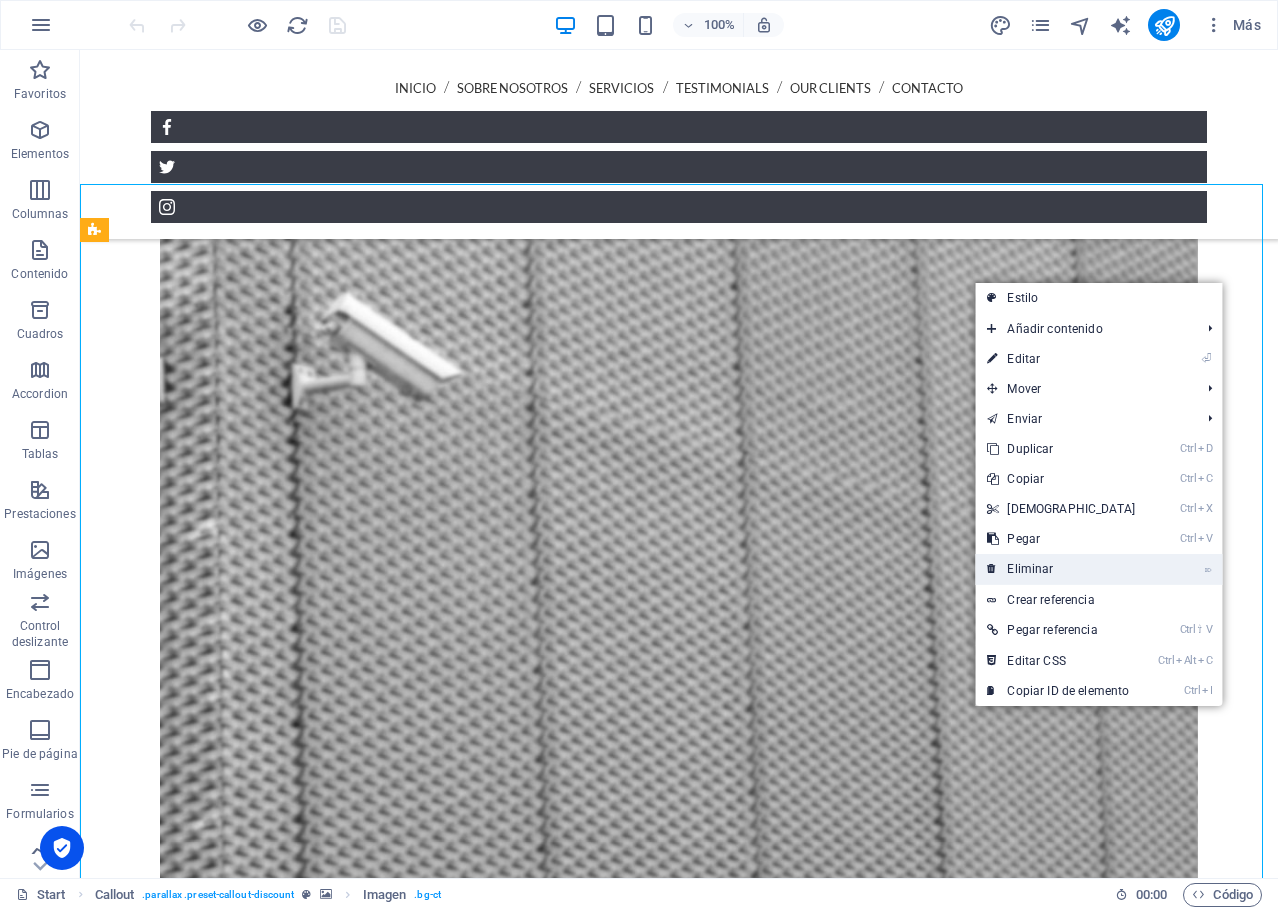 click on "⌦  Eliminar" at bounding box center (1061, 569) 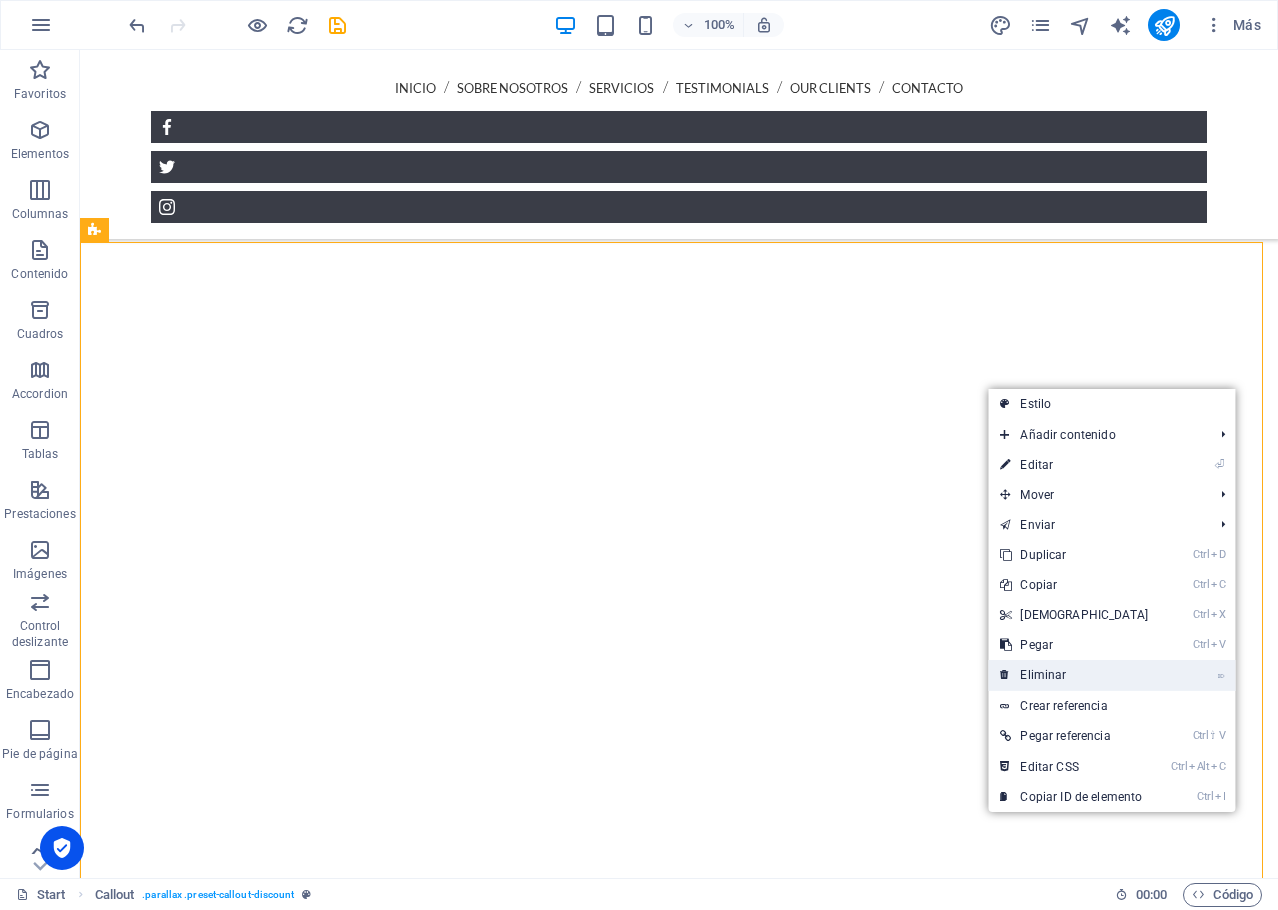 click on "⌦  Eliminar" at bounding box center [1074, 675] 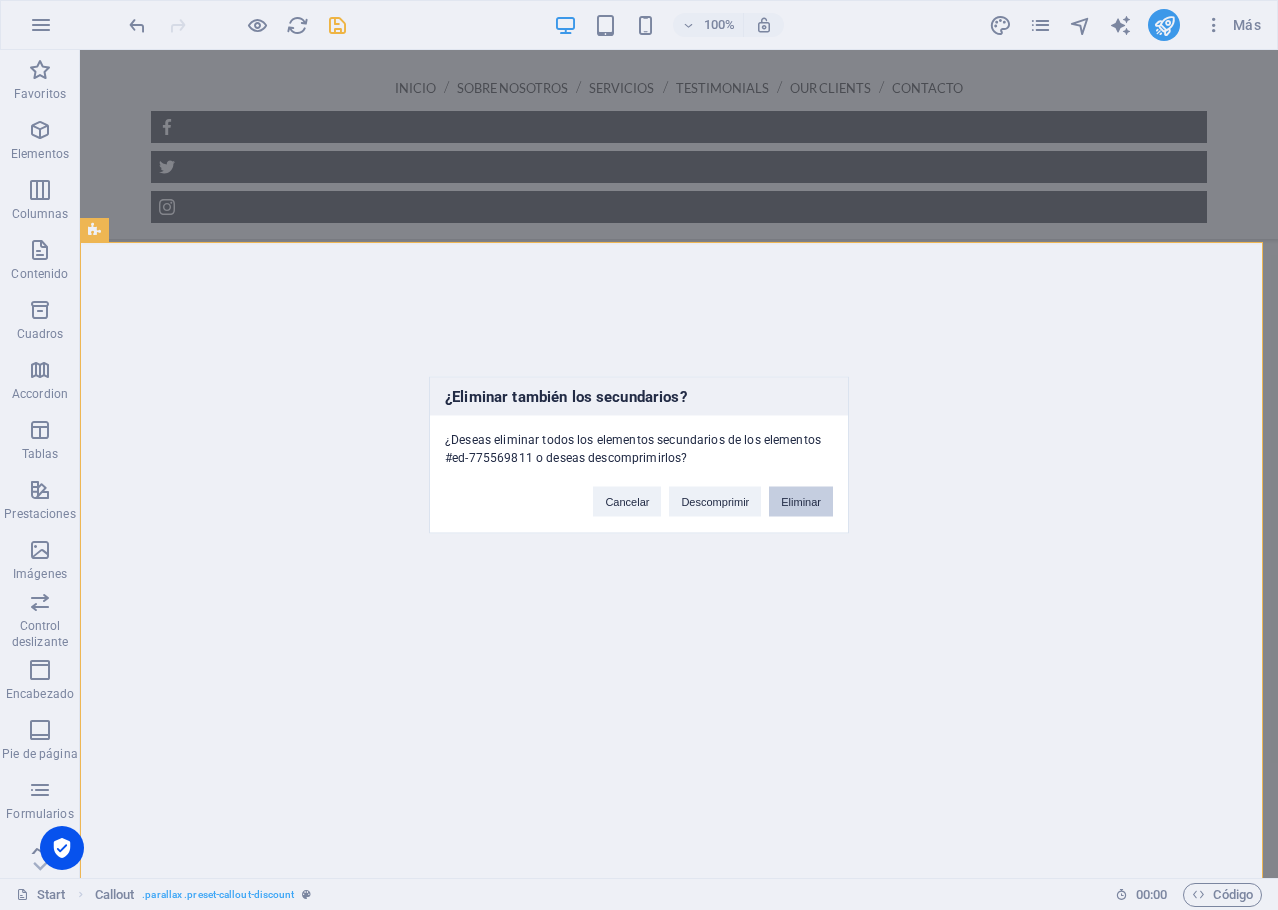 click on "Eliminar" at bounding box center [801, 502] 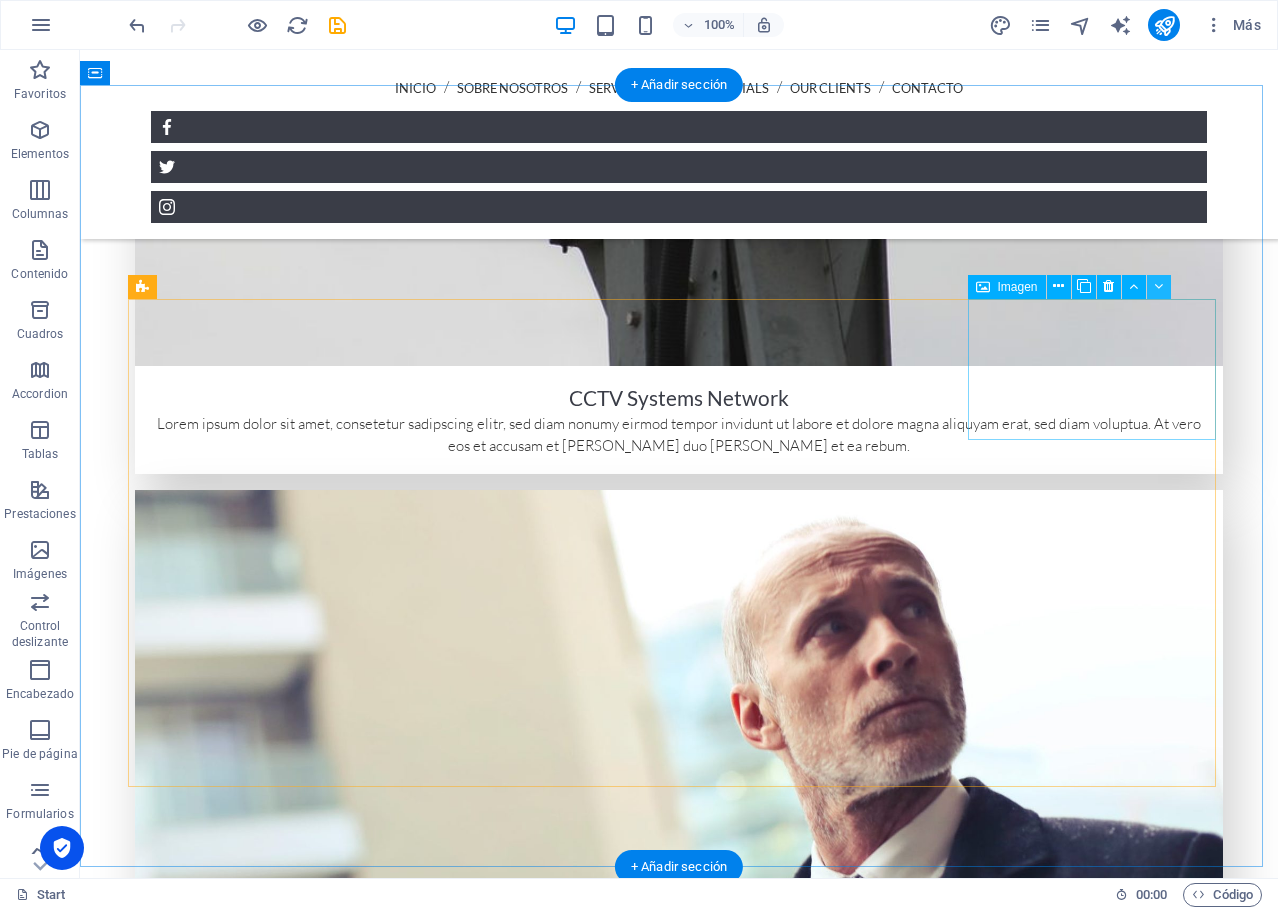 scroll, scrollTop: 3400, scrollLeft: 0, axis: vertical 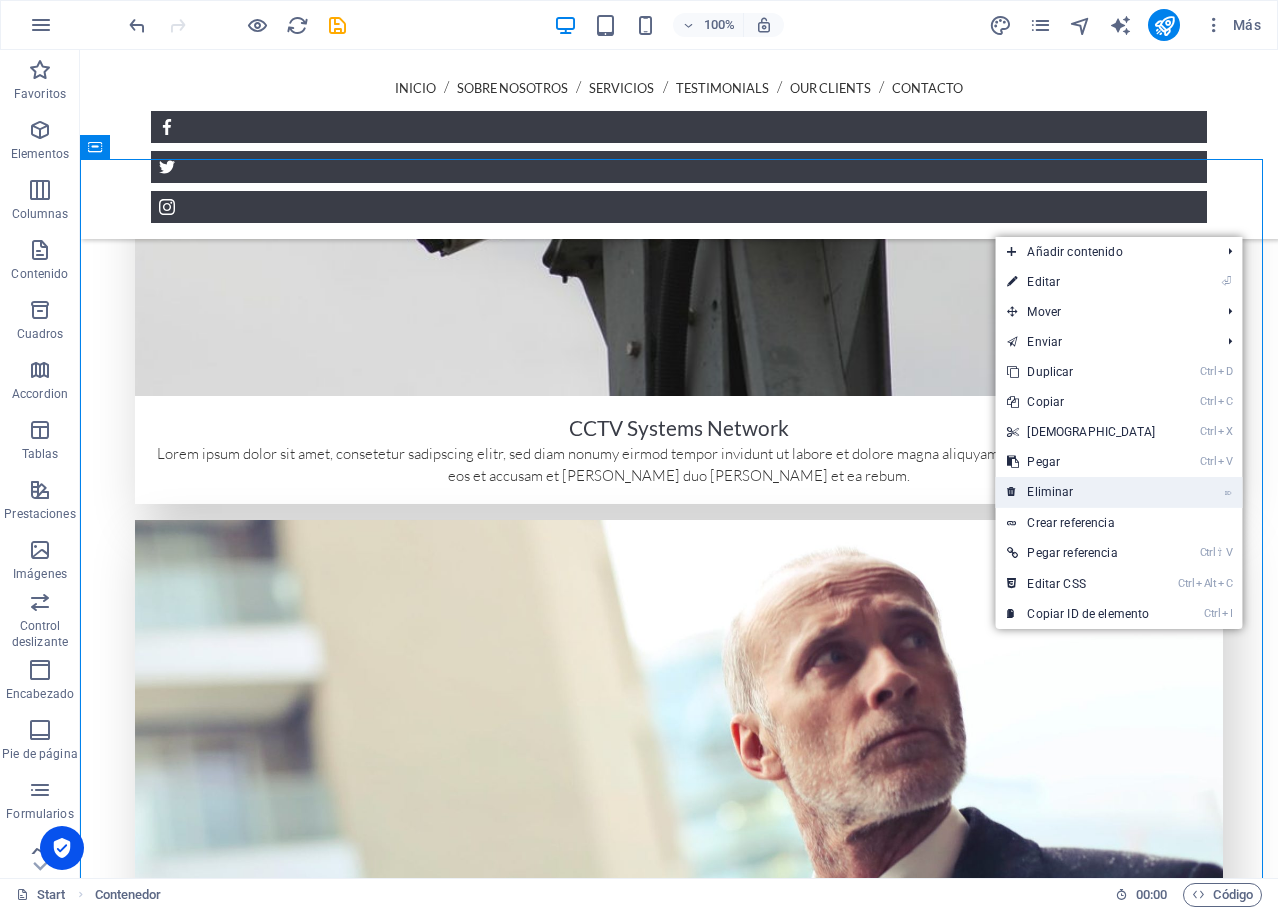click on "⌦  Eliminar" at bounding box center [1081, 492] 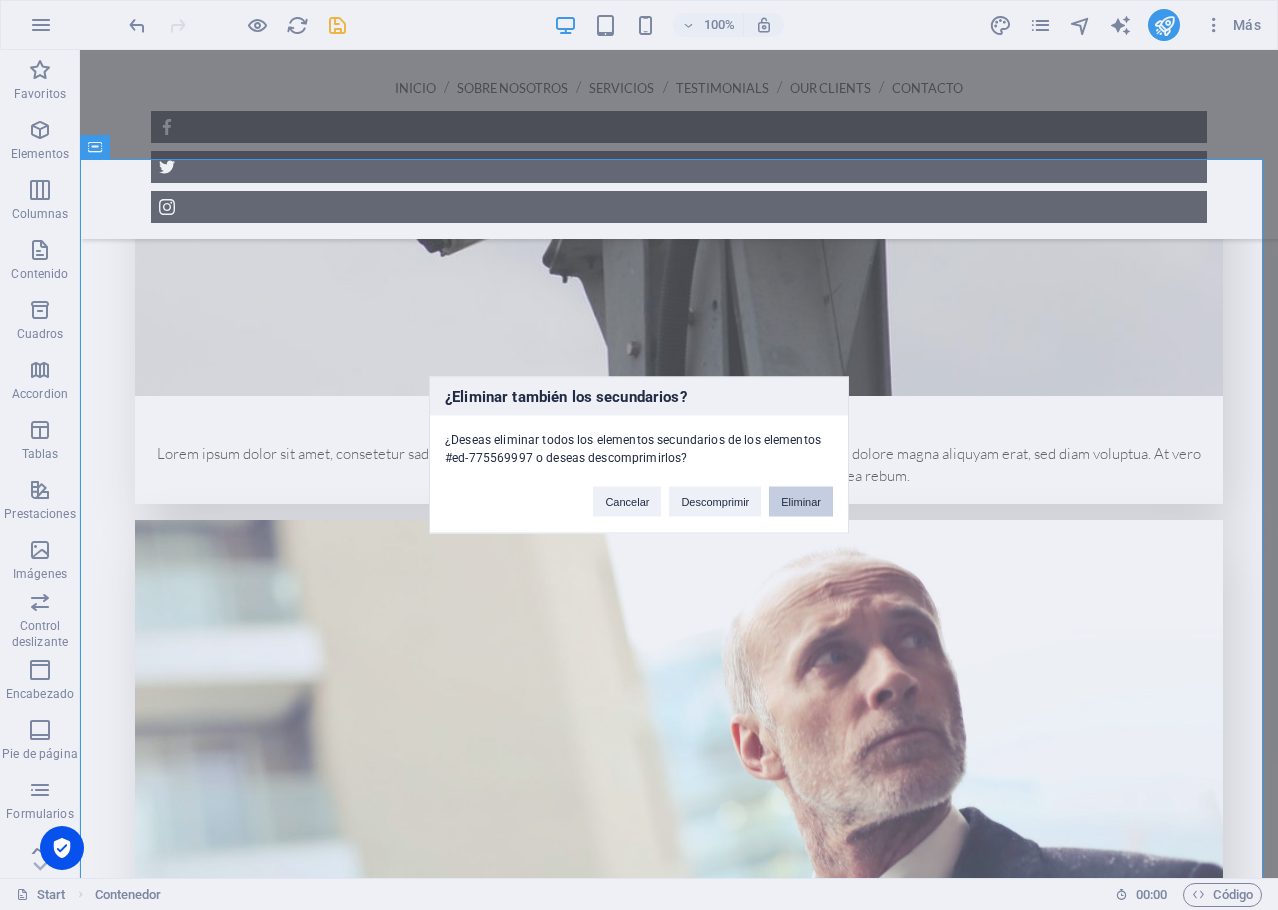 click on "Eliminar" at bounding box center [801, 502] 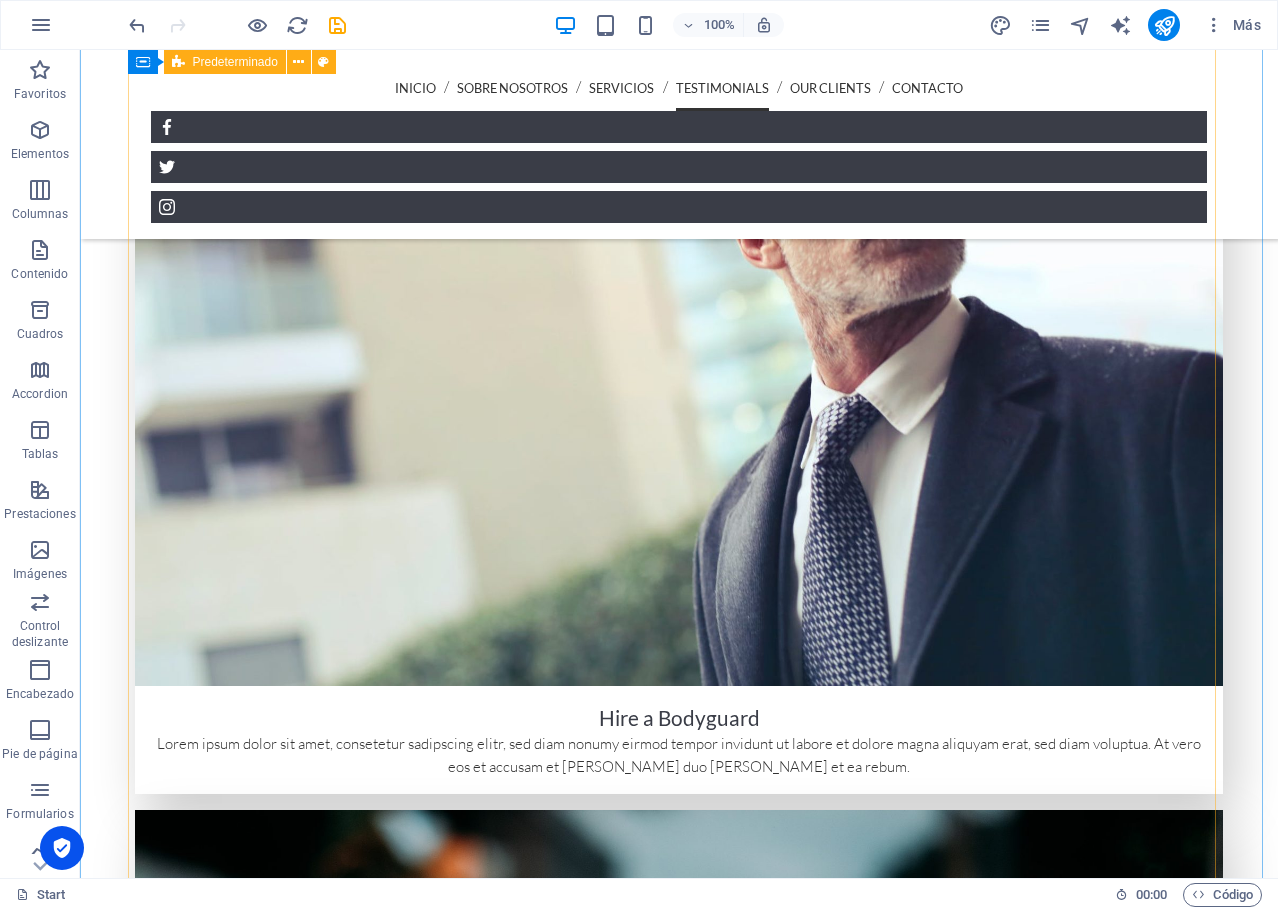 scroll, scrollTop: 3810, scrollLeft: 0, axis: vertical 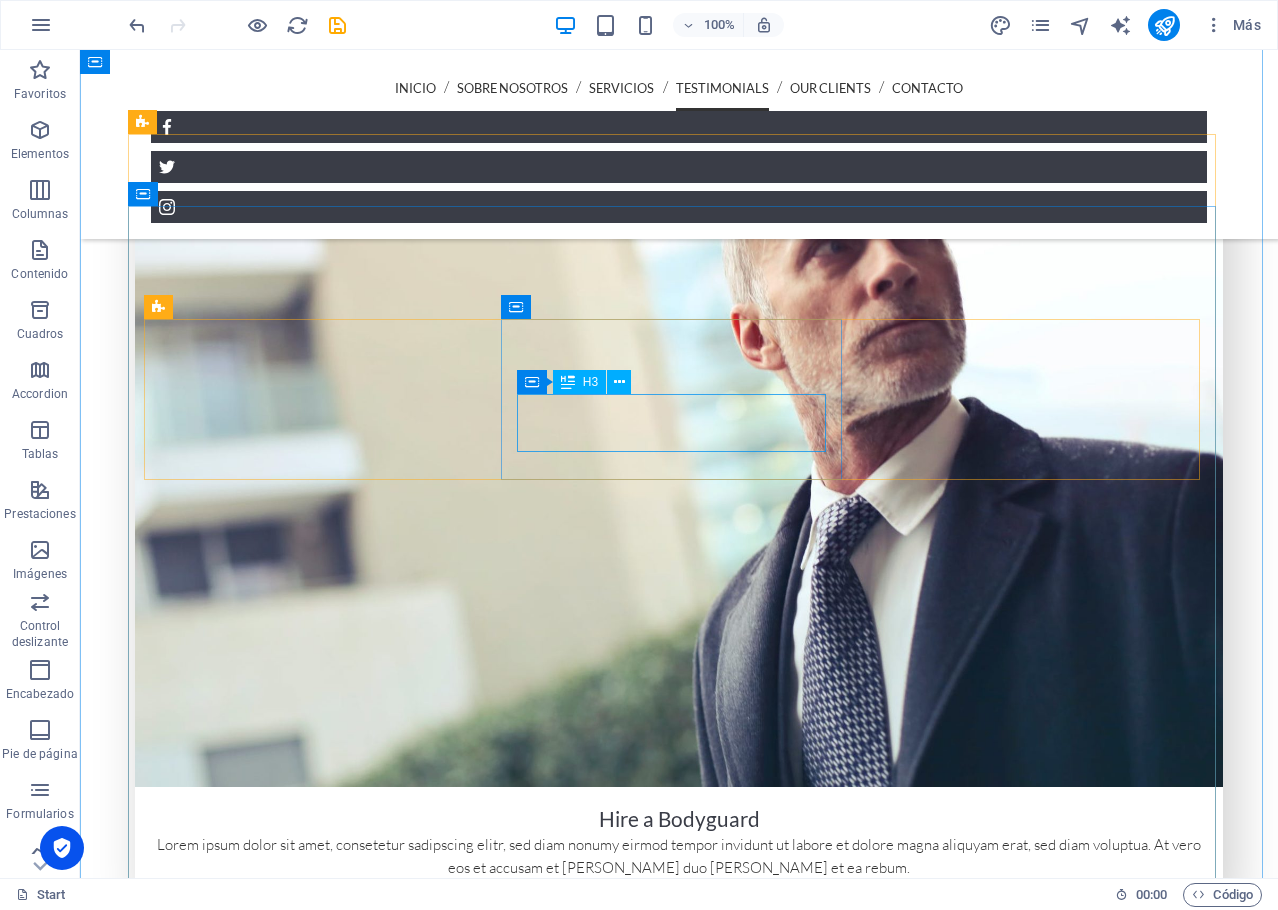 click on "Phone" at bounding box center [596, 9859] 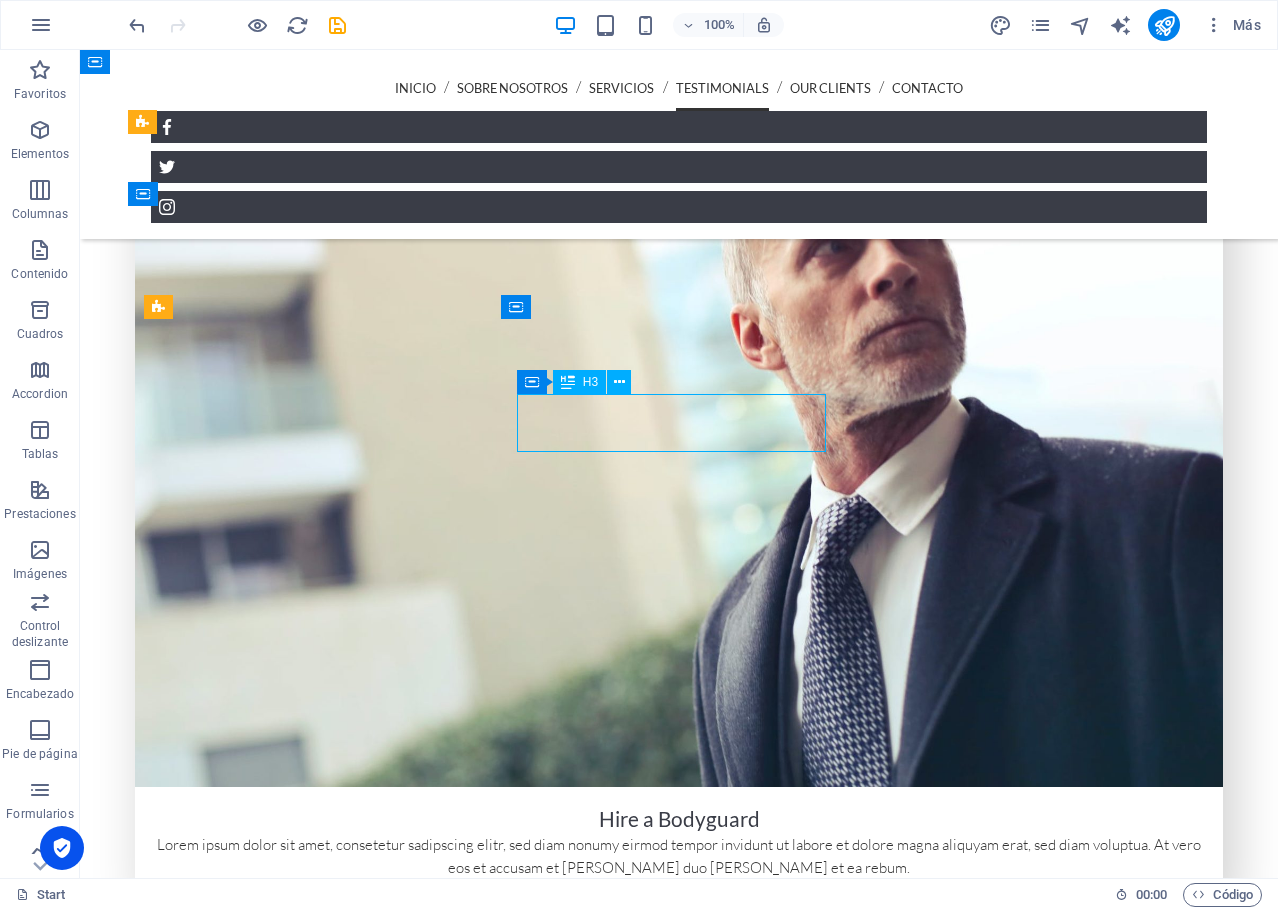 click on "Phone" at bounding box center [596, 9859] 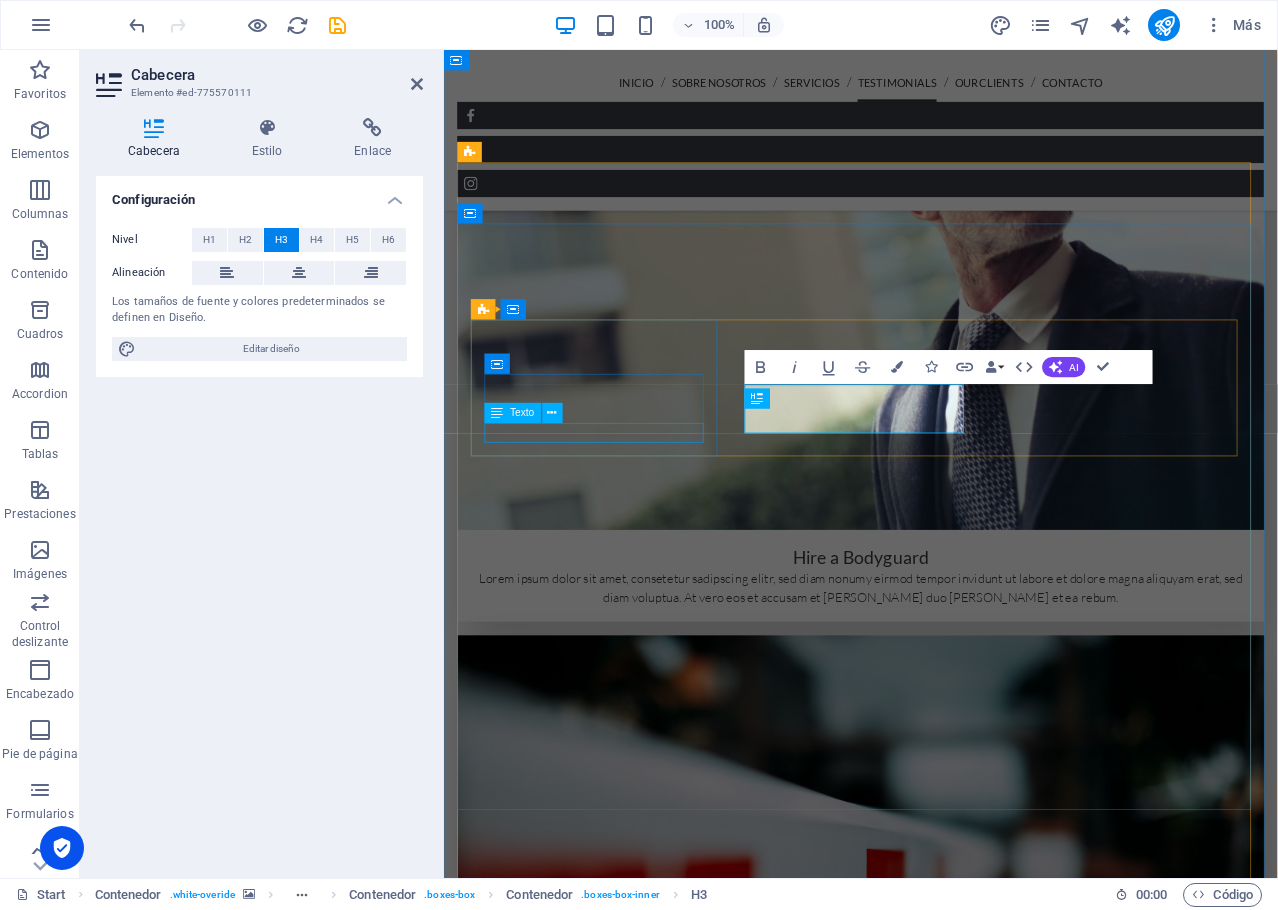 scroll, scrollTop: 3832, scrollLeft: 0, axis: vertical 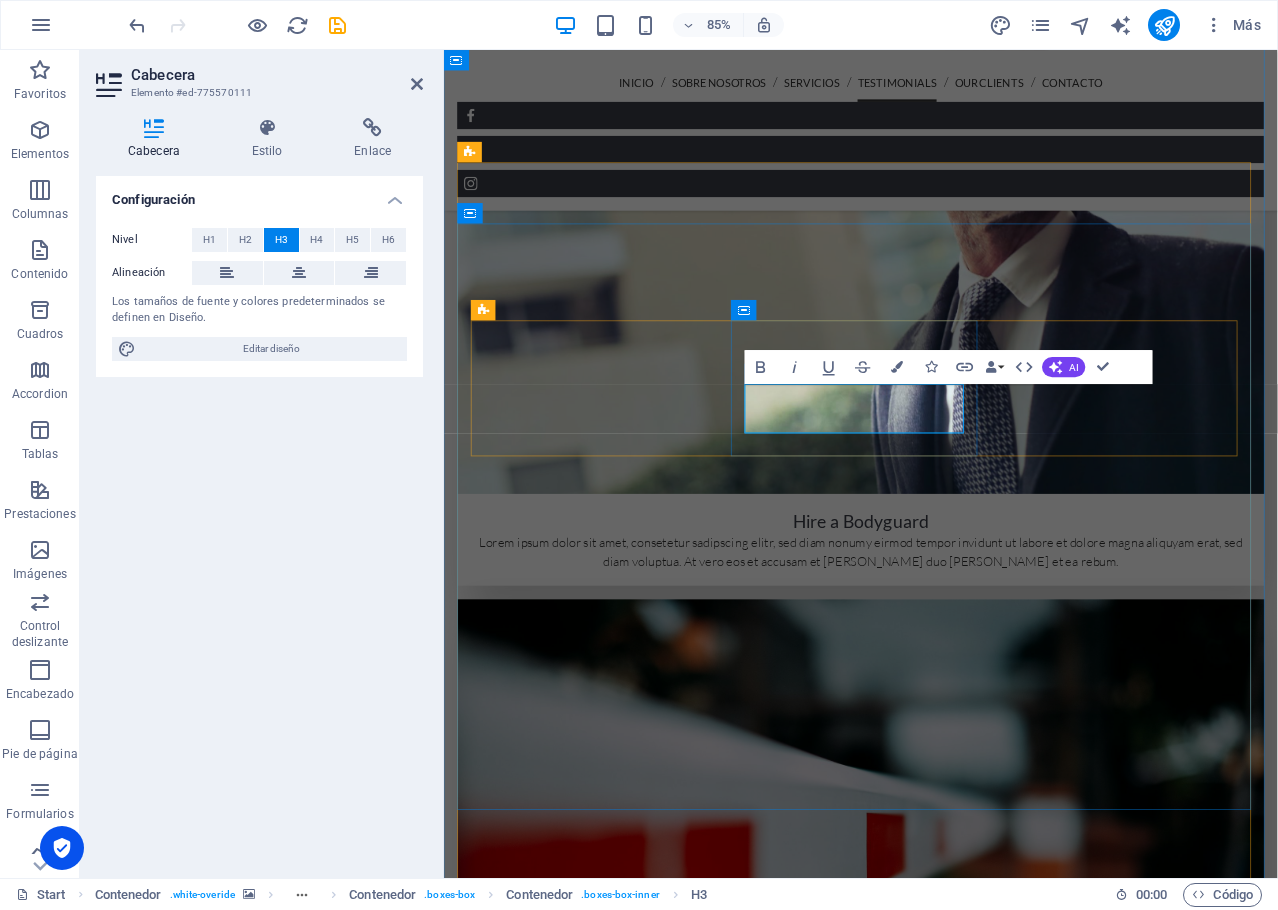 type 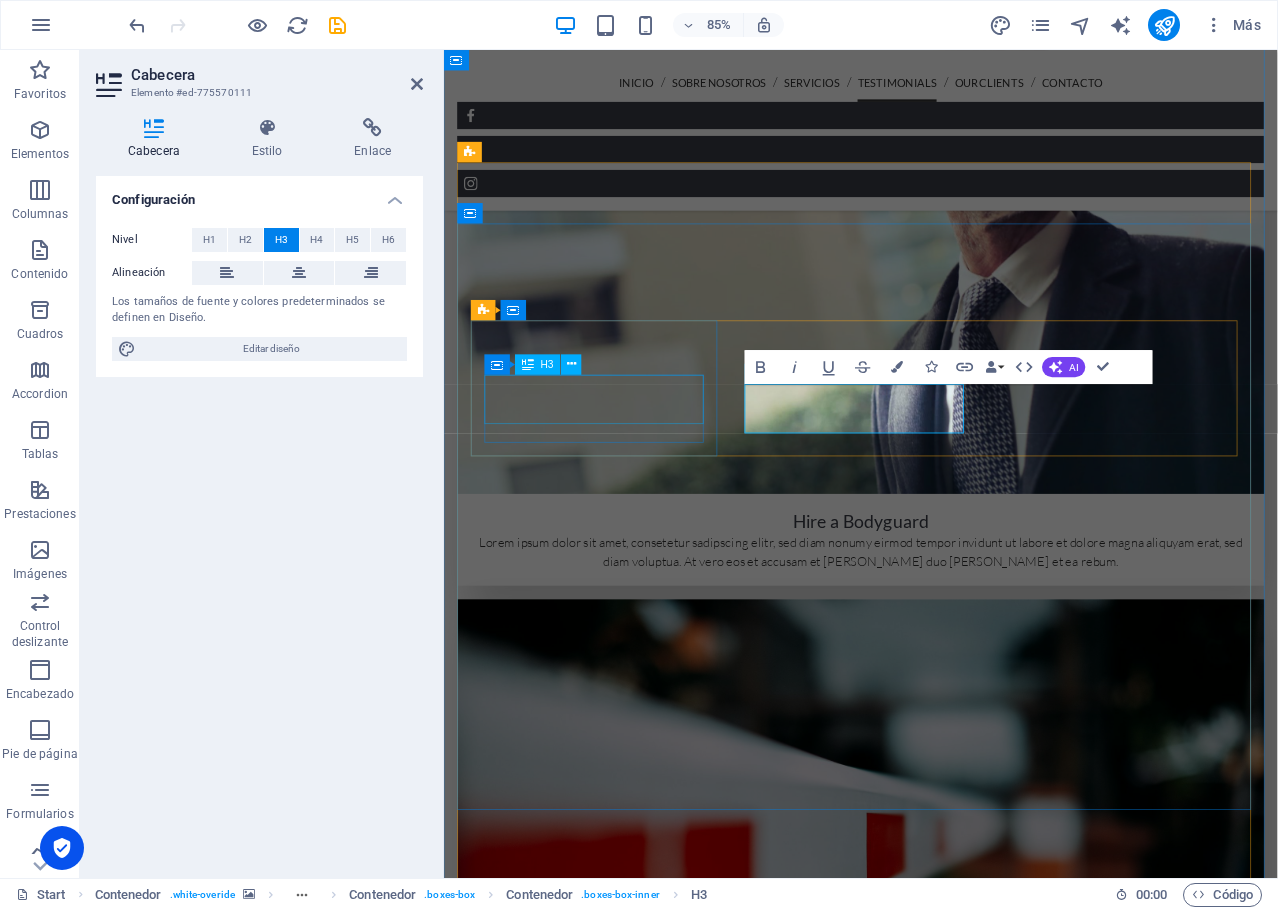 click on "Address" at bounding box center (852, 9390) 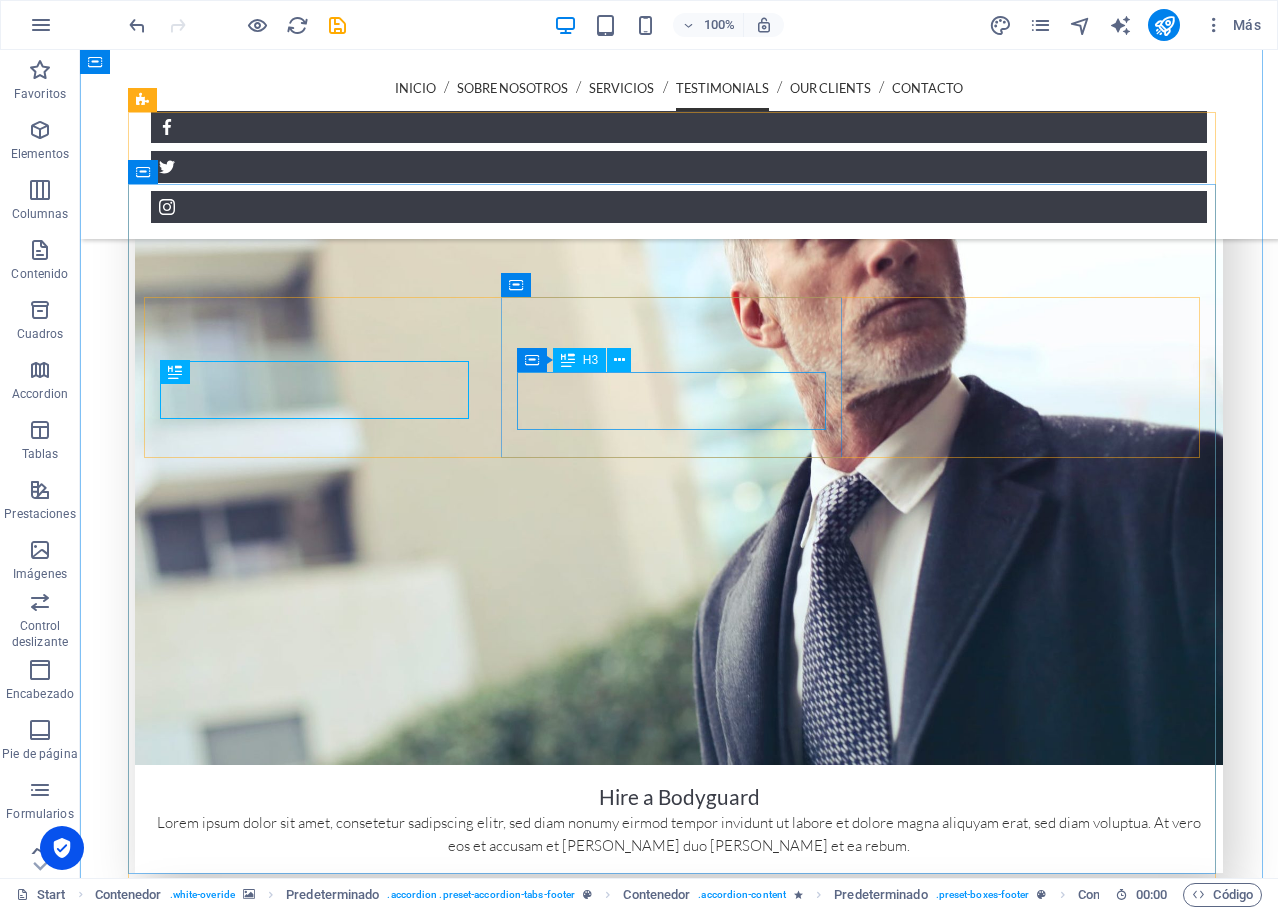 click on "666666666" at bounding box center [596, 9852] 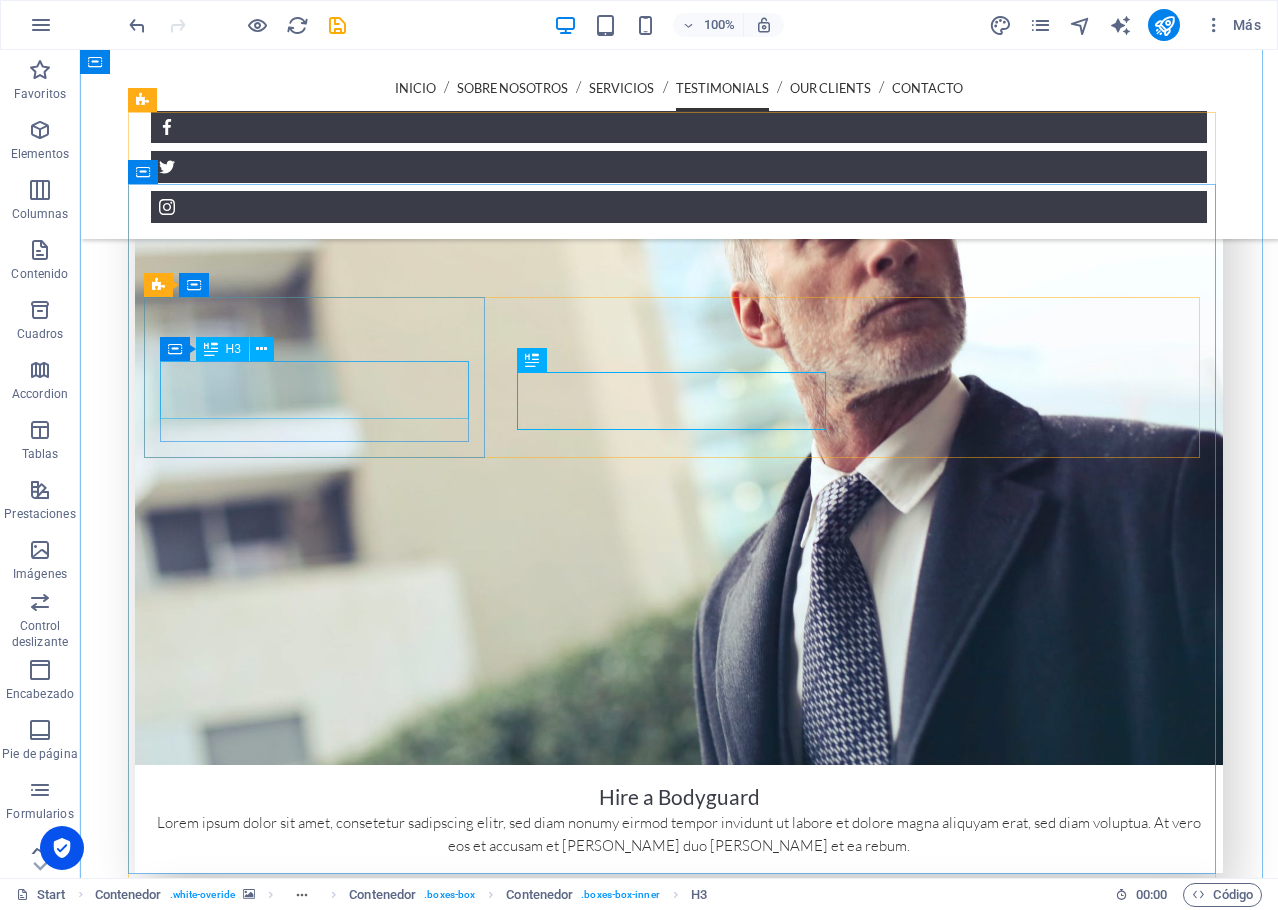 click on "Address" at bounding box center [596, 9684] 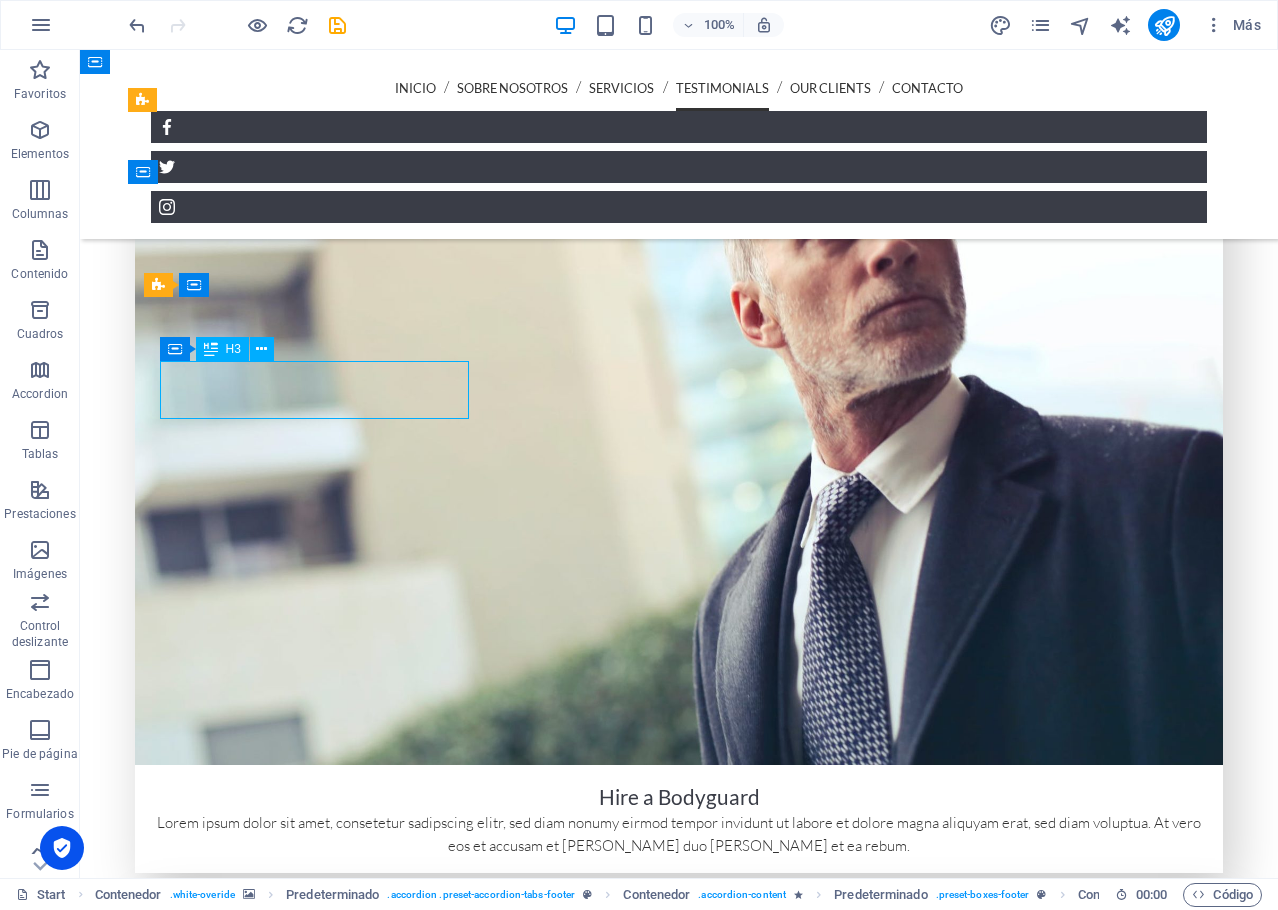 click on "Address" at bounding box center (596, 9684) 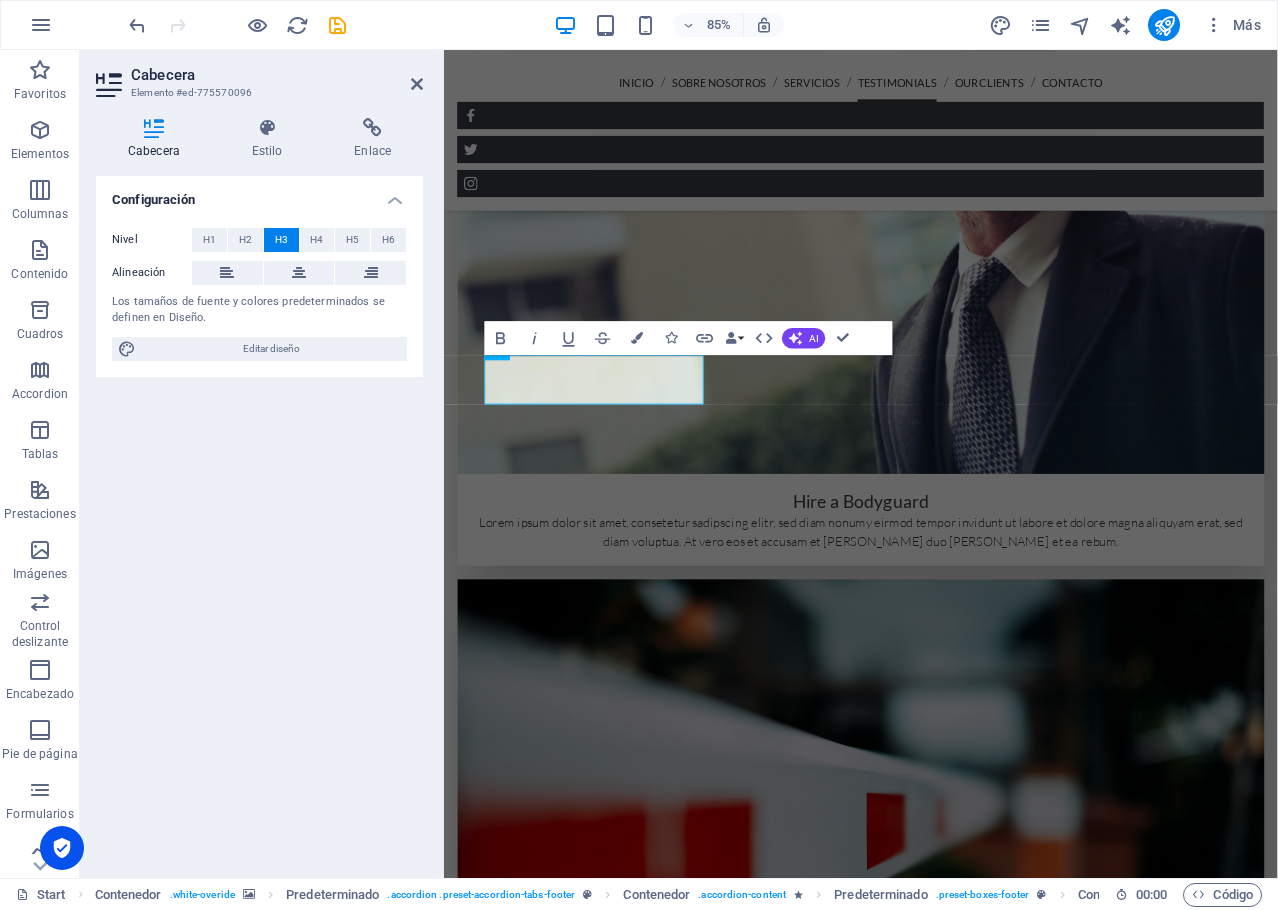 type 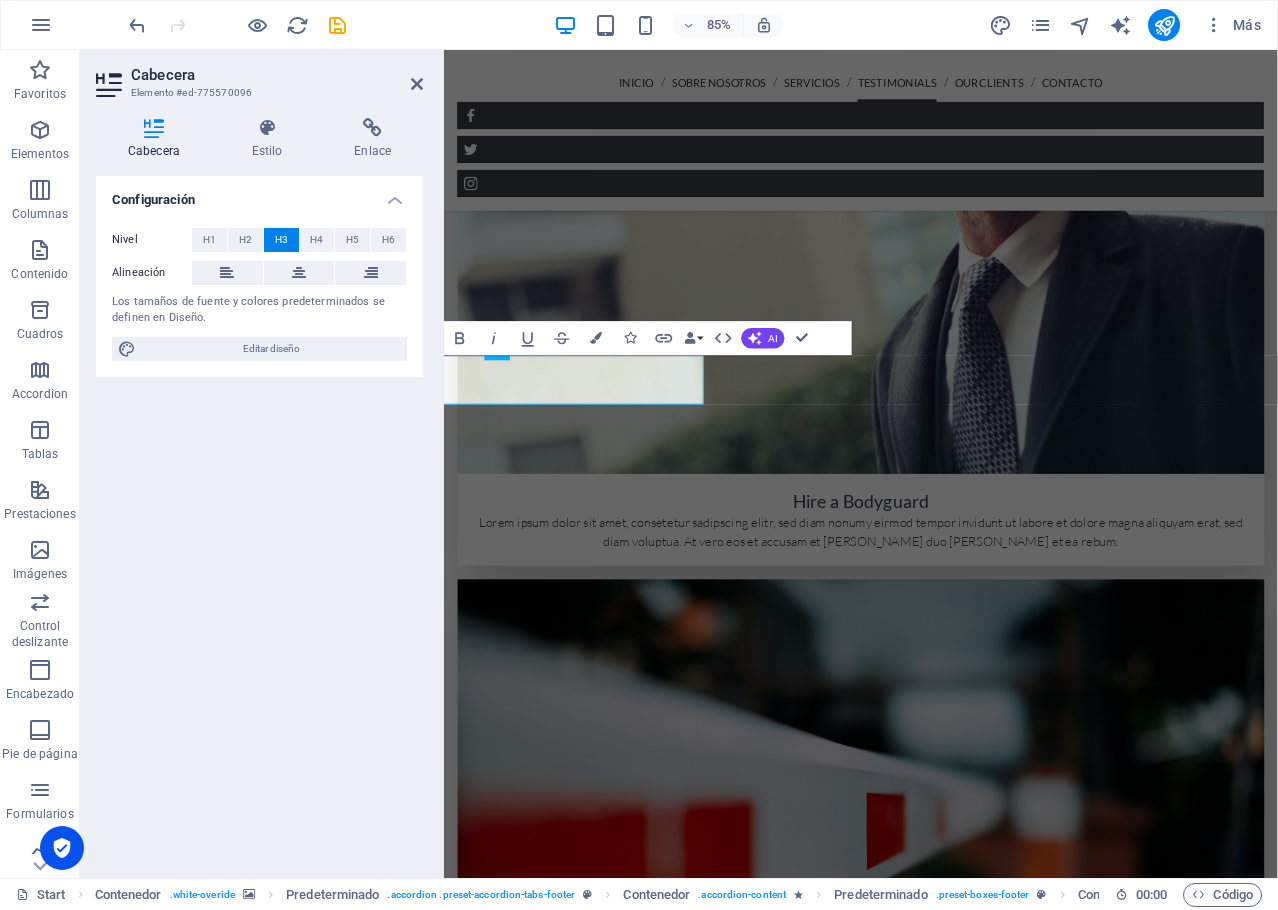 scroll, scrollTop: 0, scrollLeft: 87, axis: horizontal 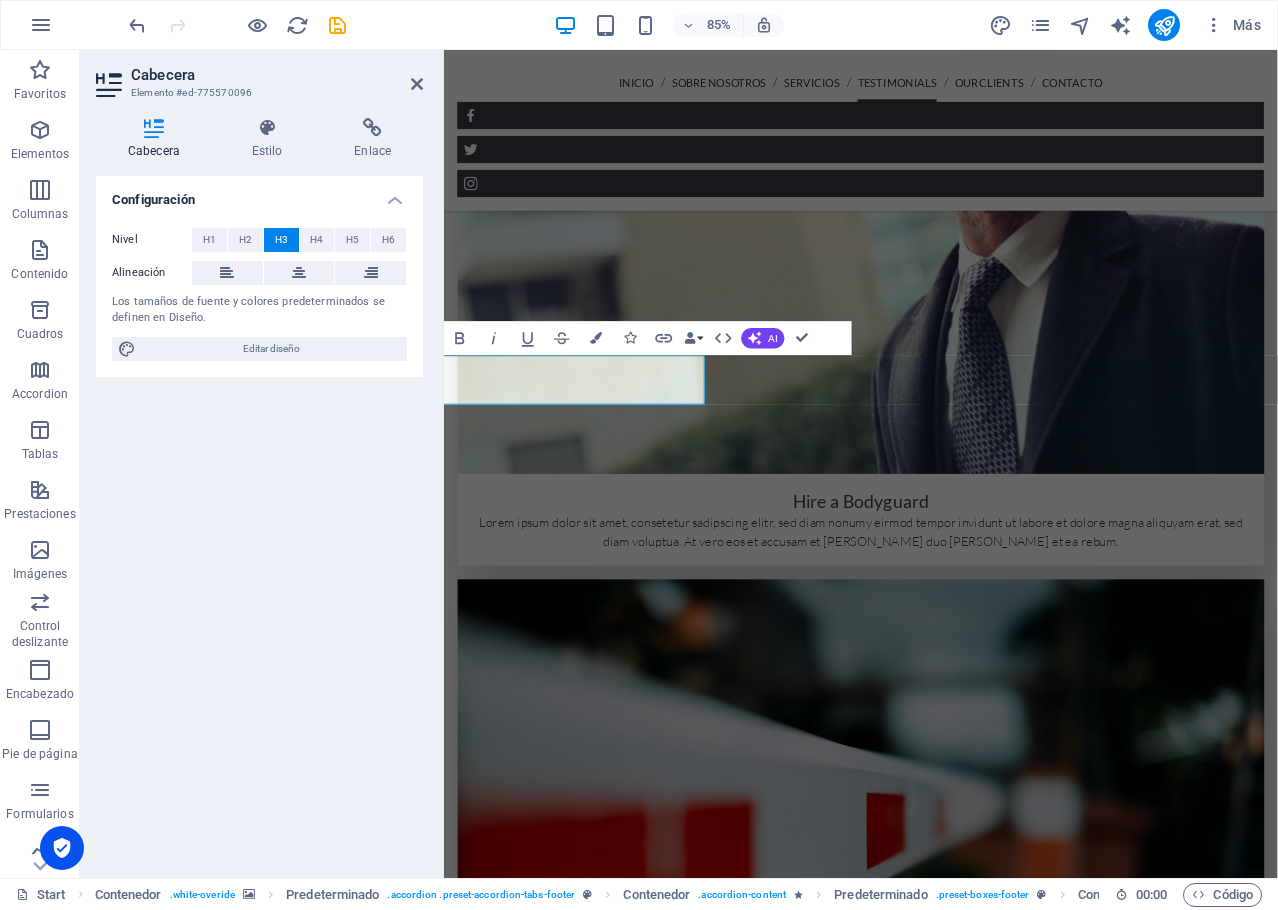click on "Configuración Nivel H1 H2 H3 H4 H5 H6 Alineación Los tamaños de fuente y colores predeterminados se definen en Diseño. Editar diseño" at bounding box center [259, 519] 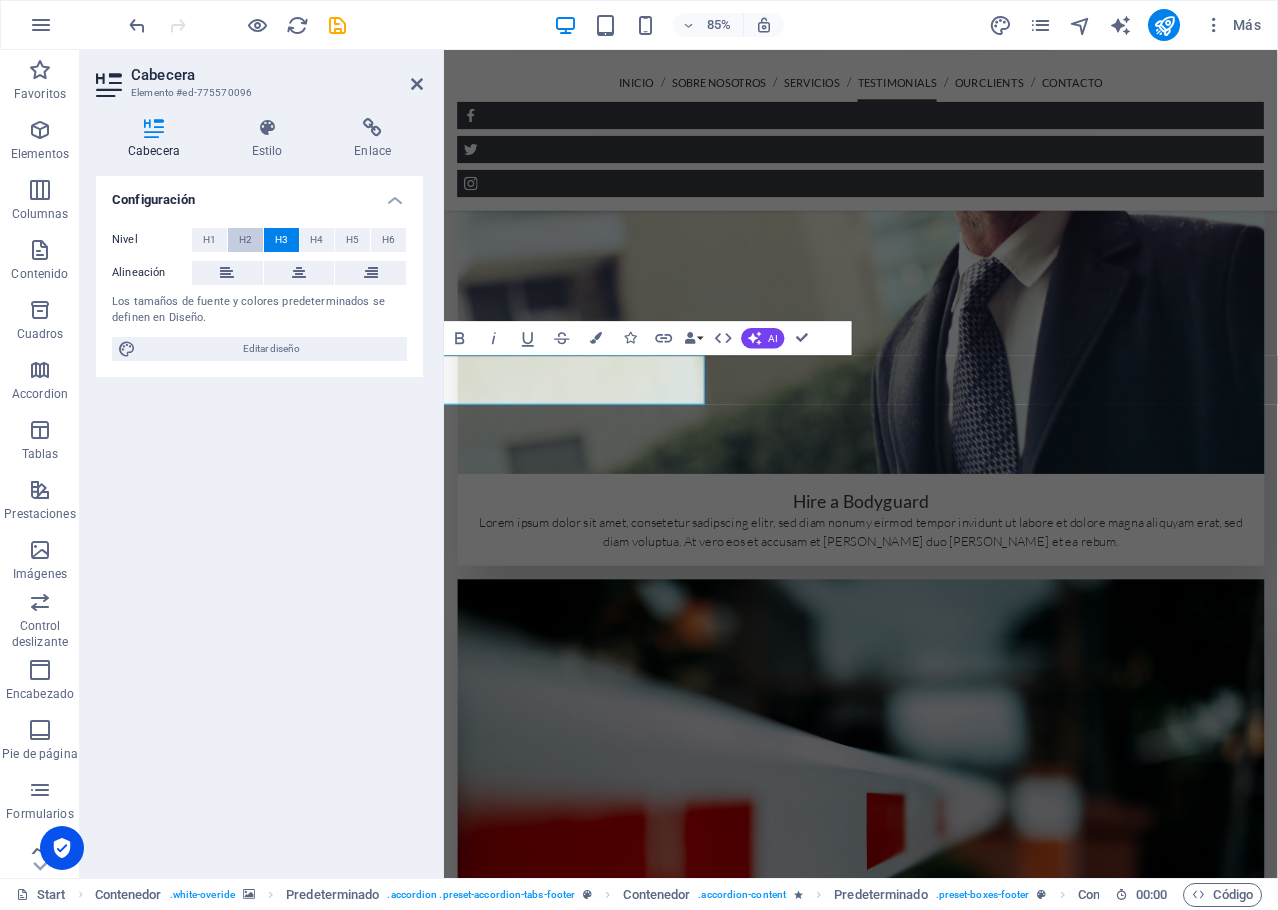 click on "H2" at bounding box center (245, 240) 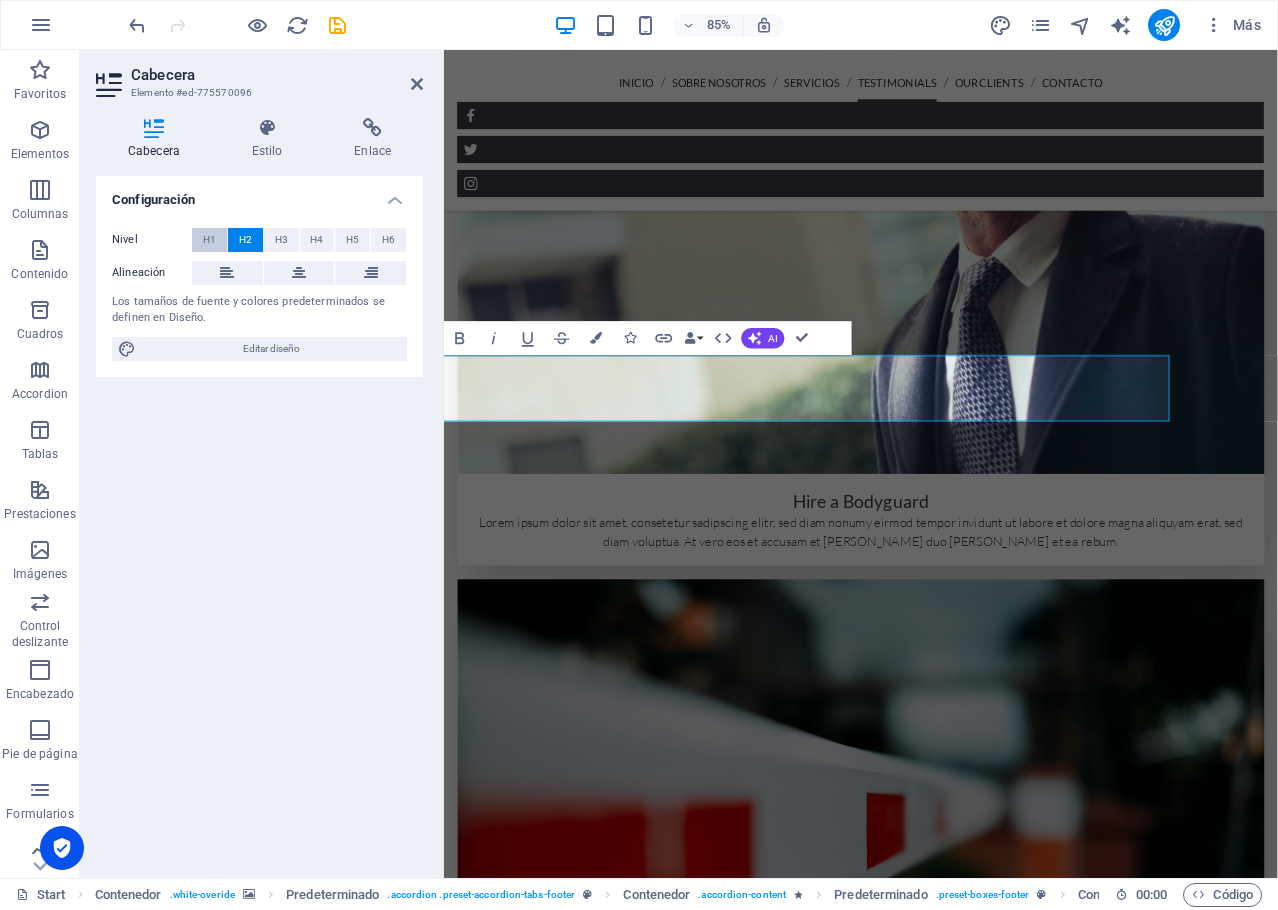 click on "H1" at bounding box center (209, 240) 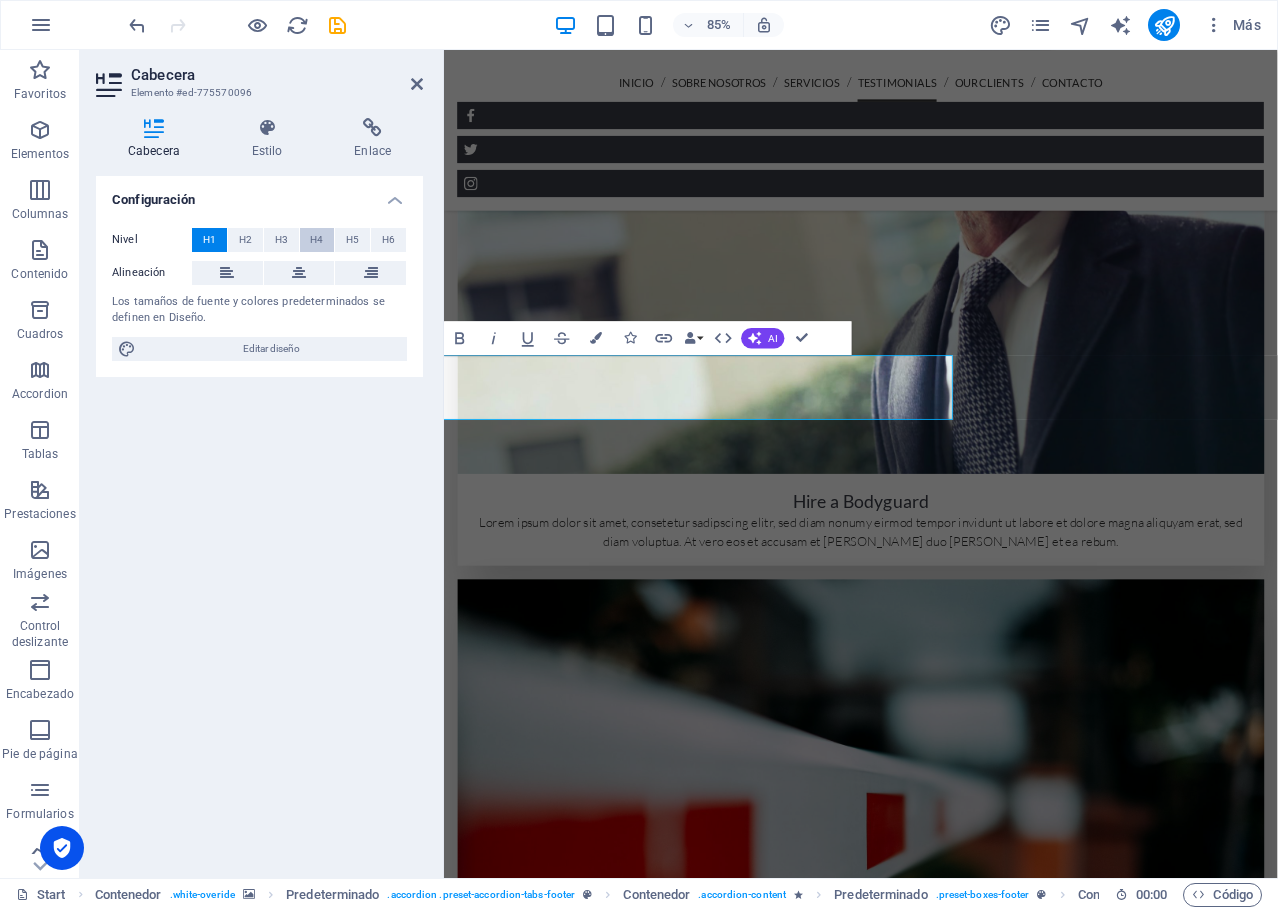 click on "H4" at bounding box center (316, 240) 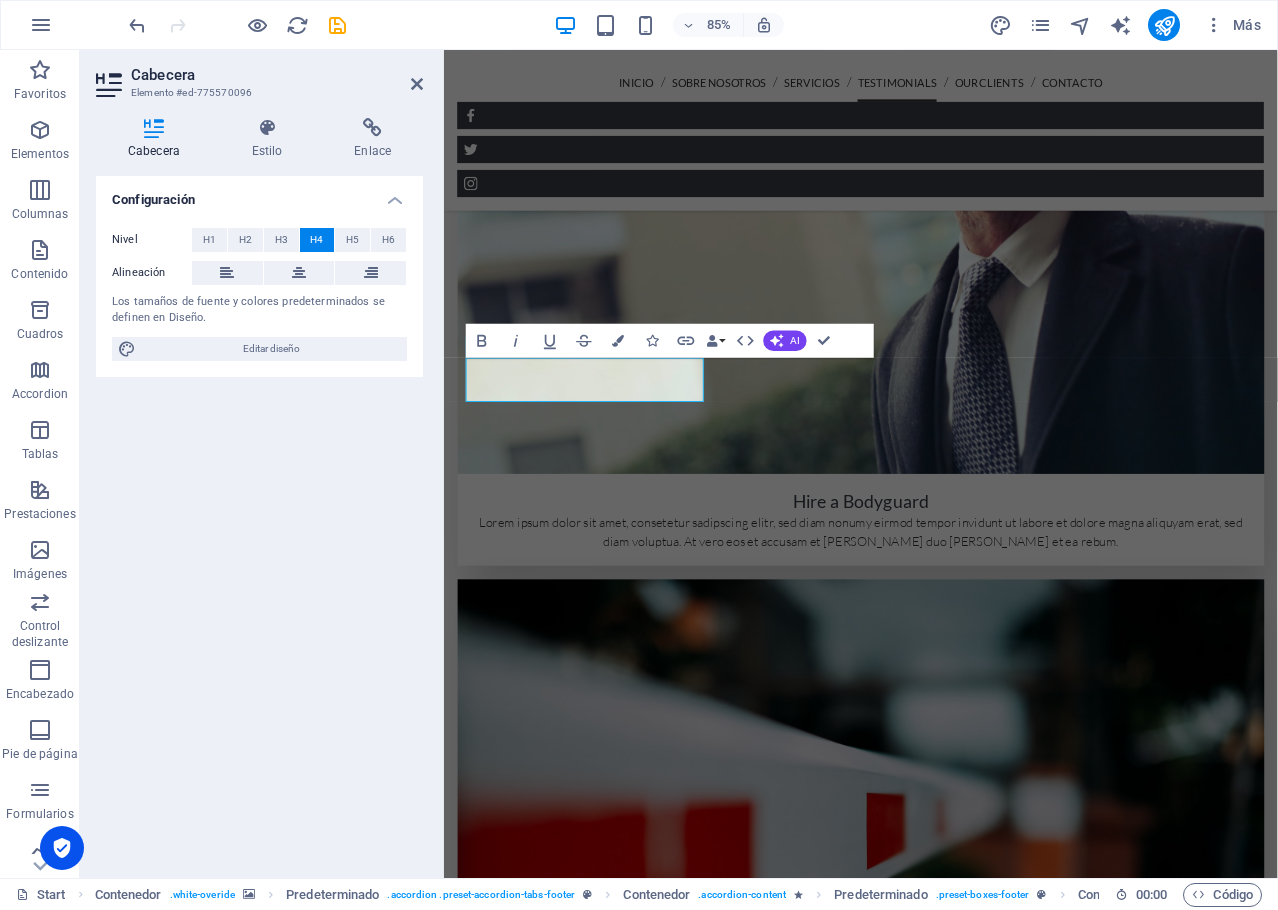 scroll, scrollTop: 0, scrollLeft: 22, axis: horizontal 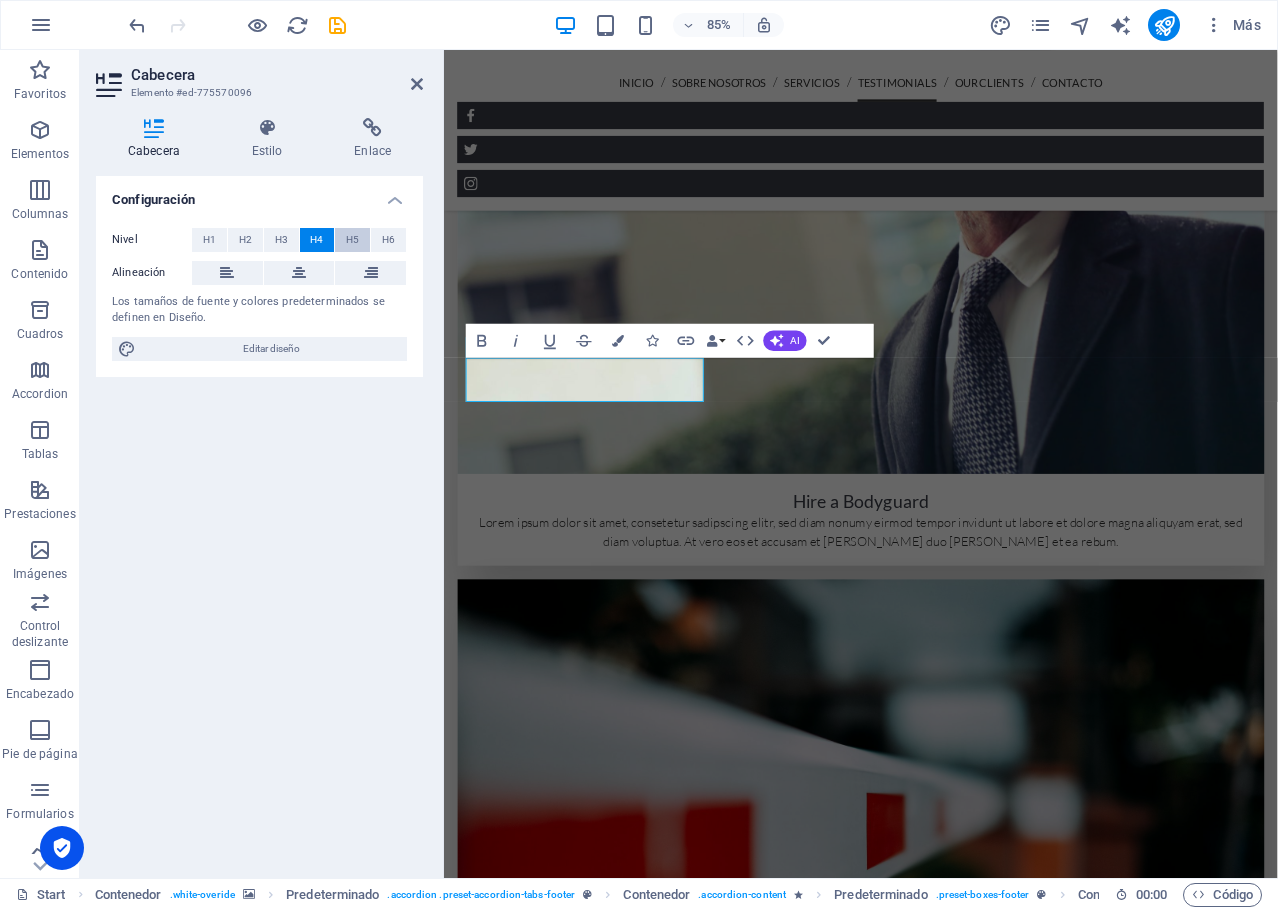 click on "H5" at bounding box center [352, 240] 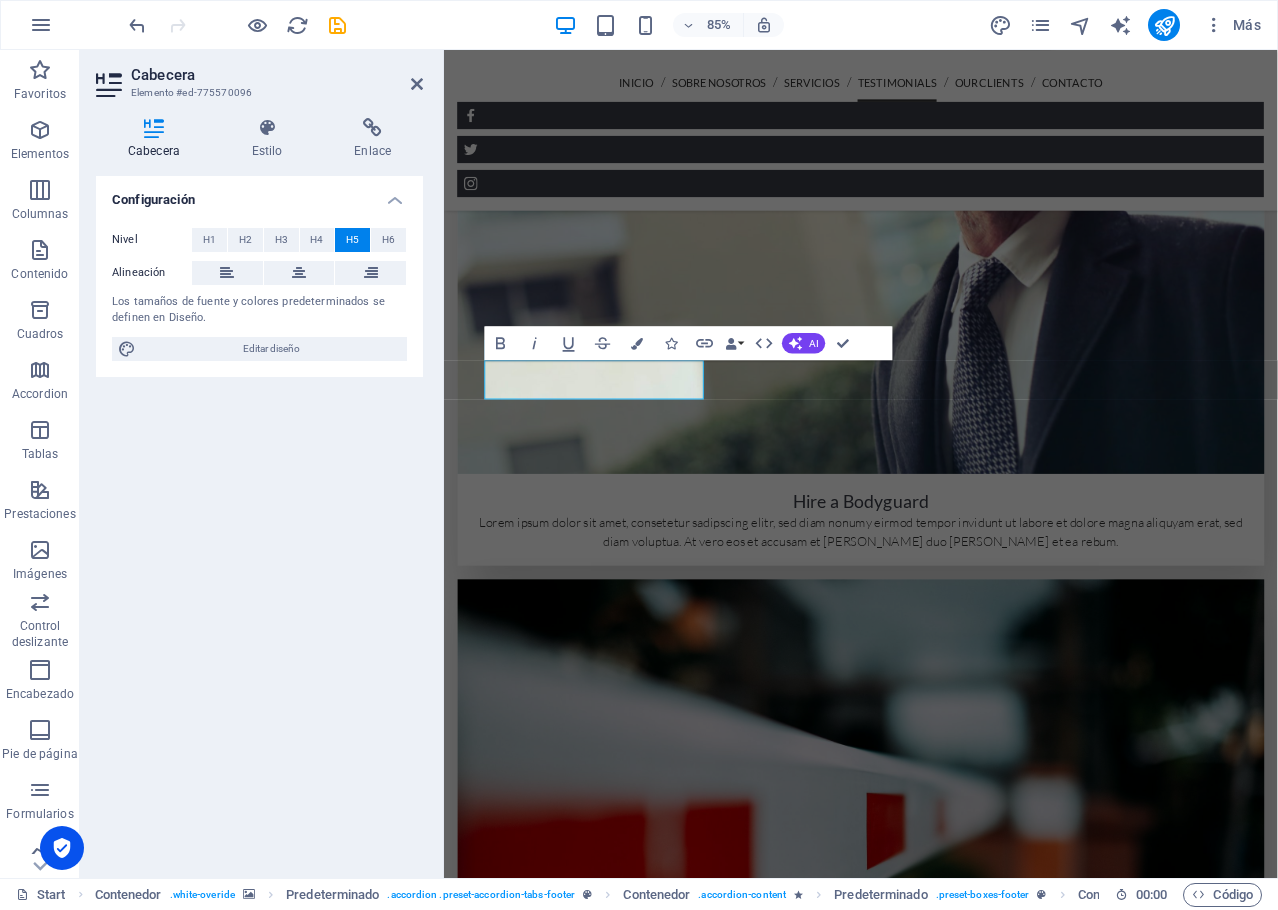 scroll, scrollTop: 0, scrollLeft: 0, axis: both 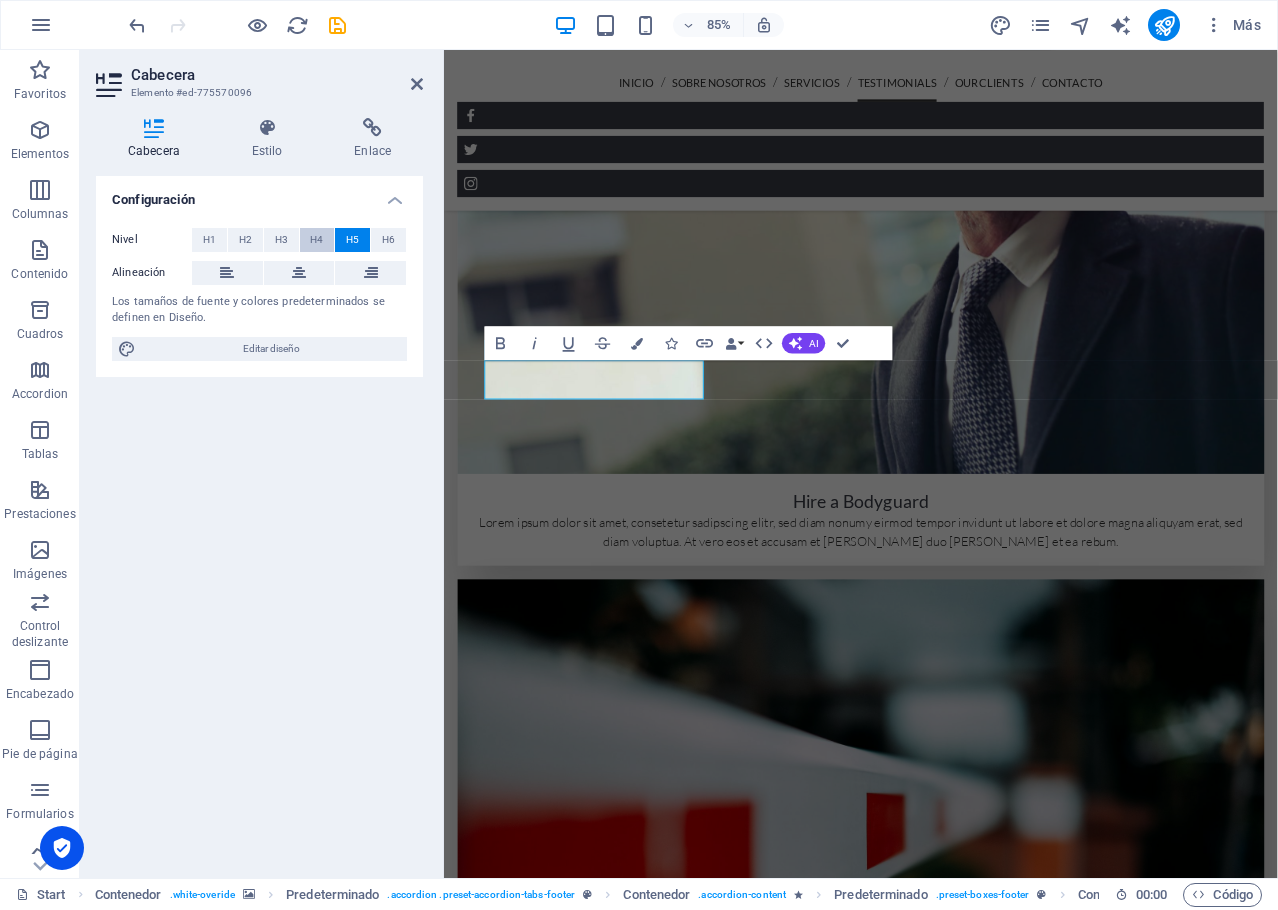 click on "H4" at bounding box center (316, 240) 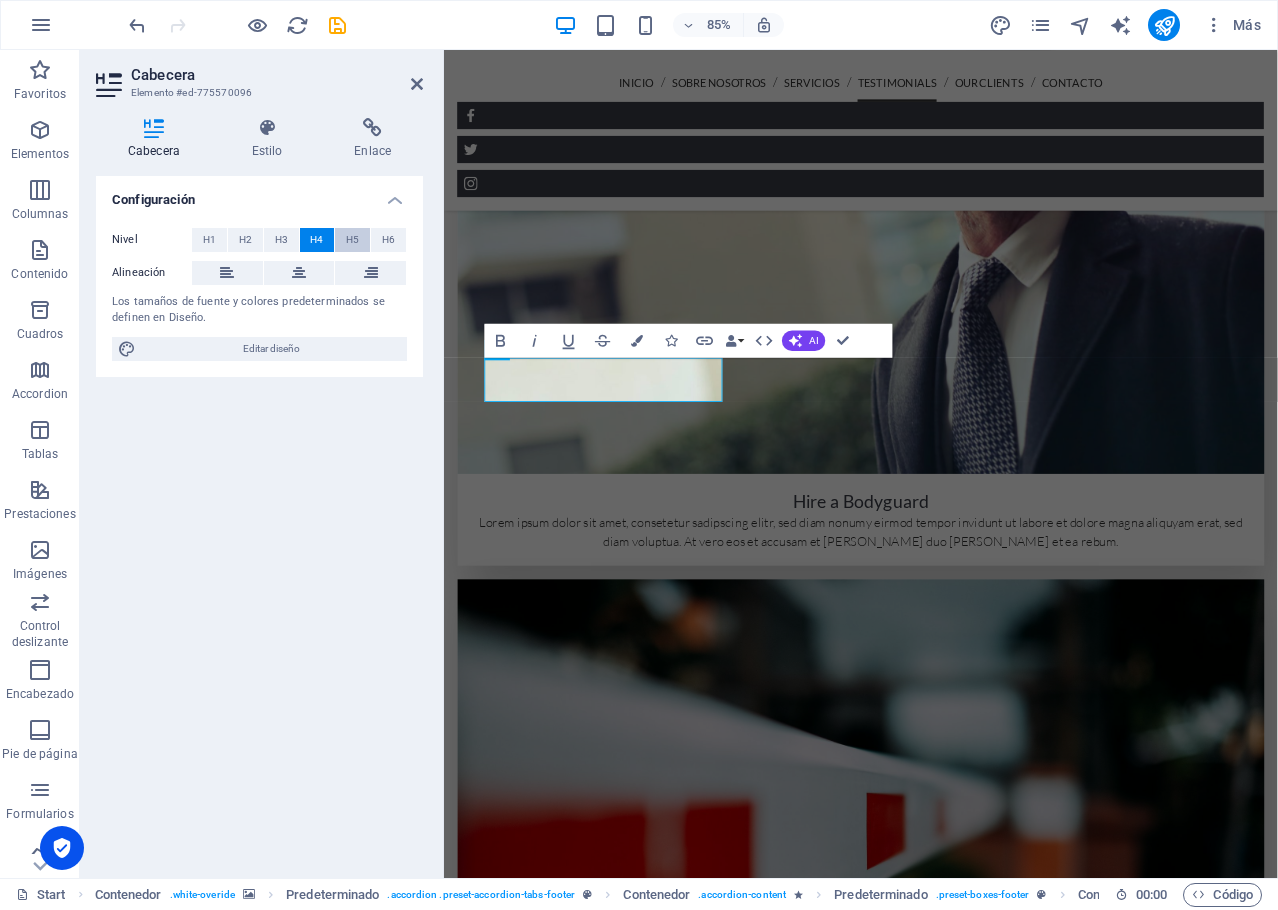 click on "H5" at bounding box center (352, 240) 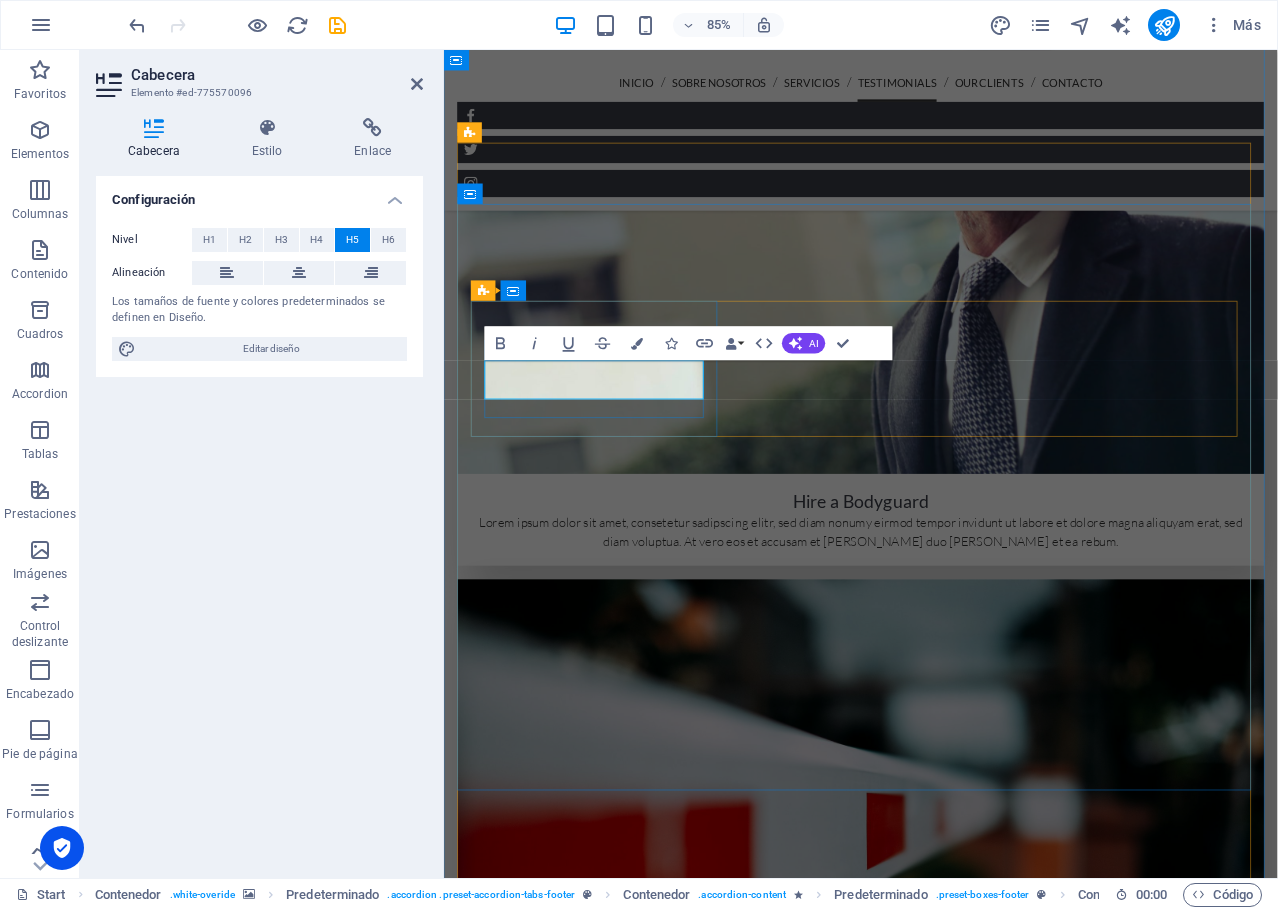 click on "[EMAIL_ADDRESS][DOMAIN_NAME]" at bounding box center (852, 9331) 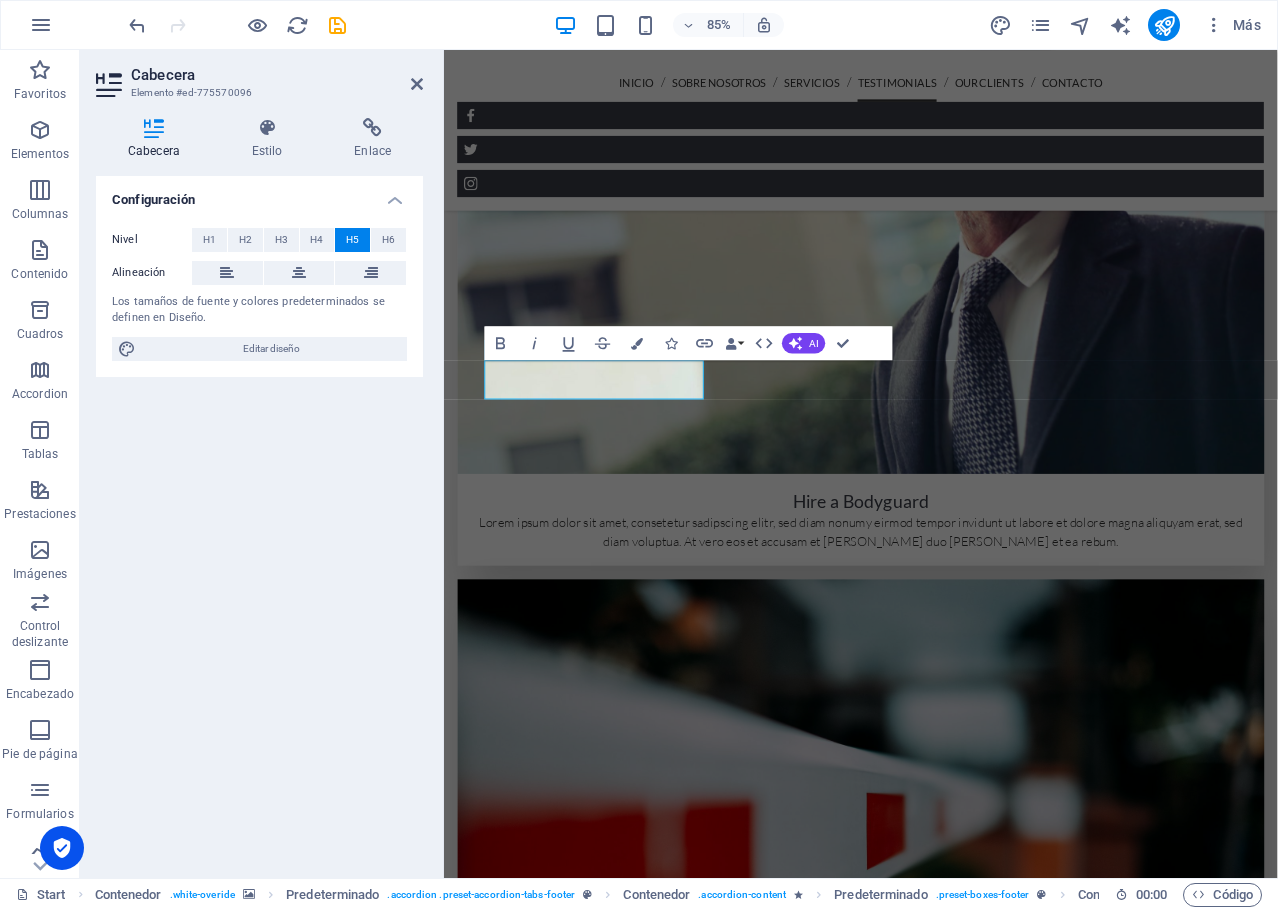 click on "Configuración Nivel H1 H2 H3 H4 H5 H6 Alineación Los tamaños de fuente y colores predeterminados se definen en Diseño. Editar diseño" at bounding box center [259, 519] 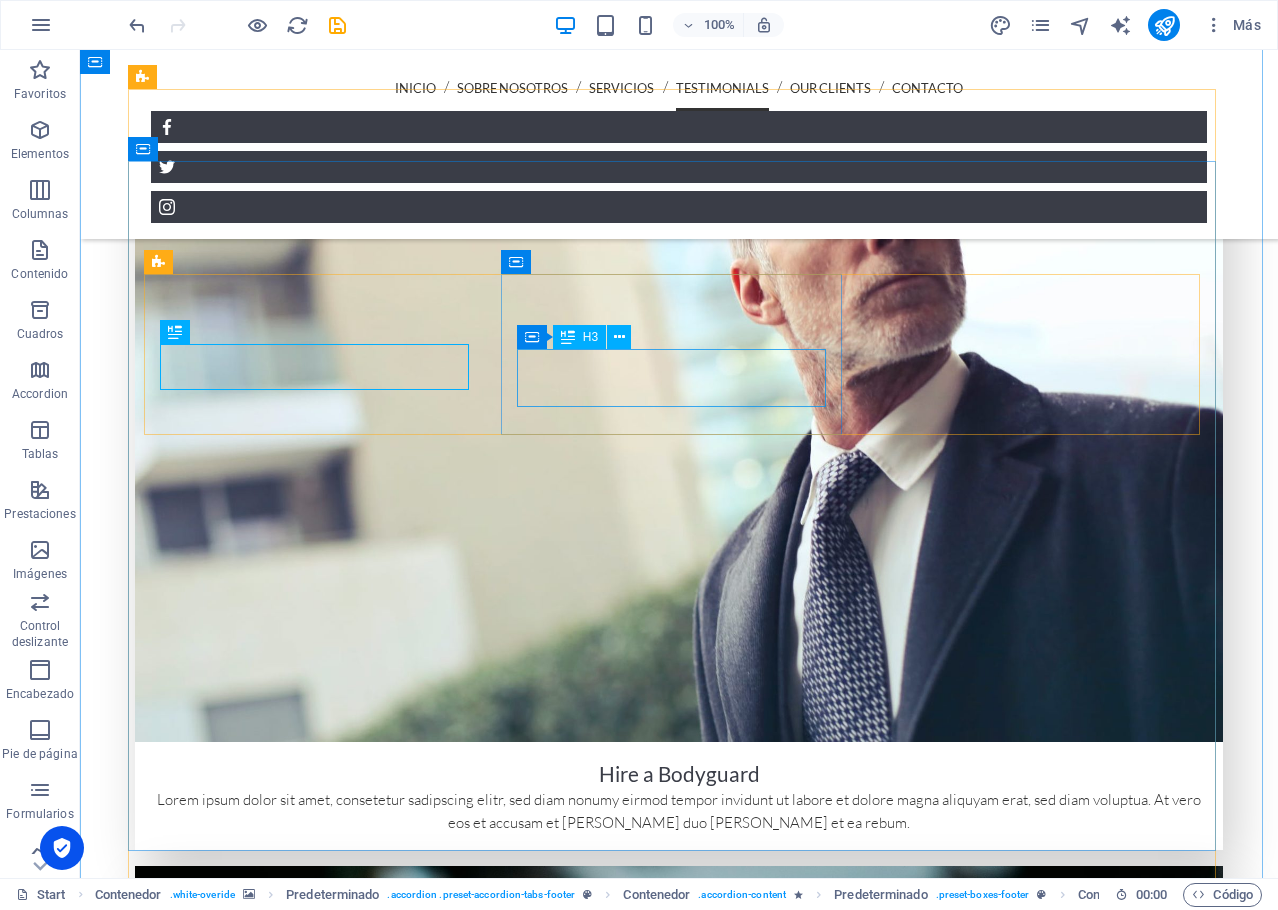click on "666666666" at bounding box center [596, 9847] 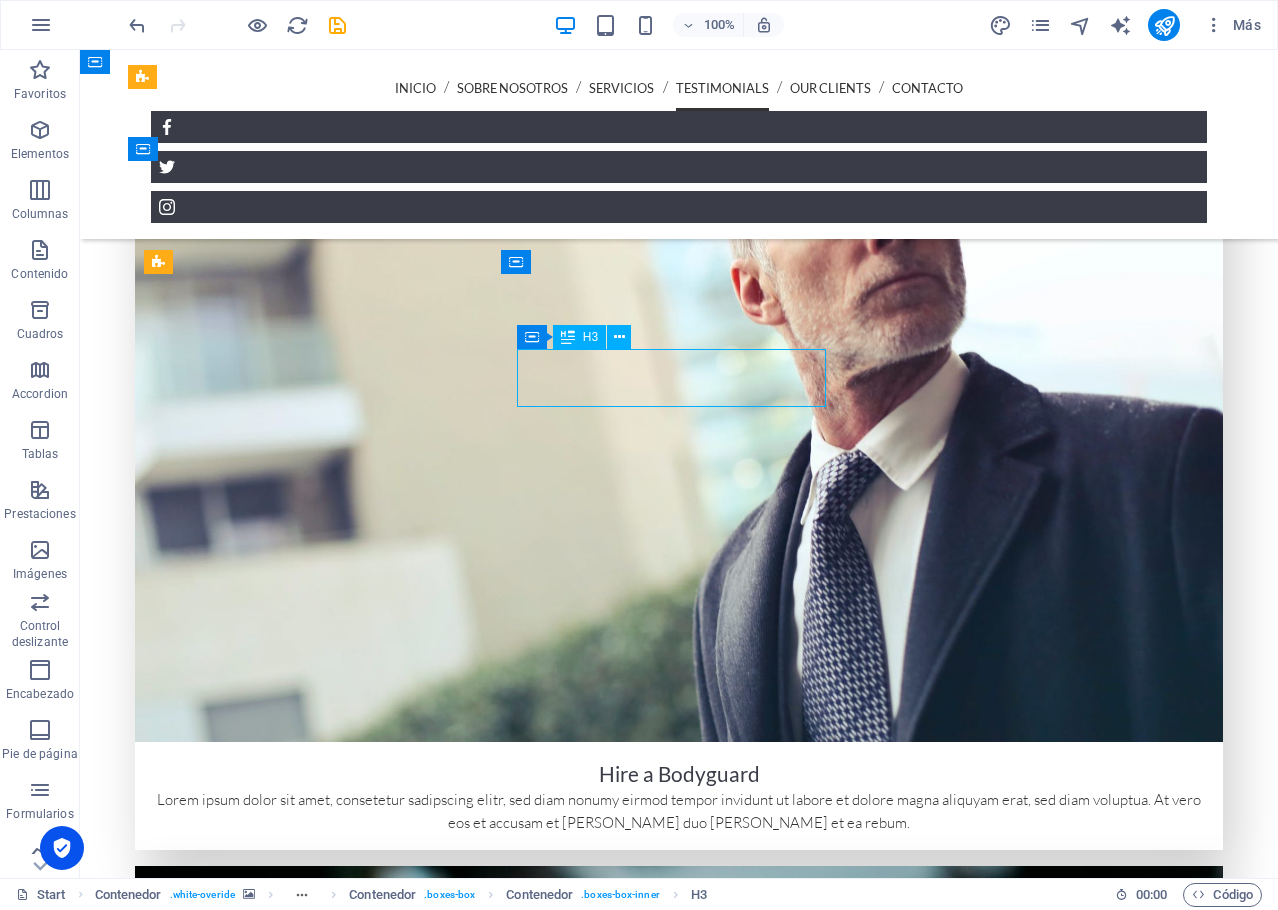 click on "666666666" at bounding box center [596, 9847] 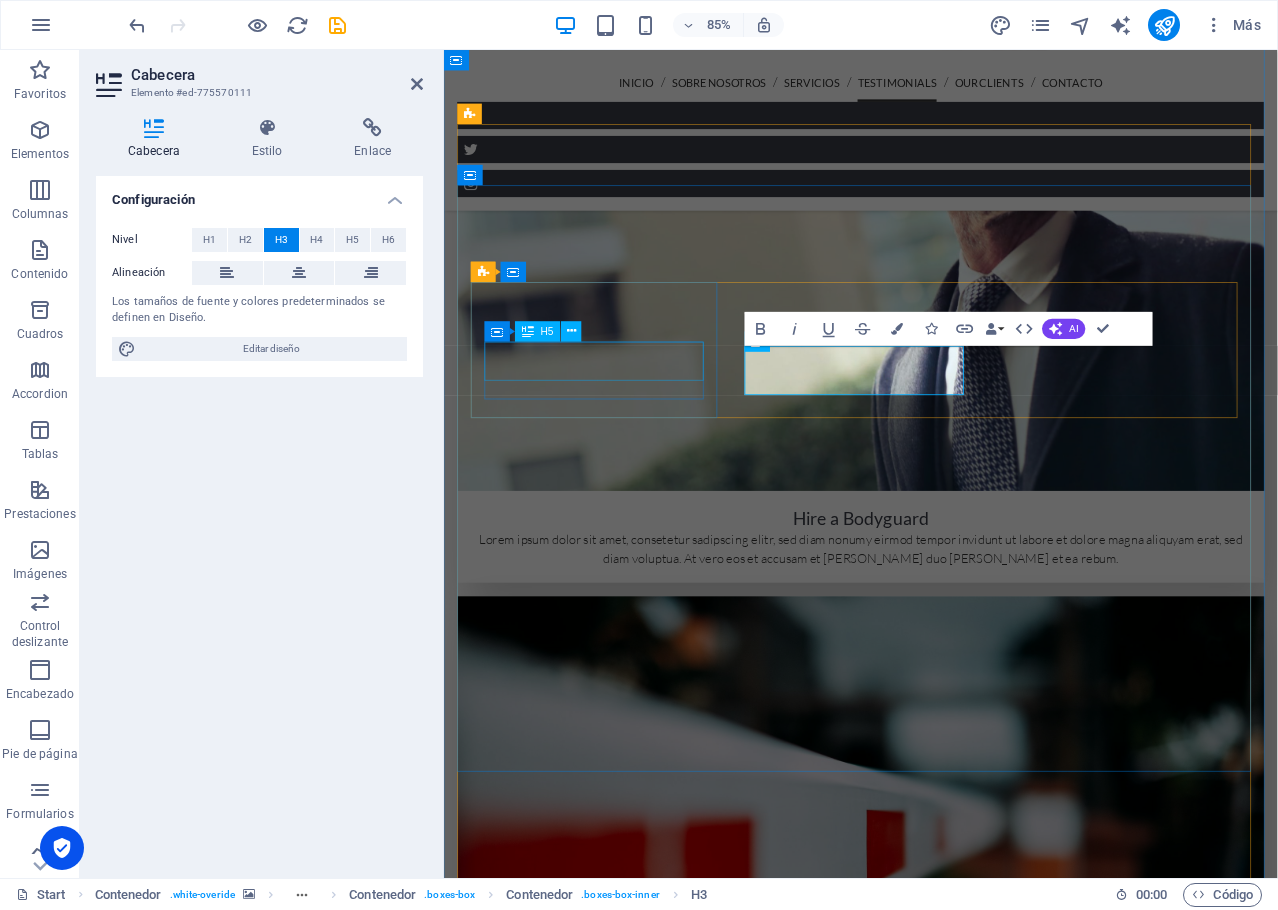 scroll, scrollTop: 3877, scrollLeft: 0, axis: vertical 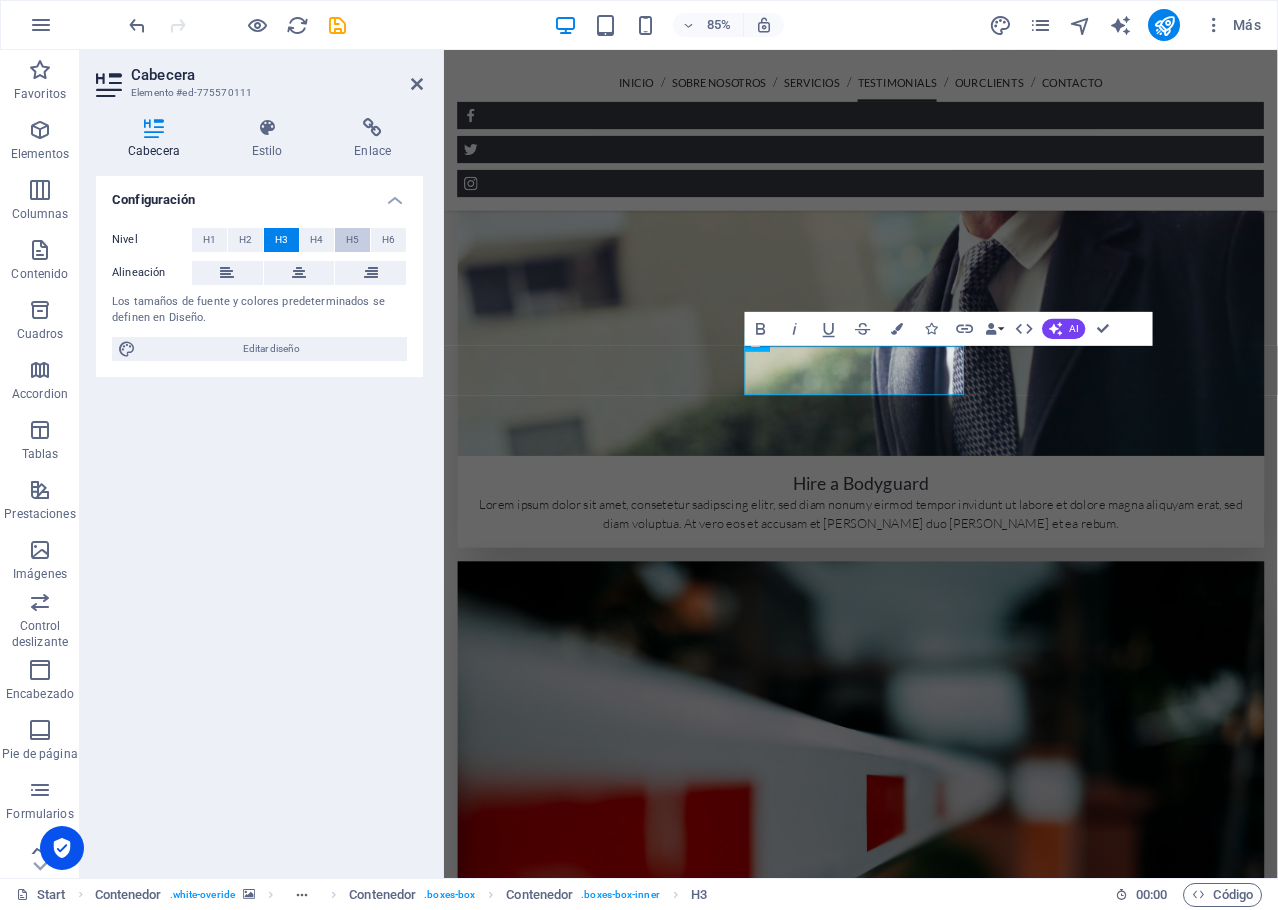 click on "H5" at bounding box center (352, 240) 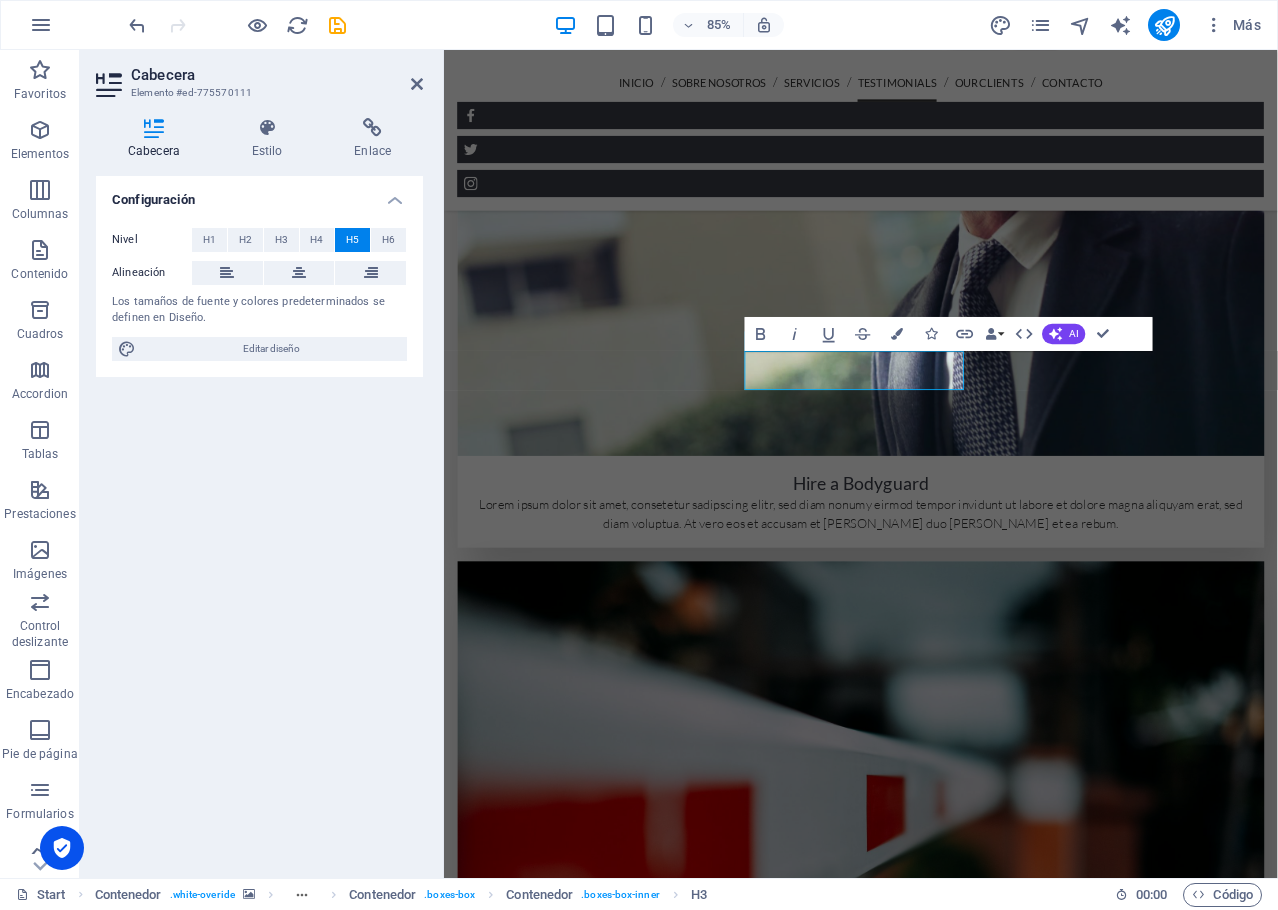 click on "Configuración Nivel H1 H2 H3 H4 H5 H6 Alineación Los tamaños de fuente y colores predeterminados se definen en Diseño. Editar diseño" at bounding box center (259, 519) 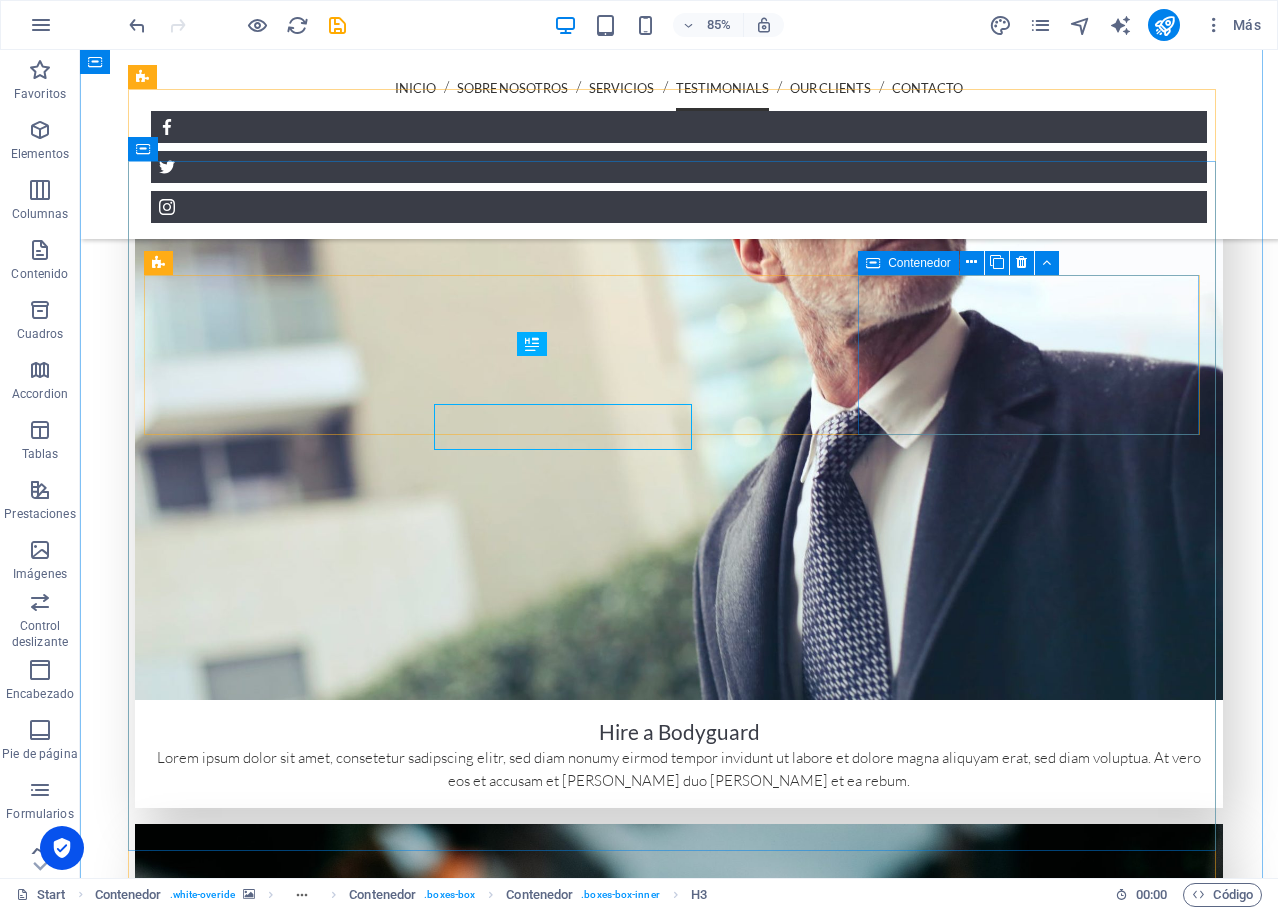 scroll, scrollTop: 3855, scrollLeft: 0, axis: vertical 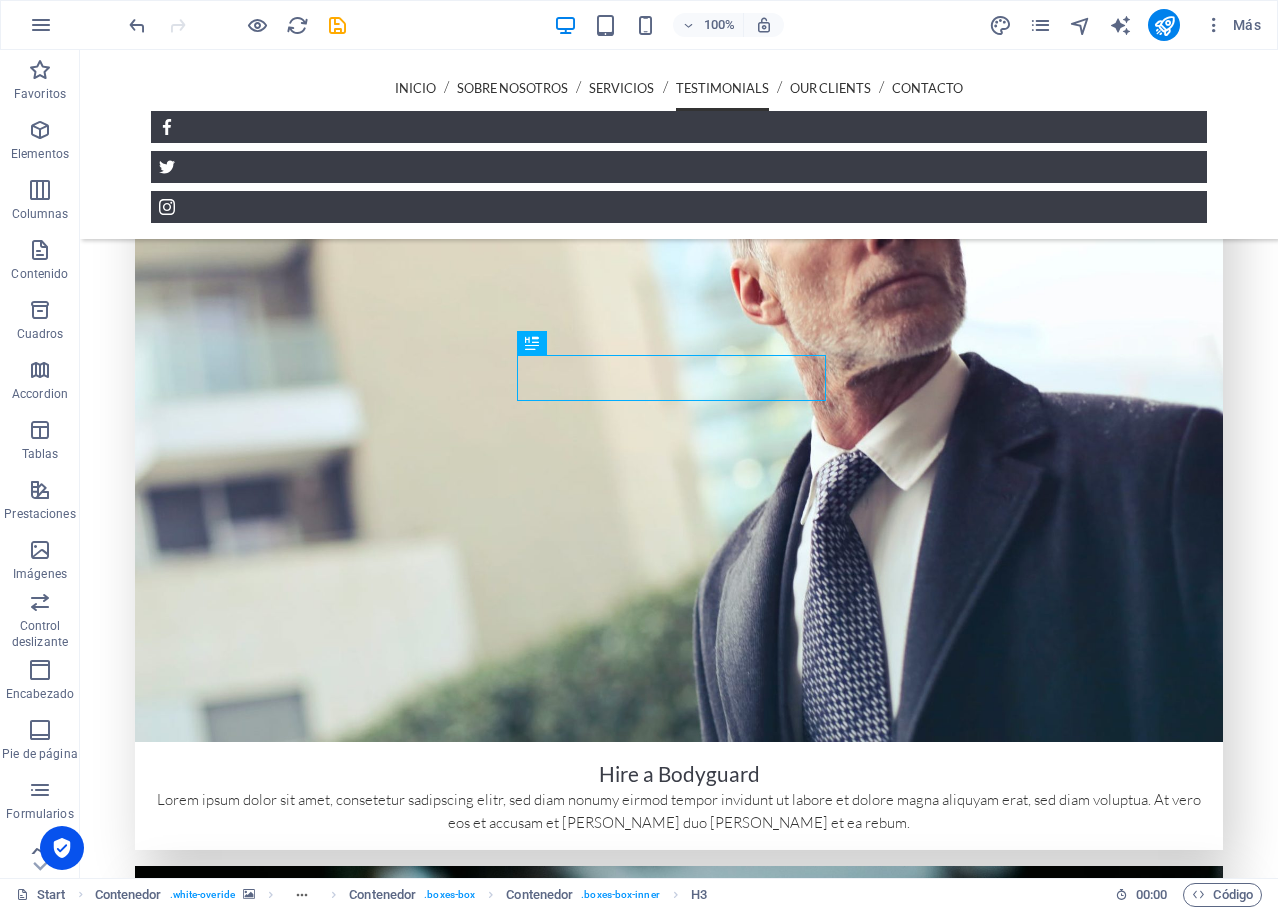 click at bounding box center (679, 7863) 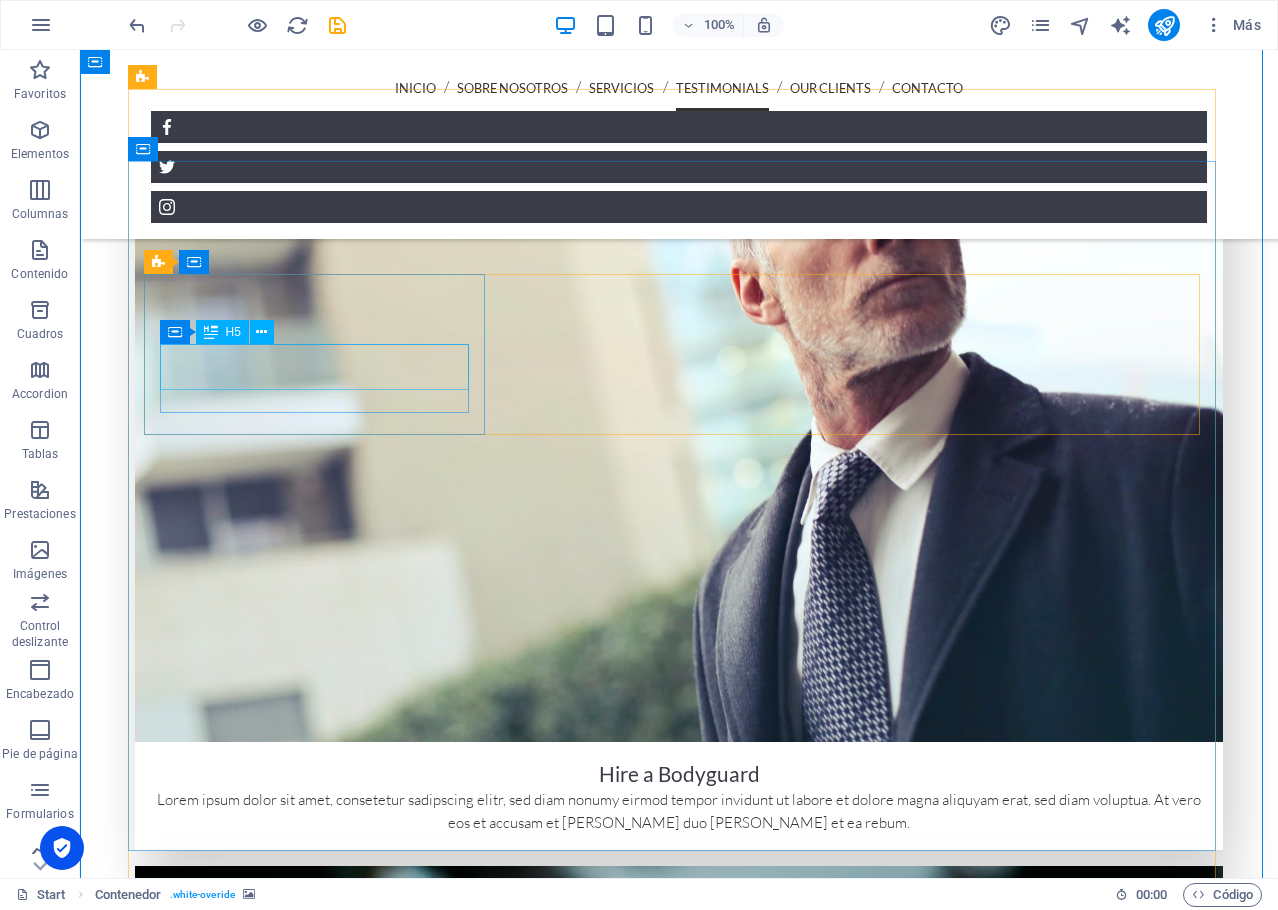 click on "[EMAIL_ADDRESS][DOMAIN_NAME]" at bounding box center [596, 9655] 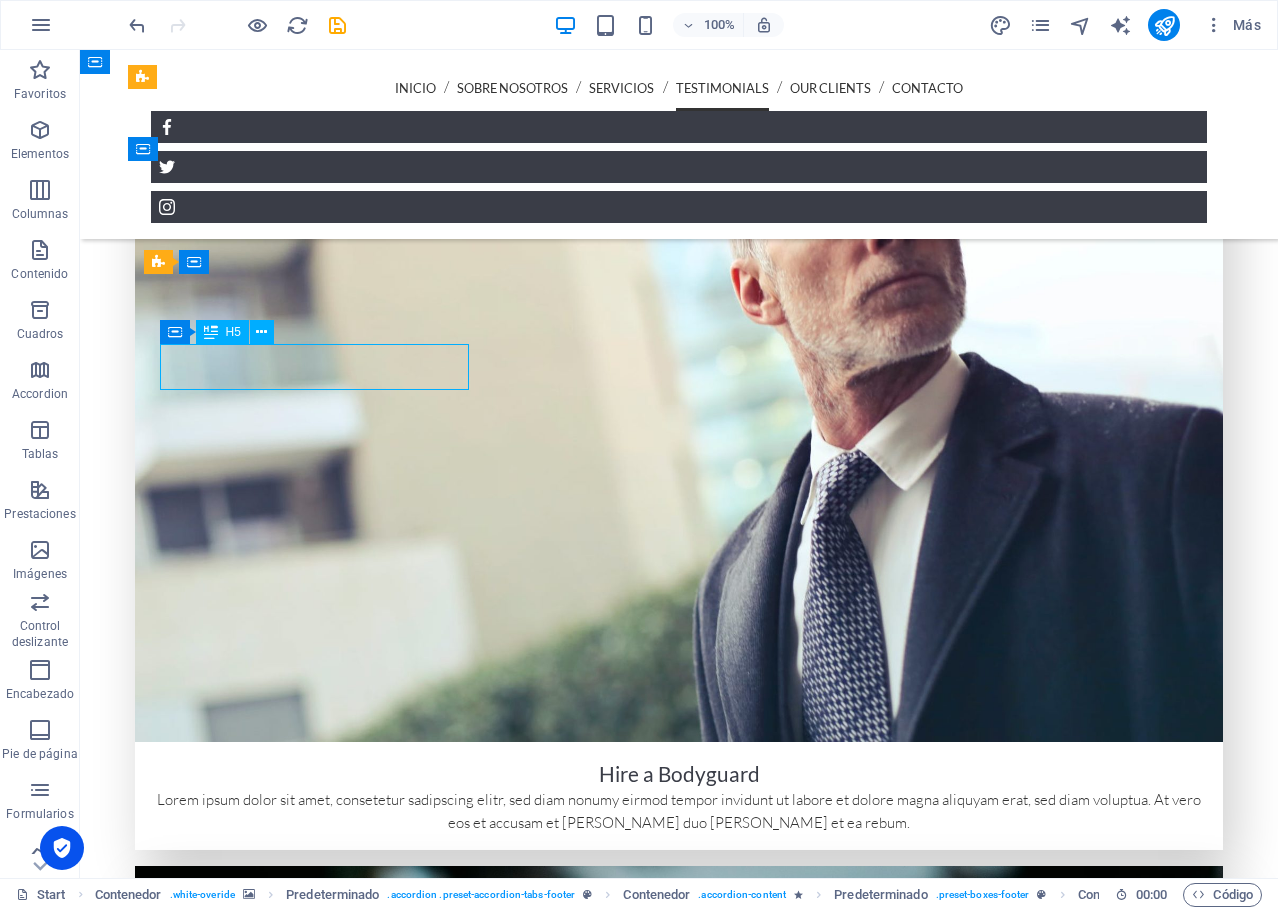 click on "[EMAIL_ADDRESS][DOMAIN_NAME]" at bounding box center [596, 9655] 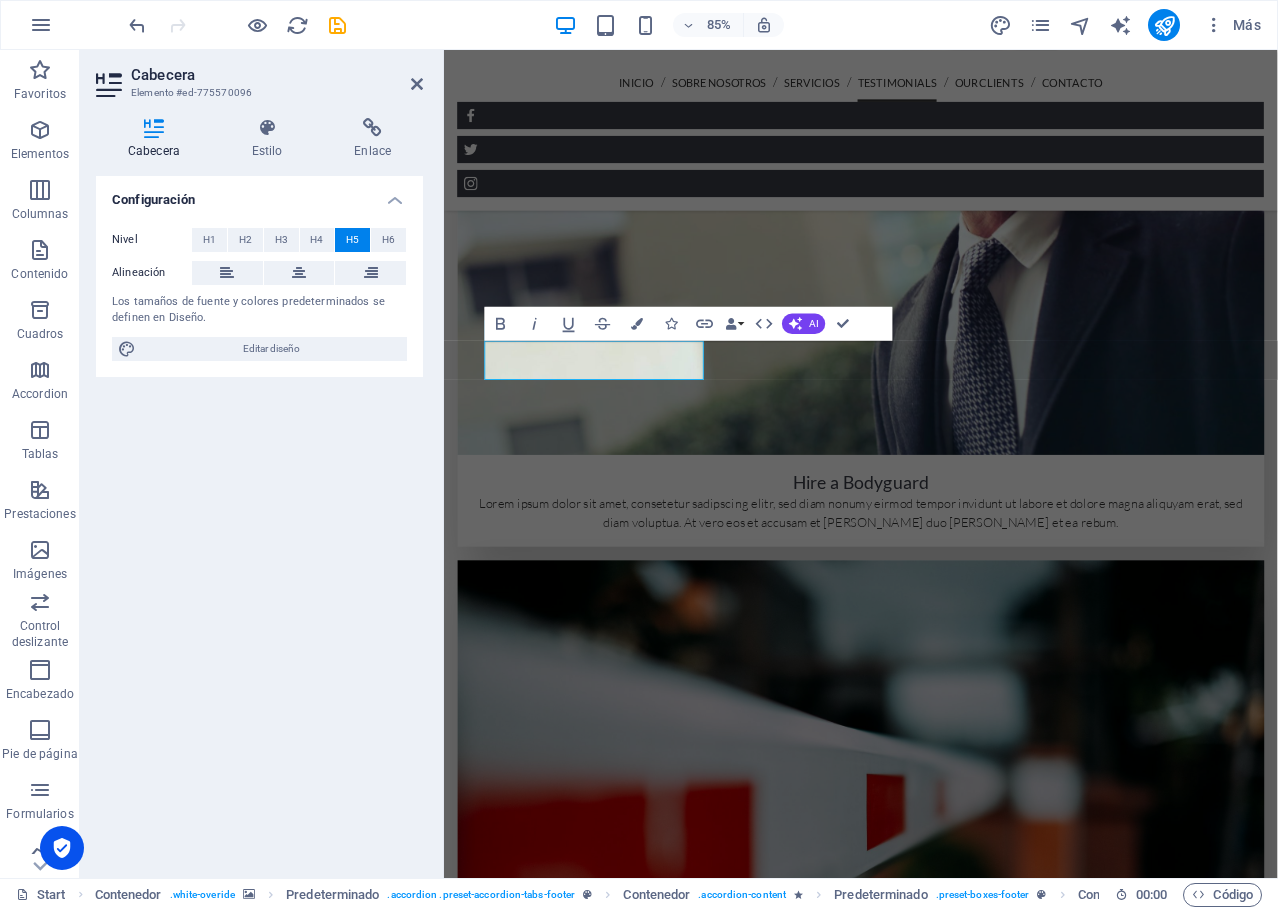 type 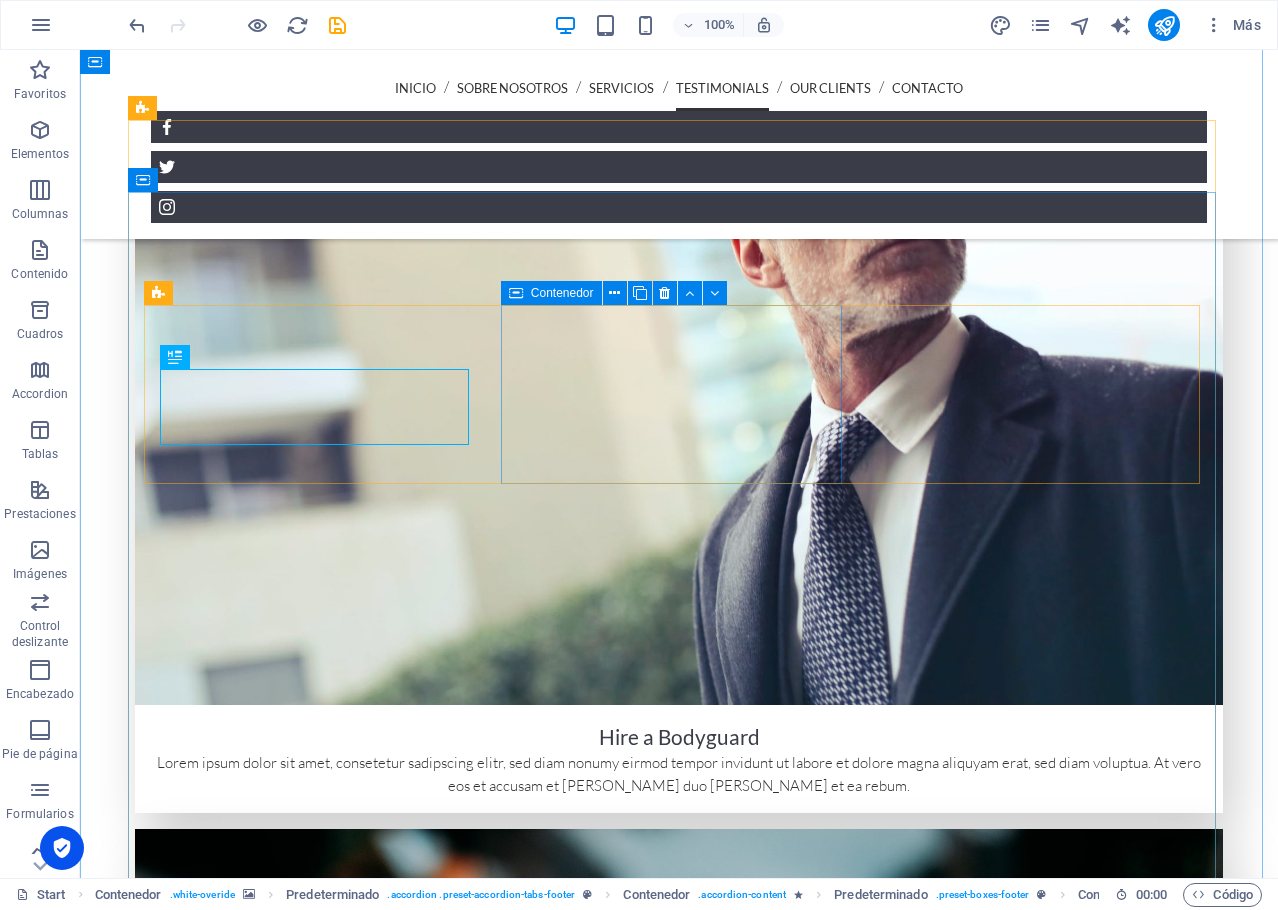 scroll, scrollTop: 3824, scrollLeft: 0, axis: vertical 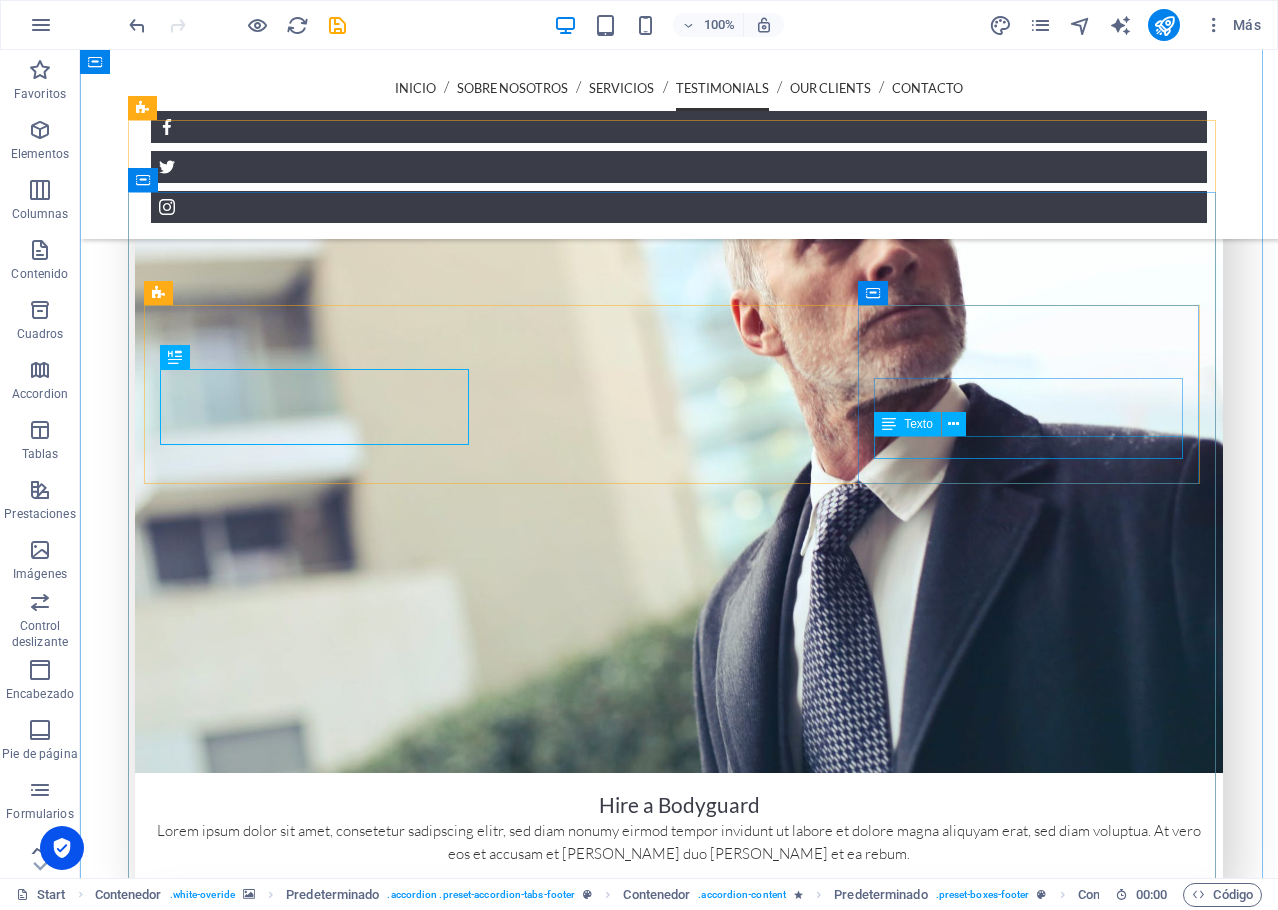 click on "[EMAIL_ADDRESS]" at bounding box center (596, 10062) 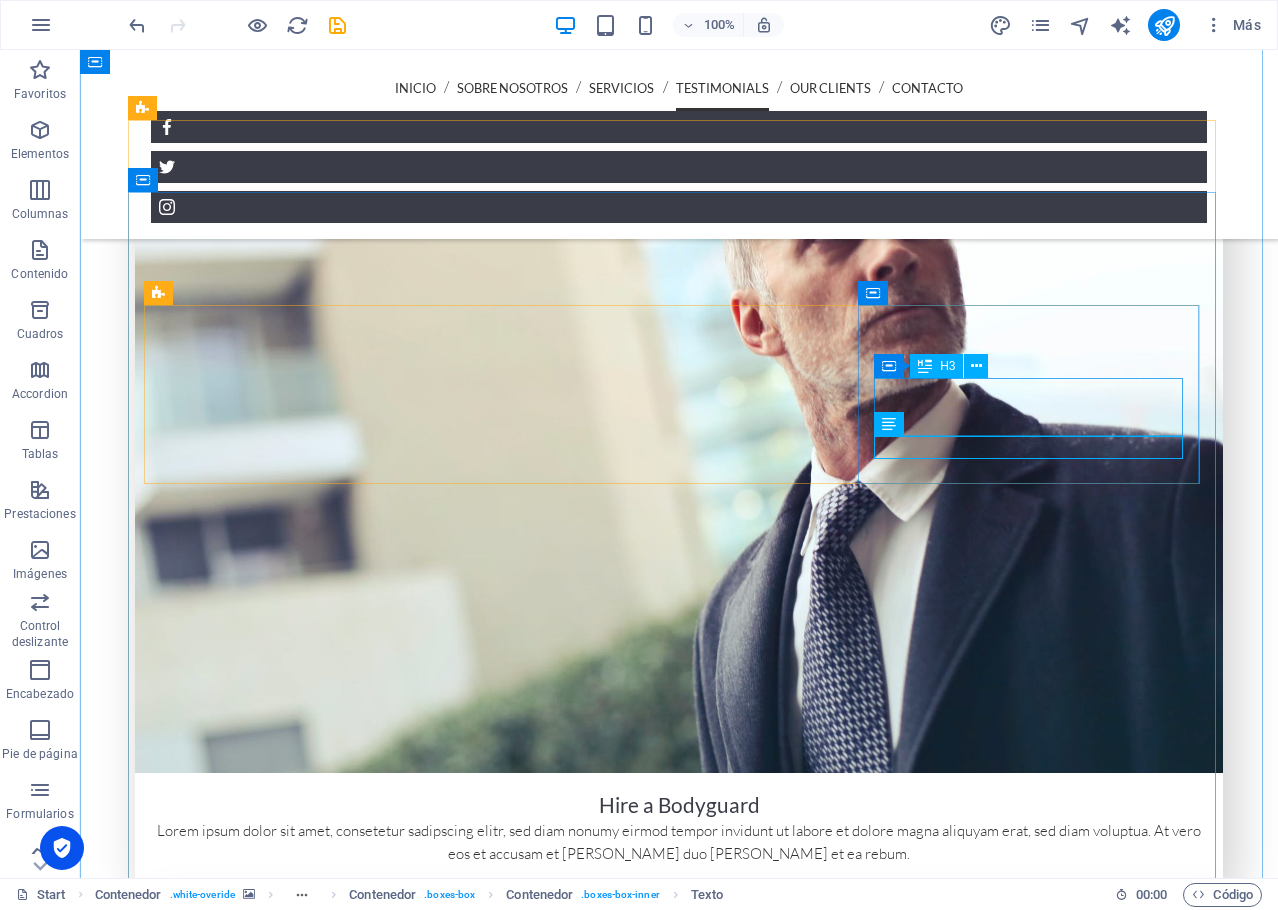 click on "E-Mail" at bounding box center (596, 10023) 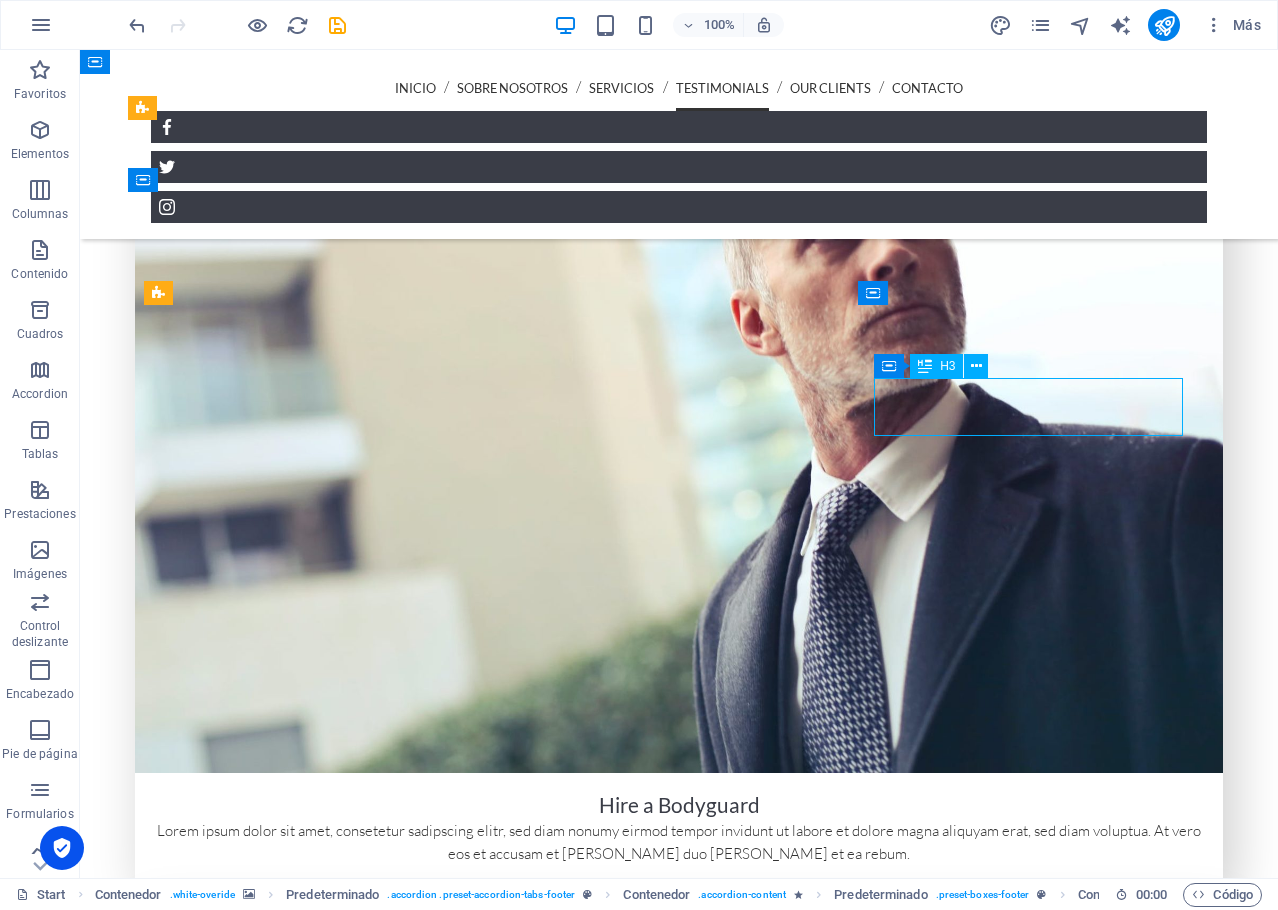 click on "E-Mail" at bounding box center (596, 10023) 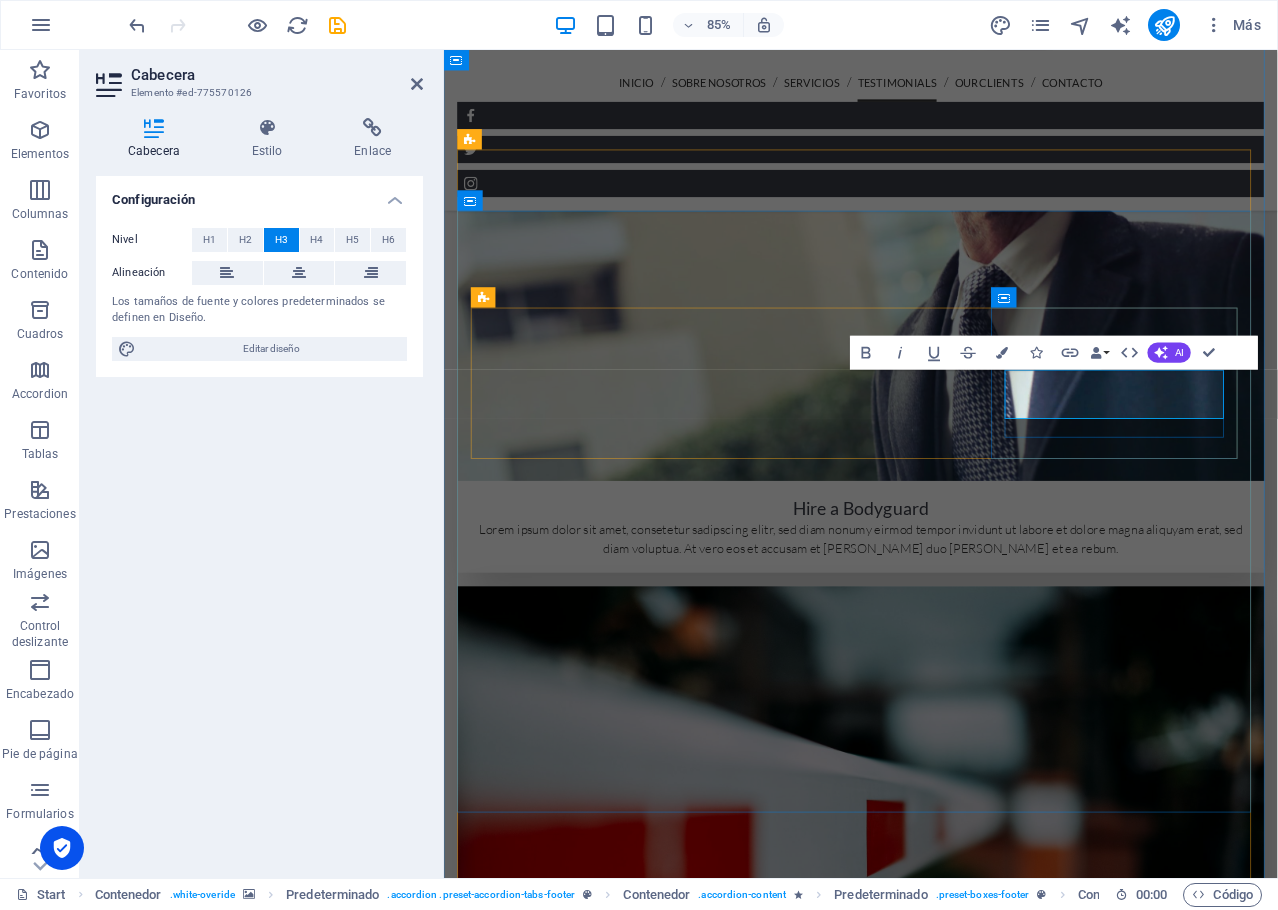 type 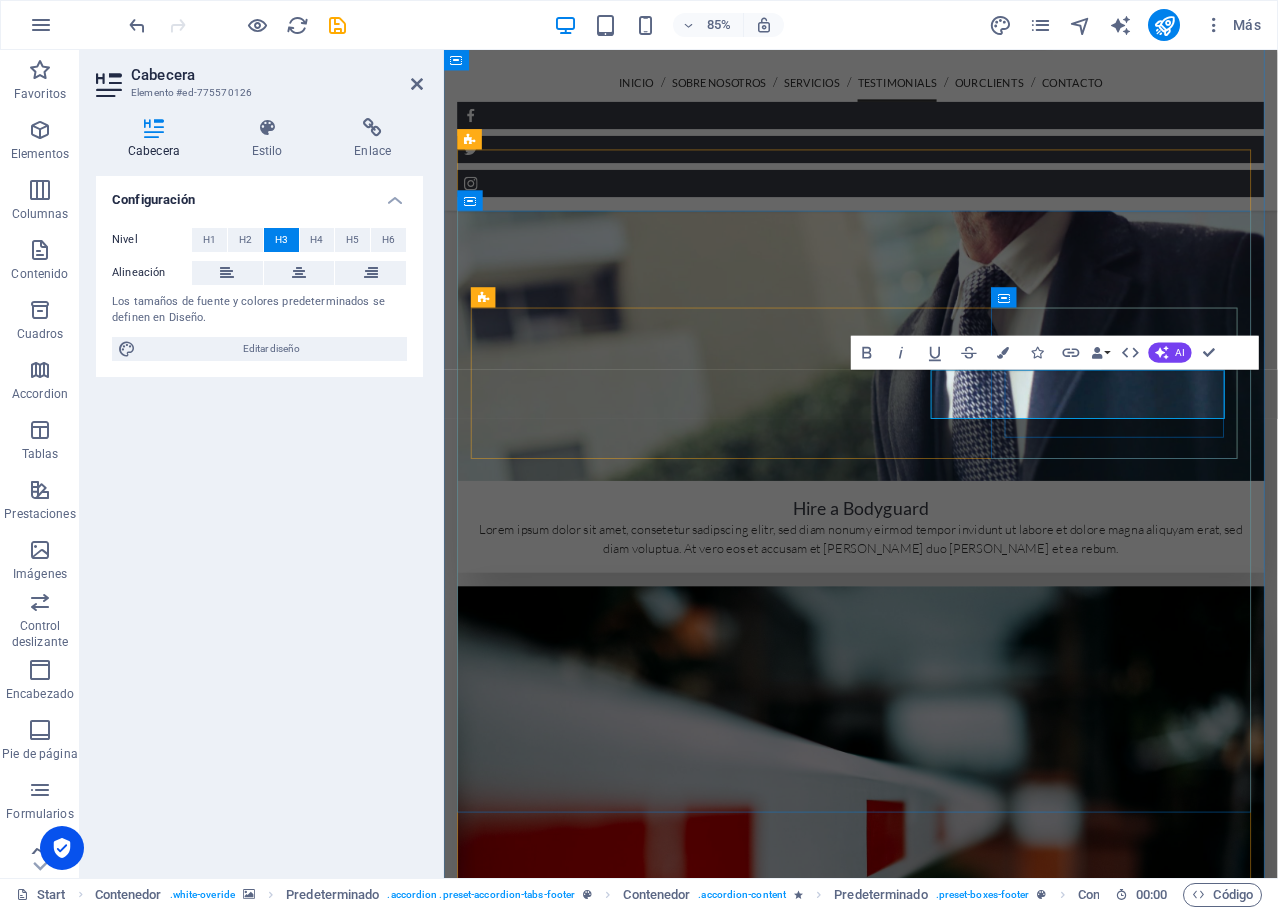 scroll, scrollTop: 0, scrollLeft: 87, axis: horizontal 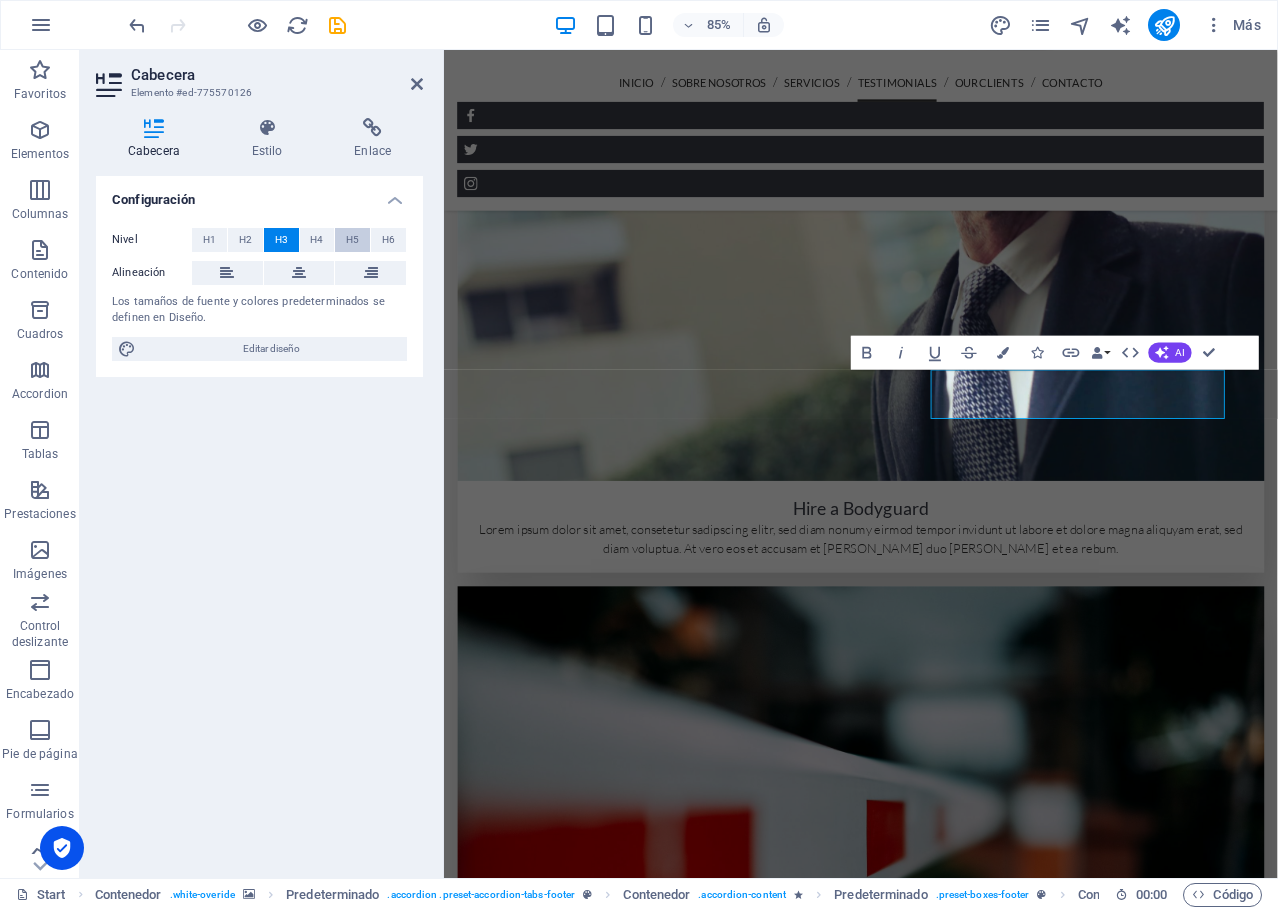 click on "H5" at bounding box center (352, 240) 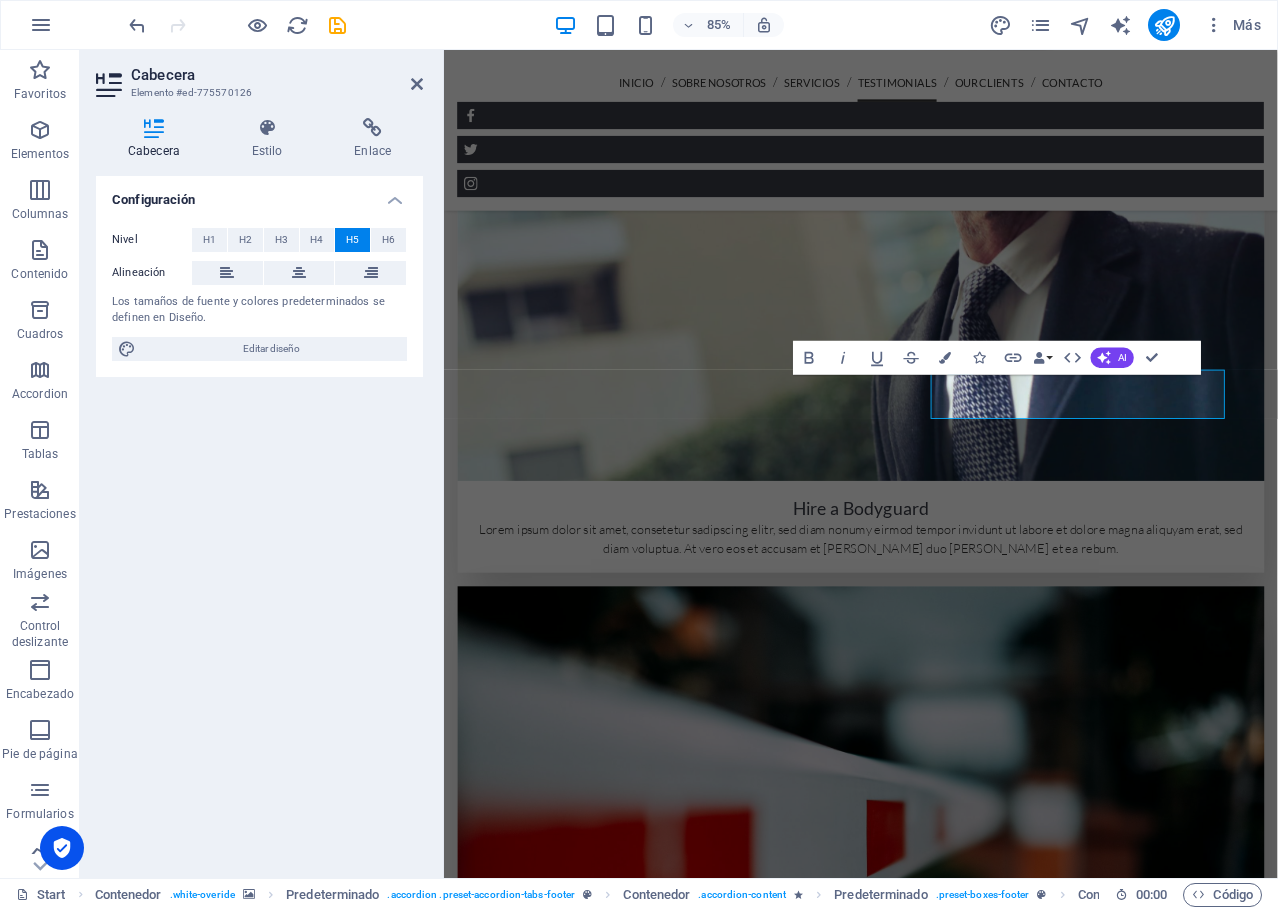 scroll, scrollTop: 0, scrollLeft: 67, axis: horizontal 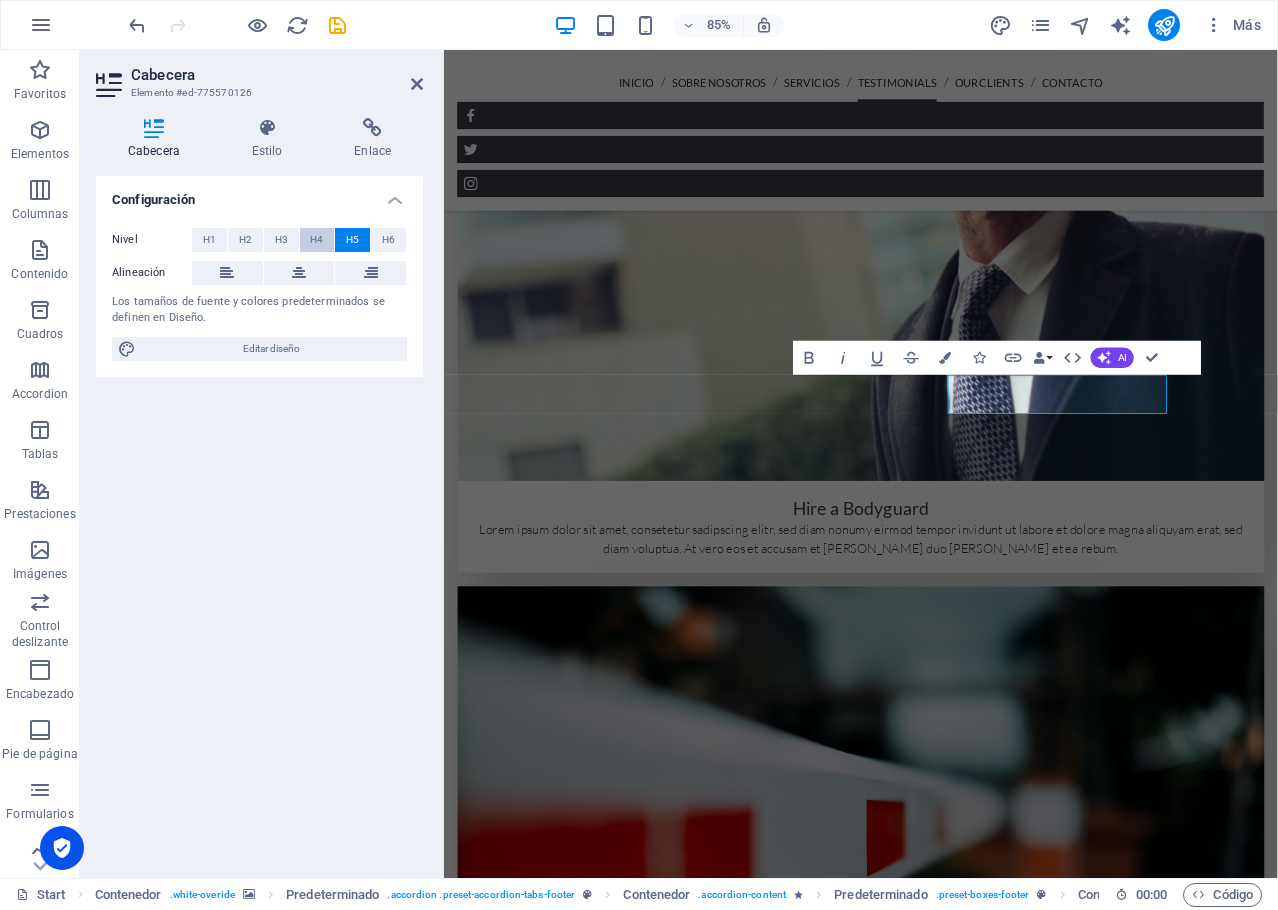 click on "H4" at bounding box center (316, 240) 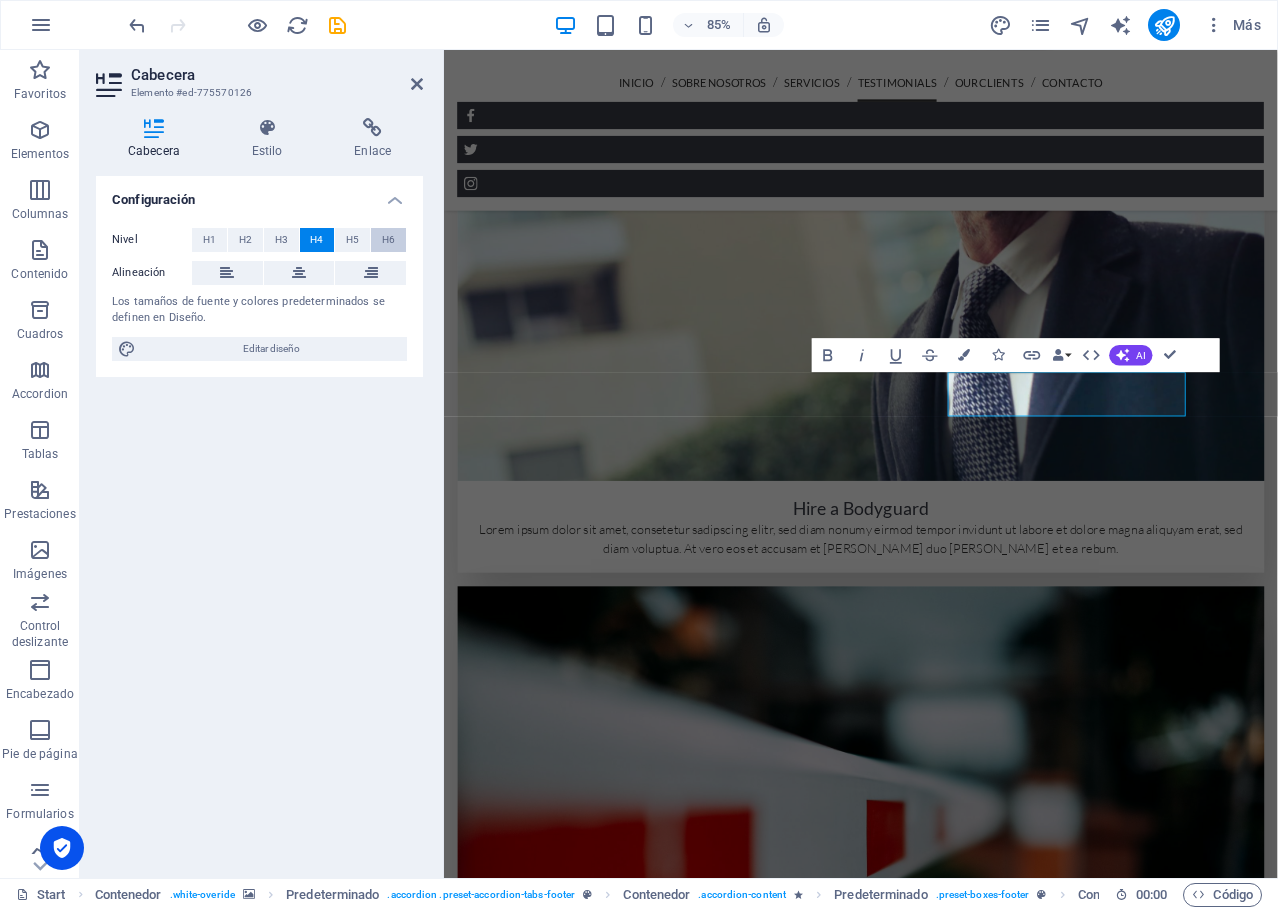 click on "H6" at bounding box center (388, 240) 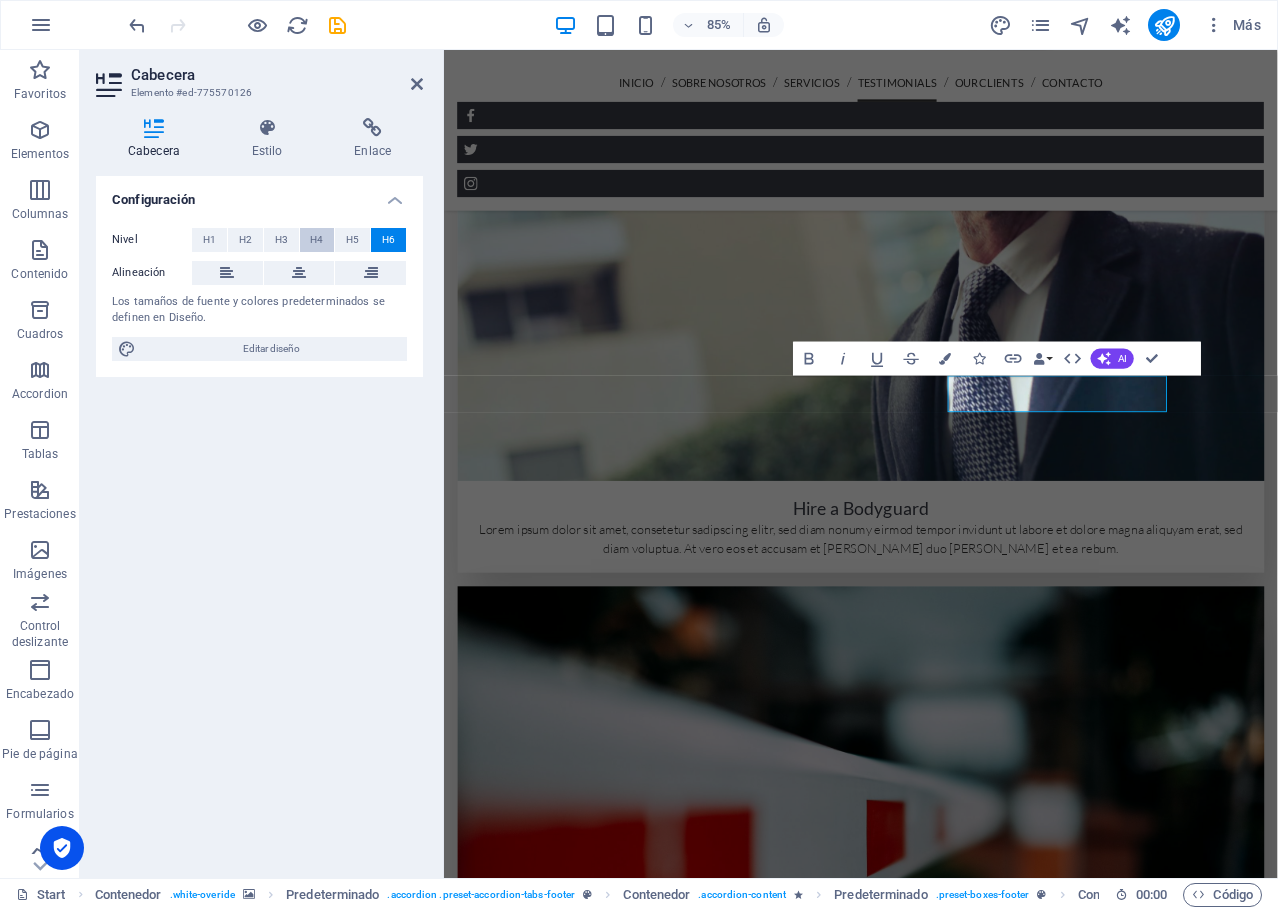drag, startPoint x: 352, startPoint y: 241, endPoint x: 331, endPoint y: 234, distance: 22.135944 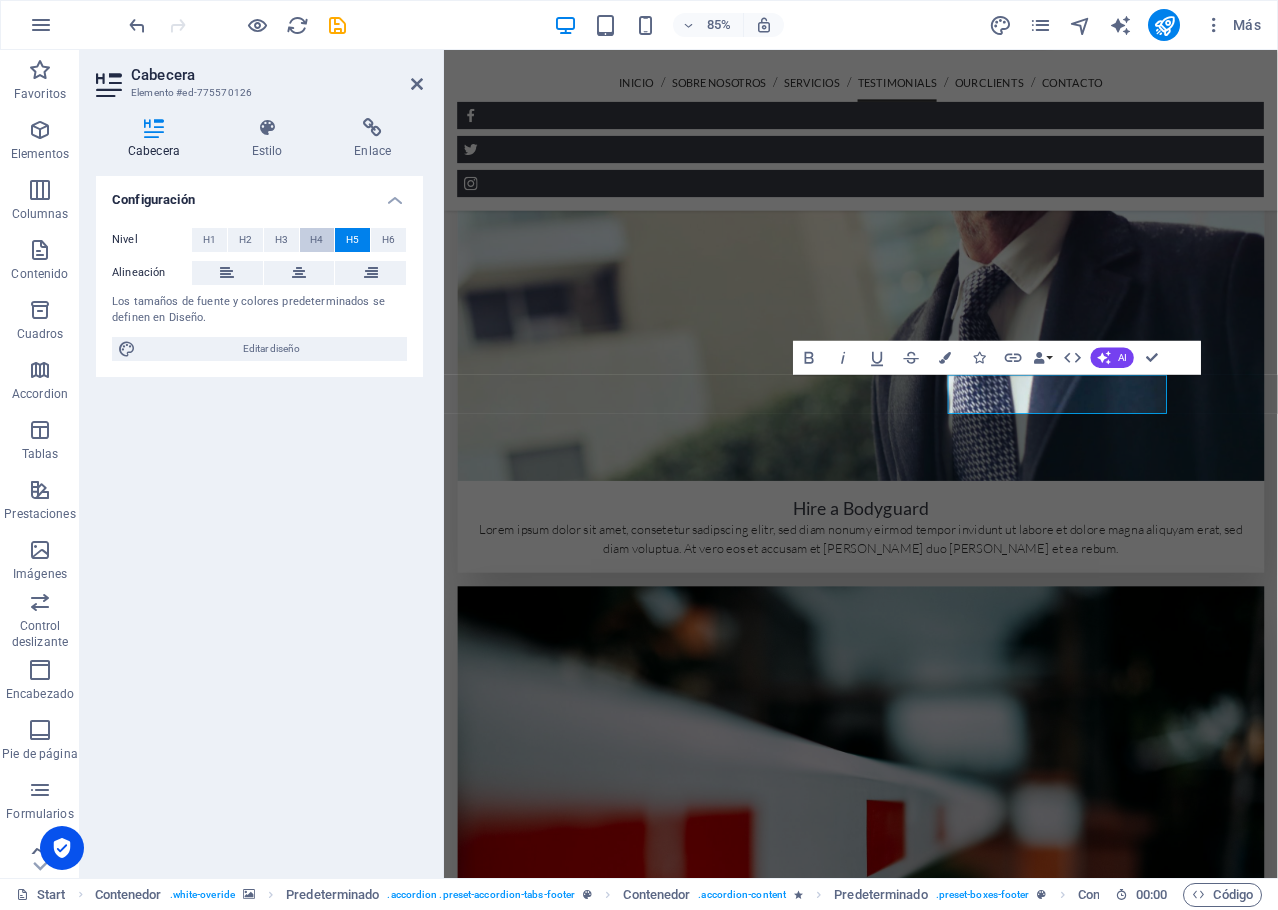 click on "H4" at bounding box center [317, 240] 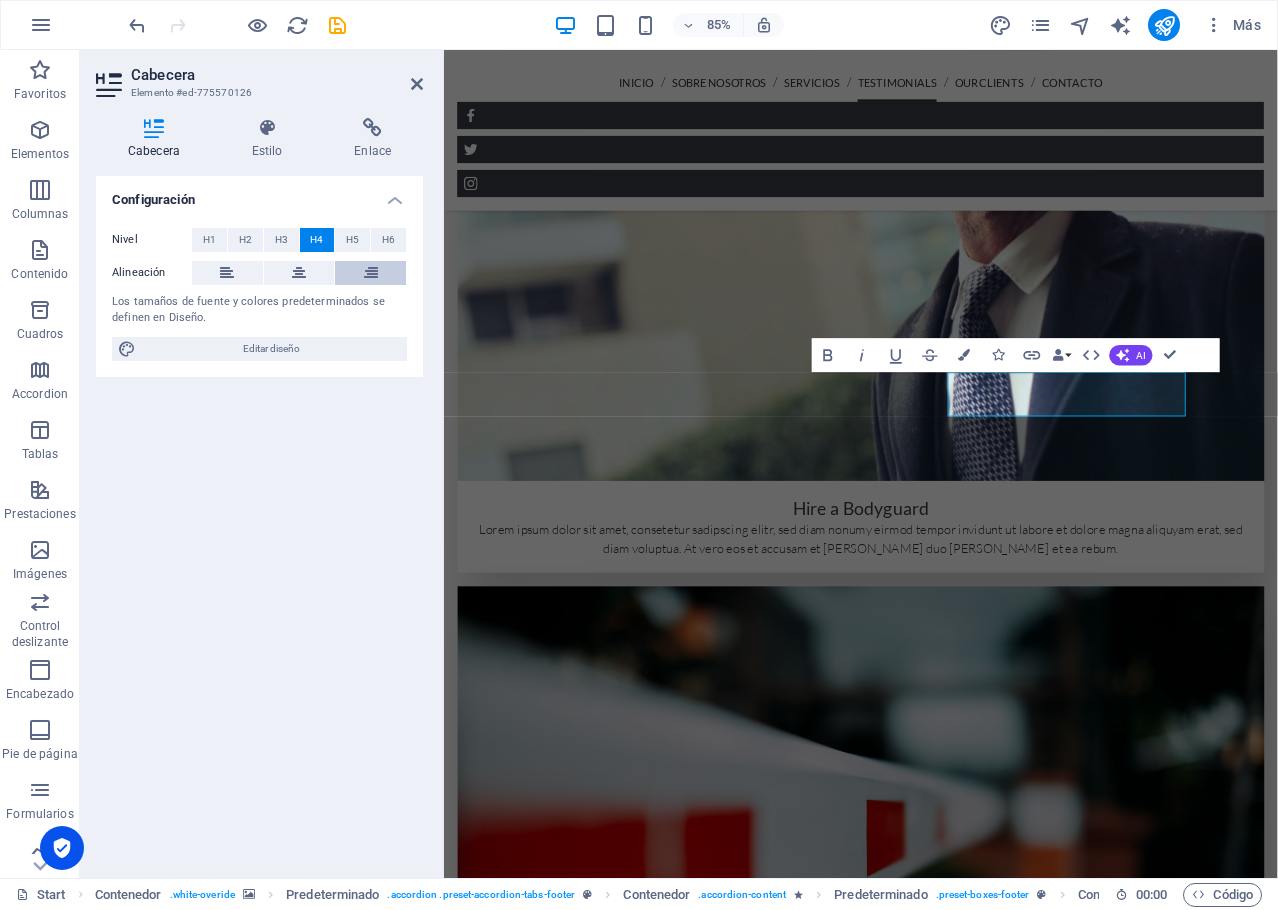 click at bounding box center (370, 273) 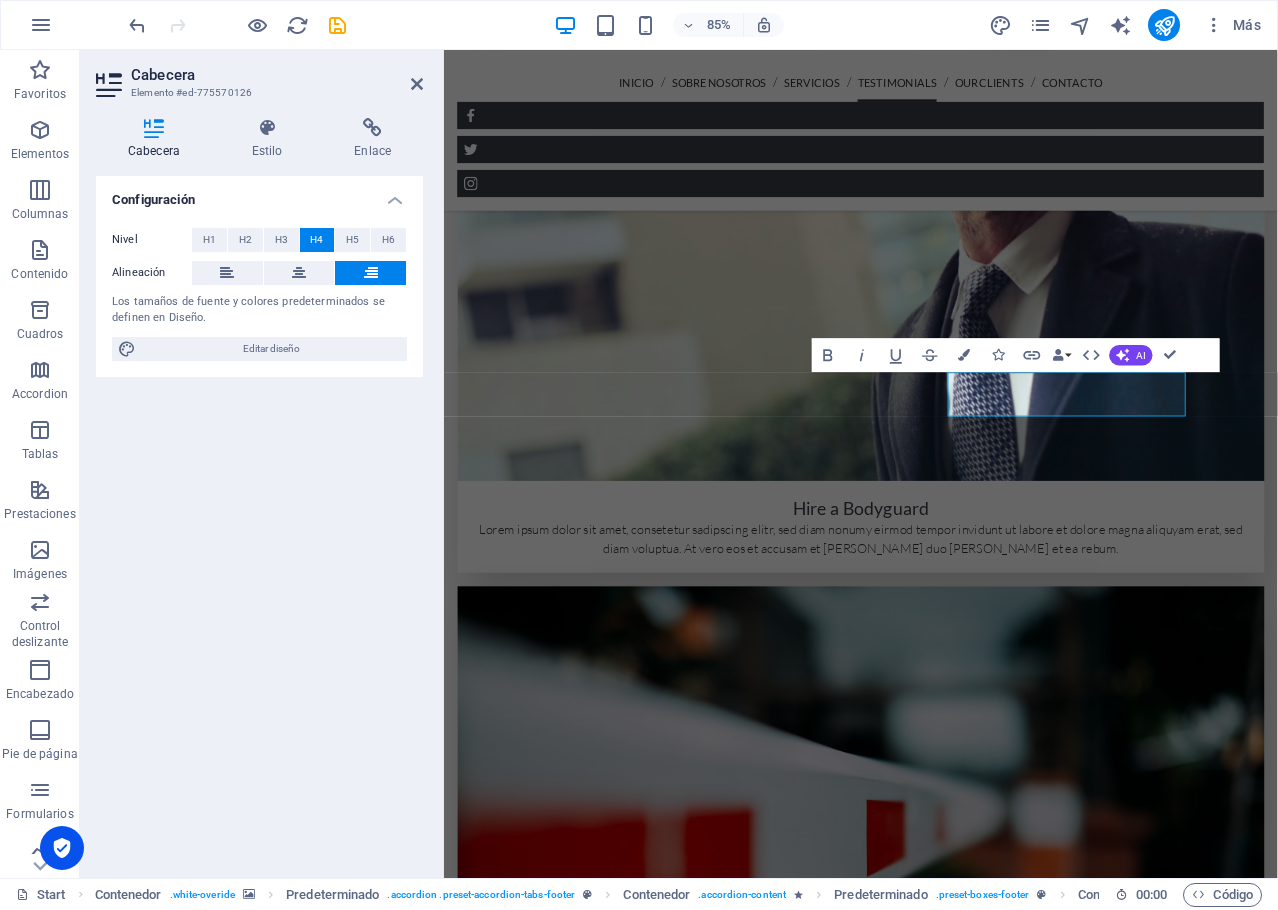 click at bounding box center (370, 273) 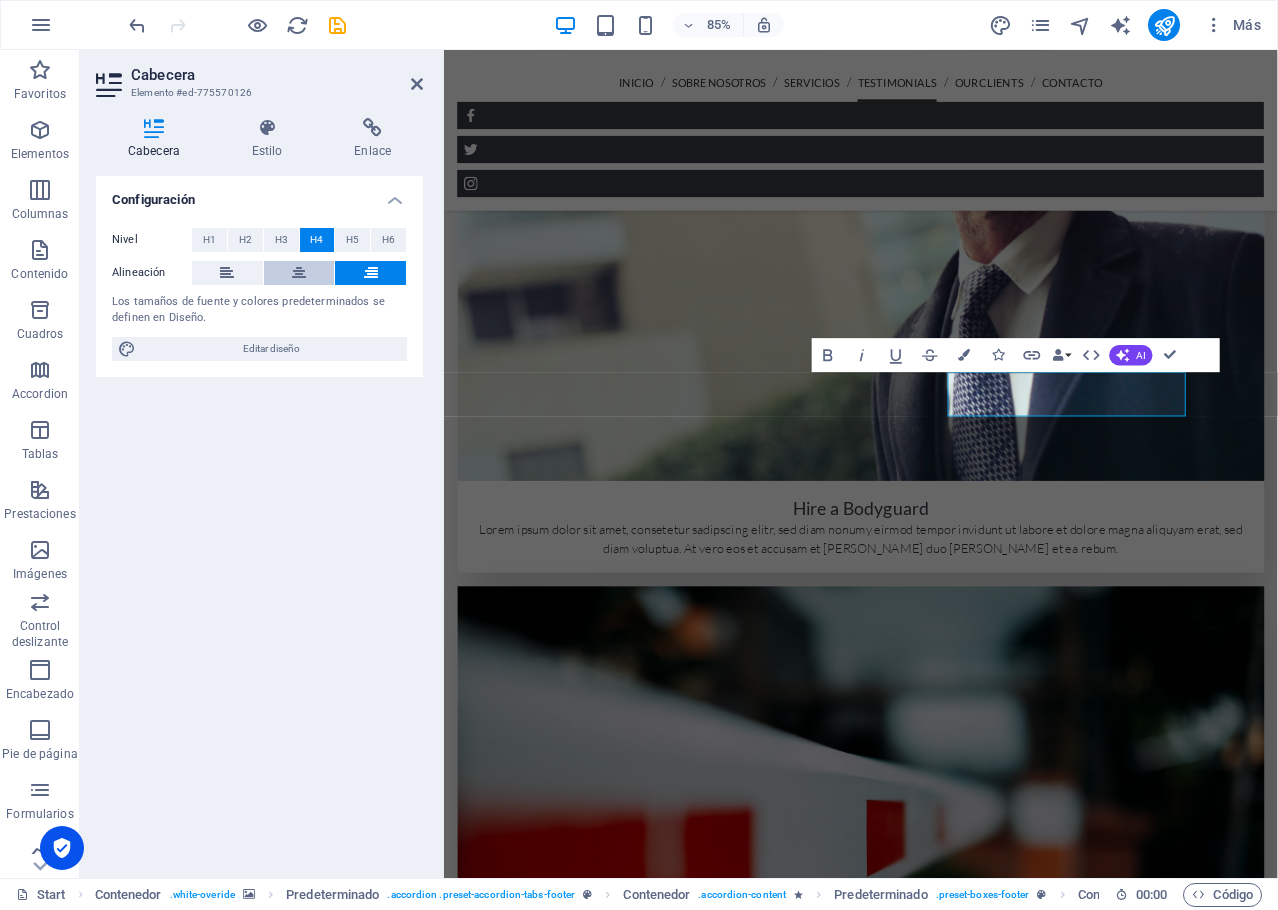 click at bounding box center [299, 273] 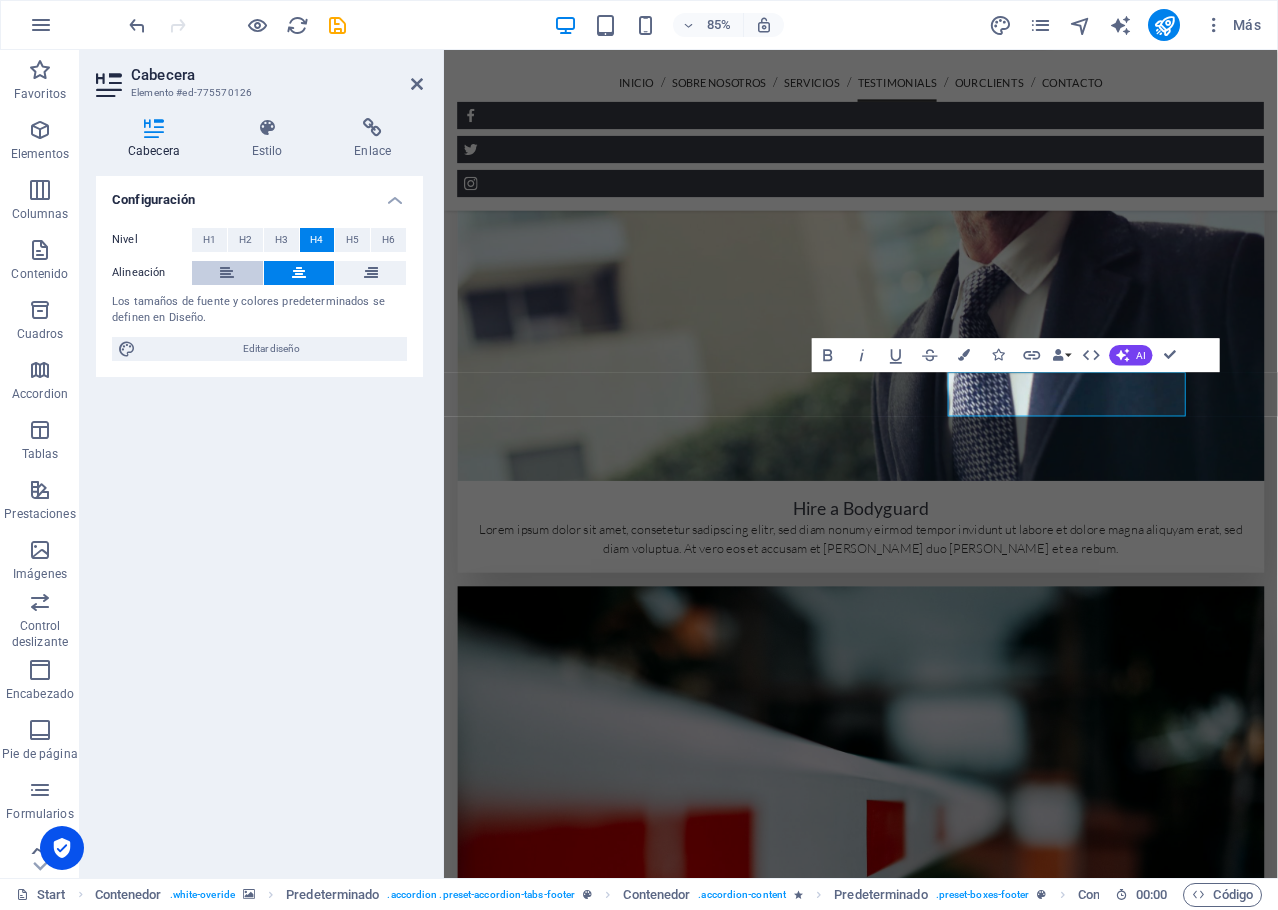 click at bounding box center (227, 273) 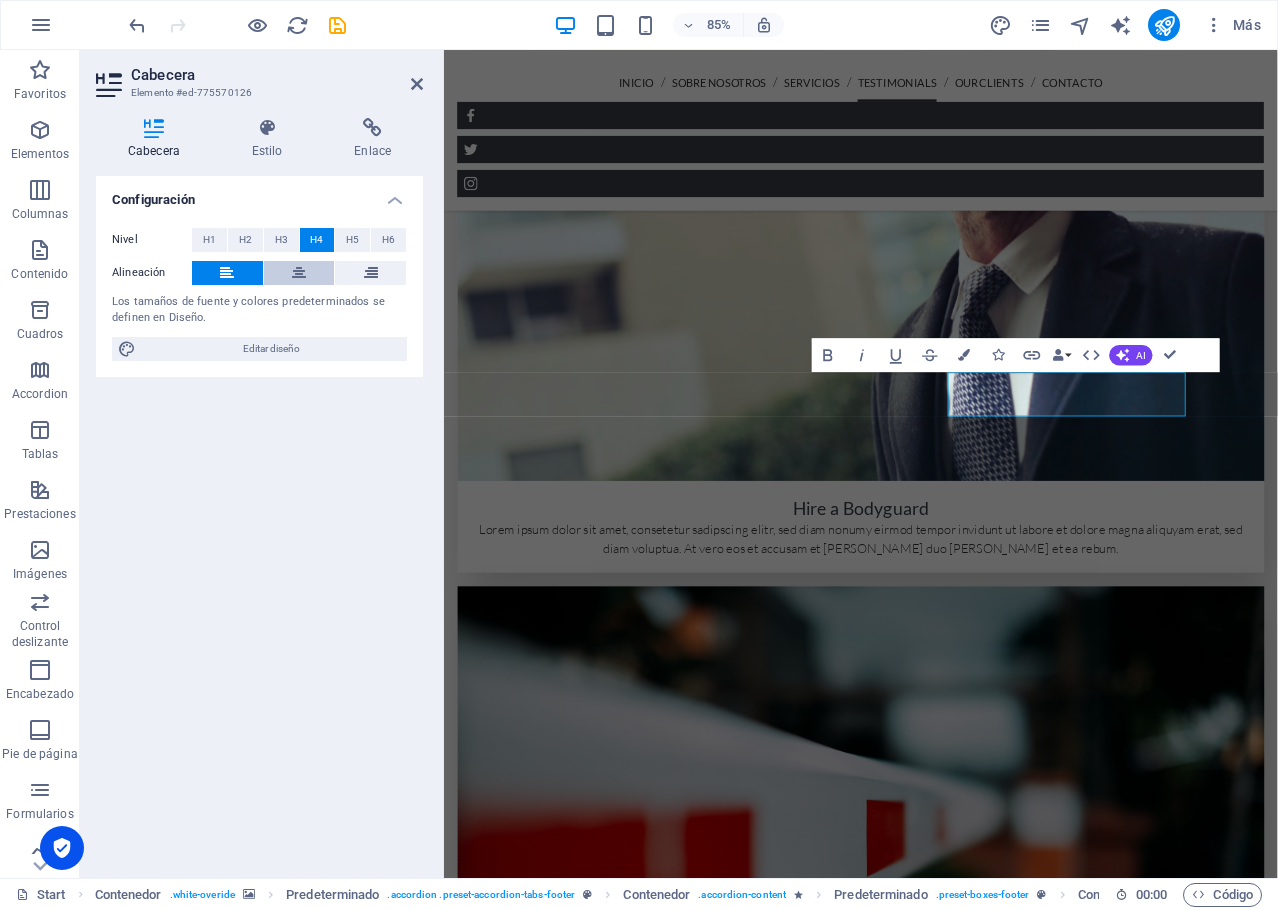 click at bounding box center (299, 273) 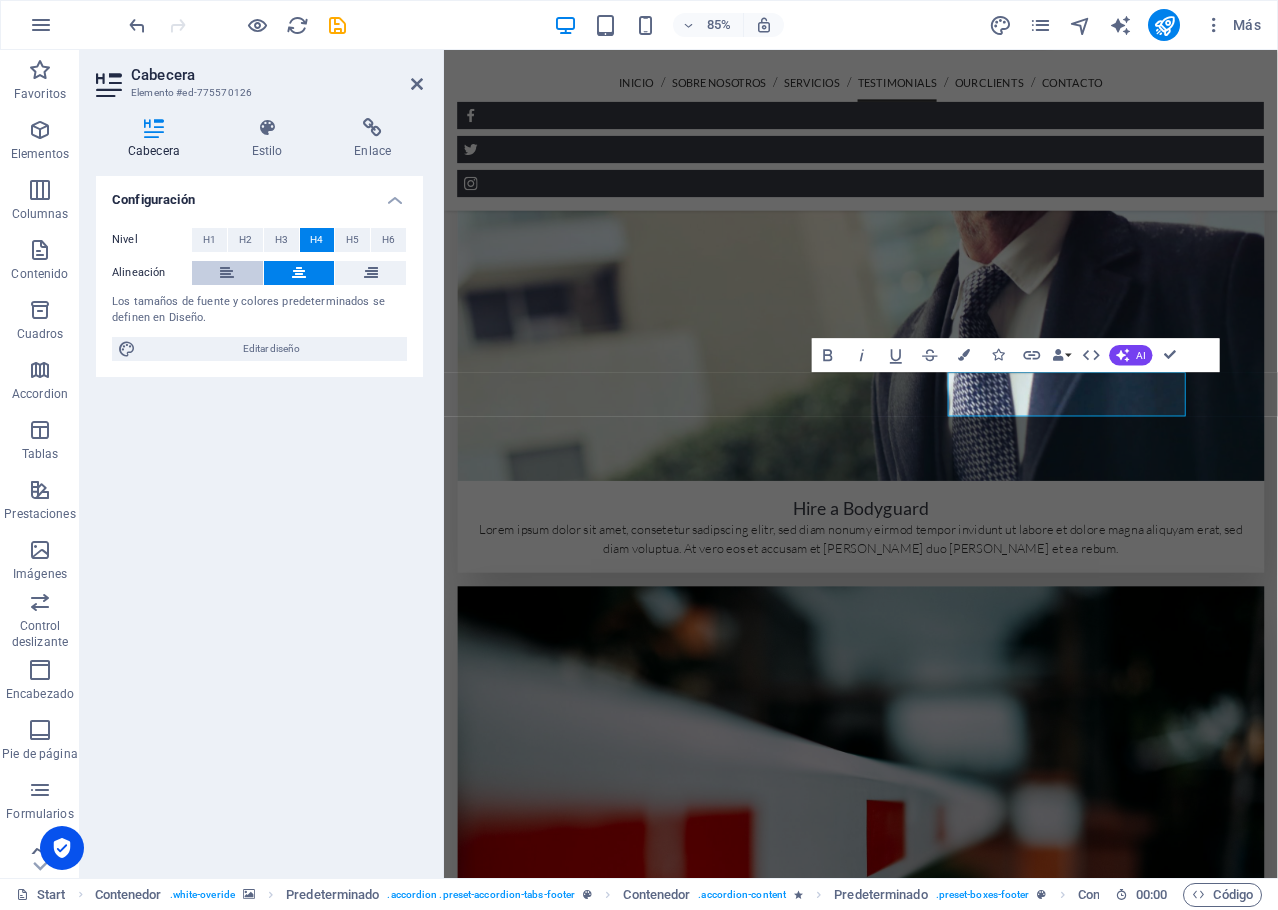click at bounding box center (227, 273) 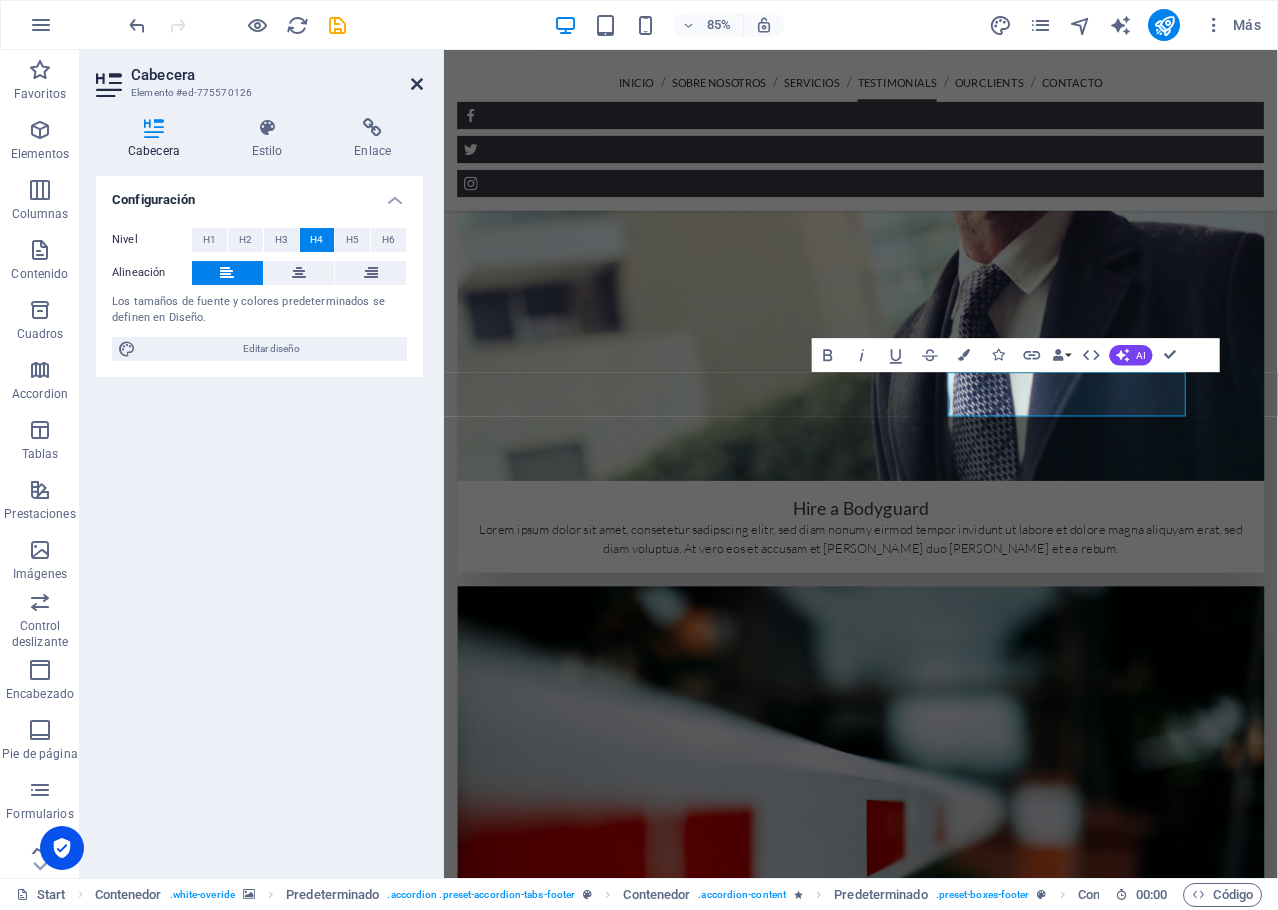 click at bounding box center [417, 84] 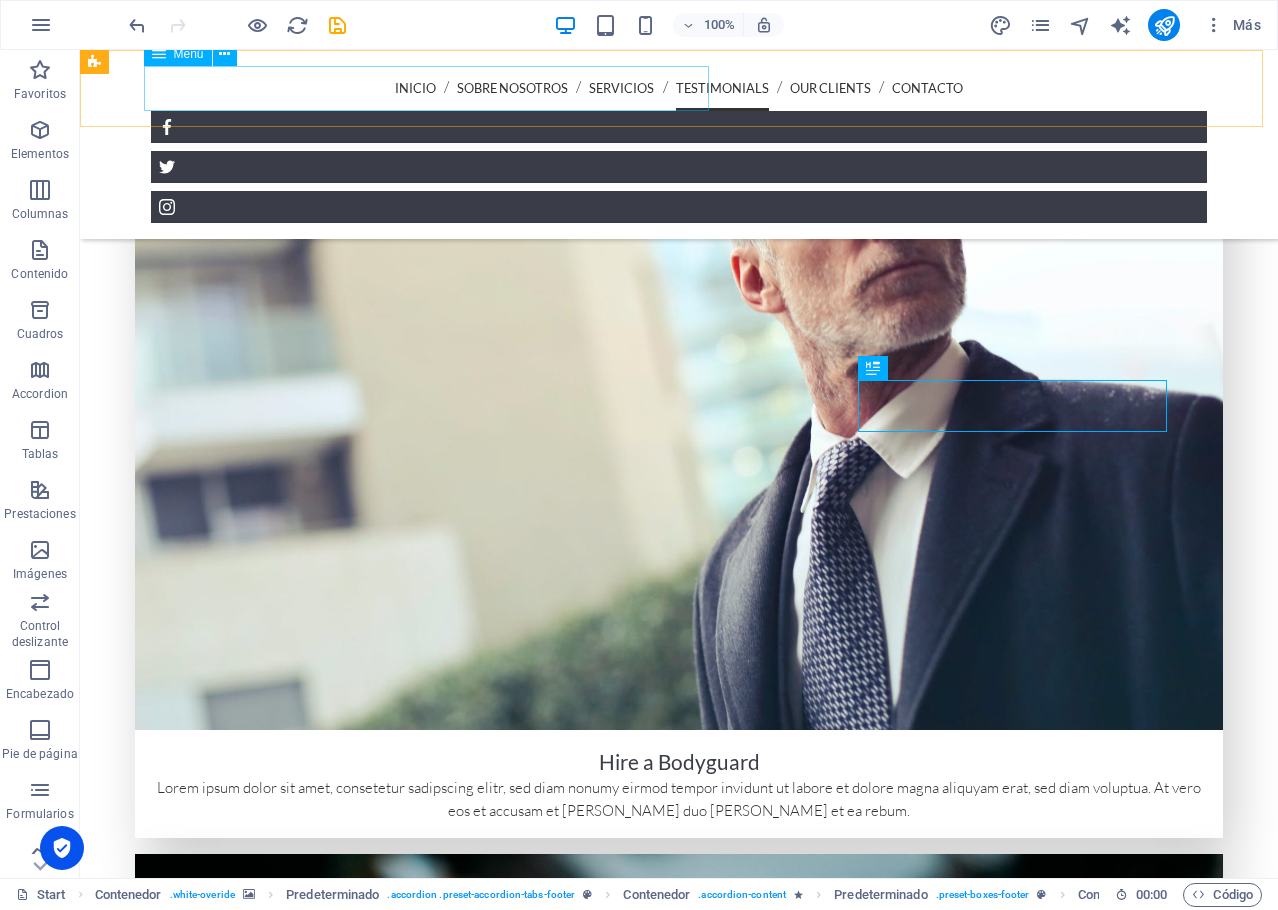 scroll, scrollTop: 3825, scrollLeft: 0, axis: vertical 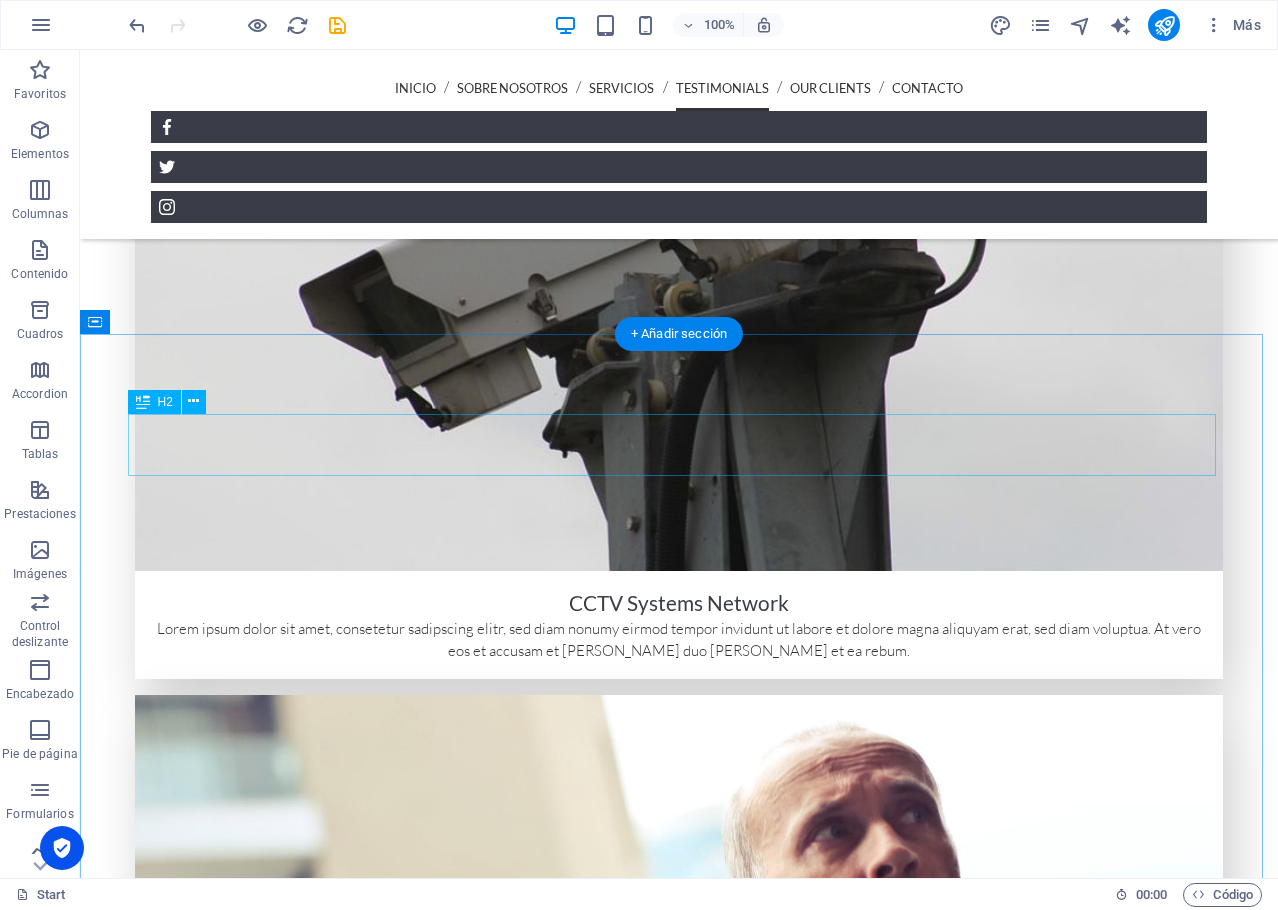 click on "Contact" at bounding box center [679, 9537] 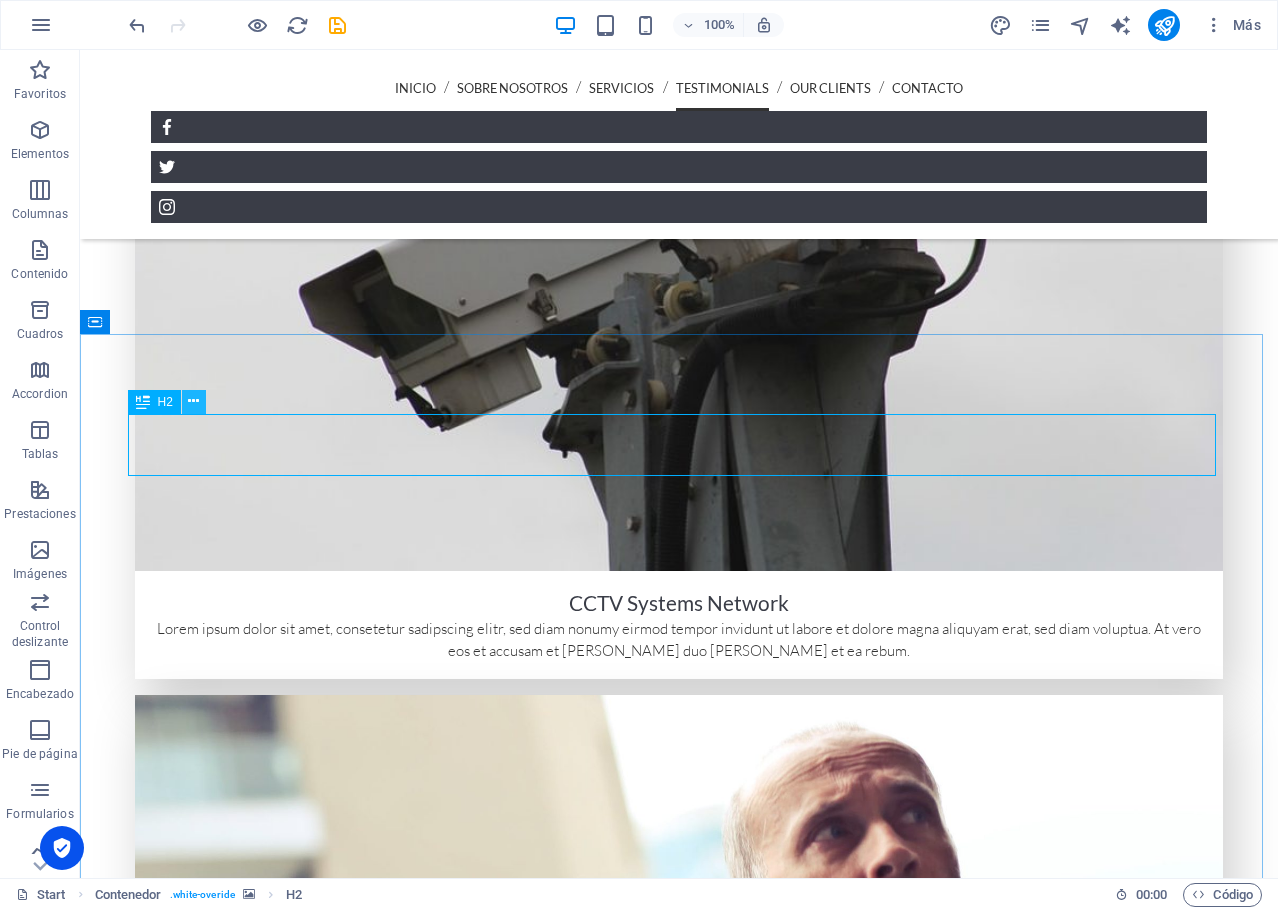 click at bounding box center [193, 401] 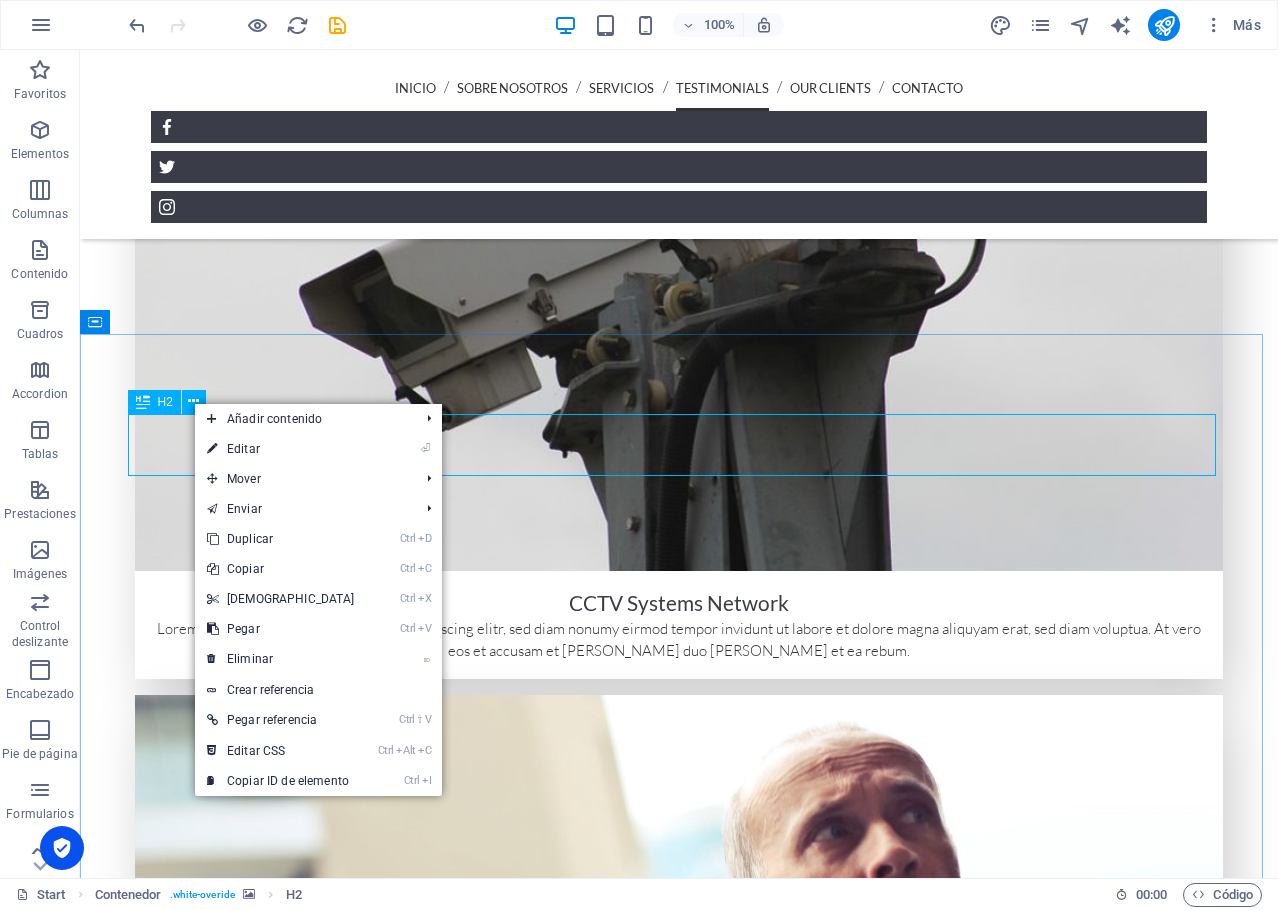 click on "Contact" at bounding box center (679, 9537) 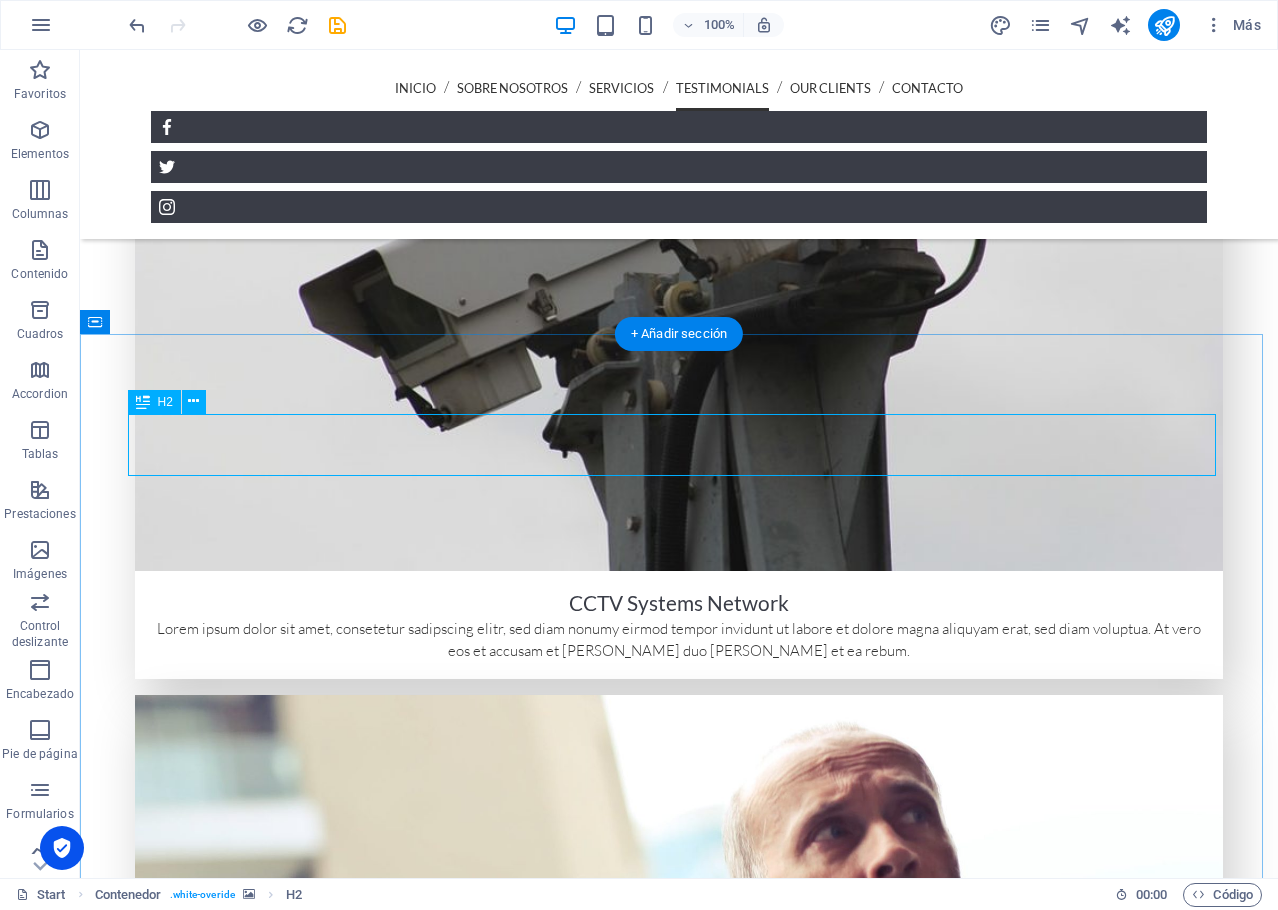 click on "Contact" at bounding box center (679, 9537) 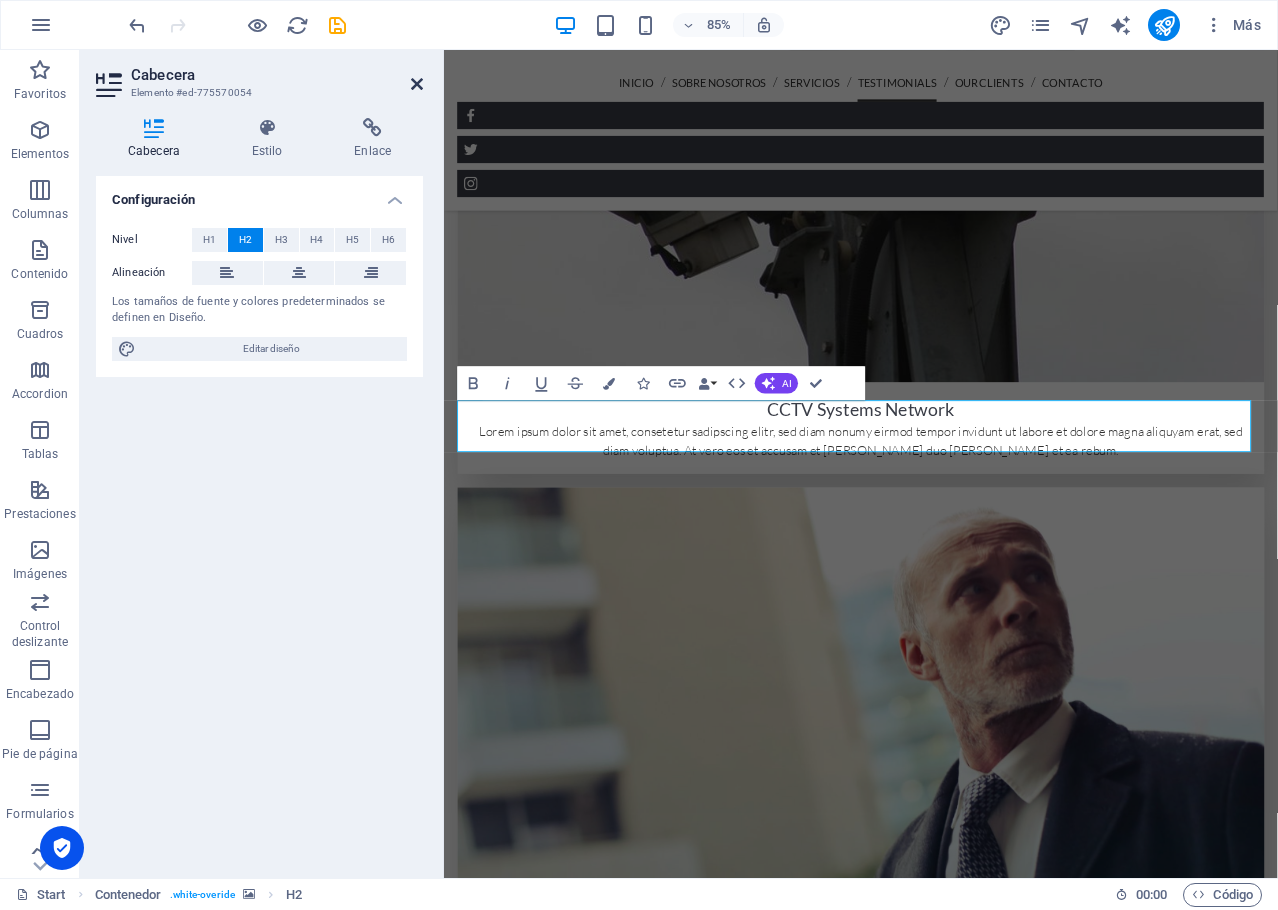 click at bounding box center (417, 84) 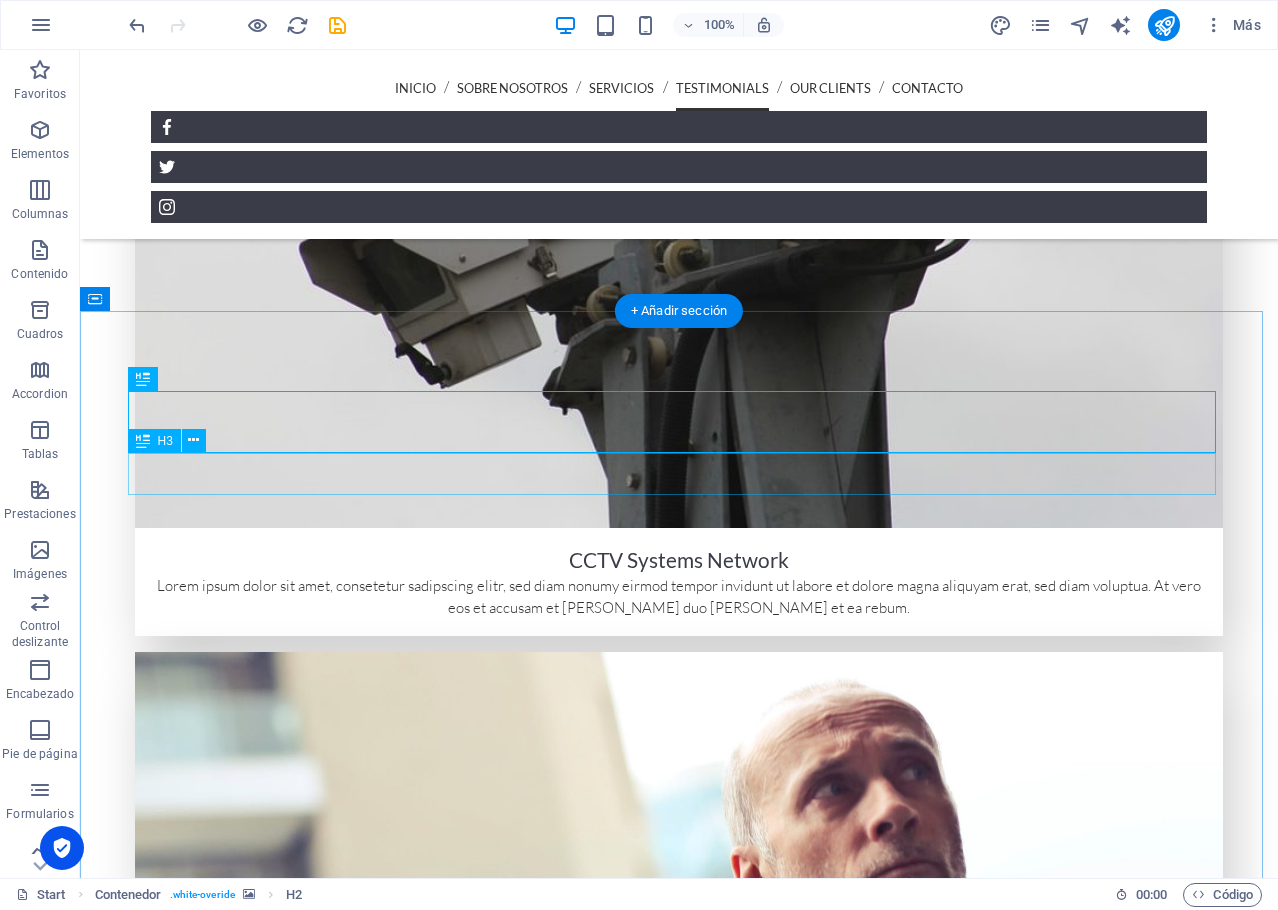 click on "We are happy to assist you" at bounding box center (679, 9605) 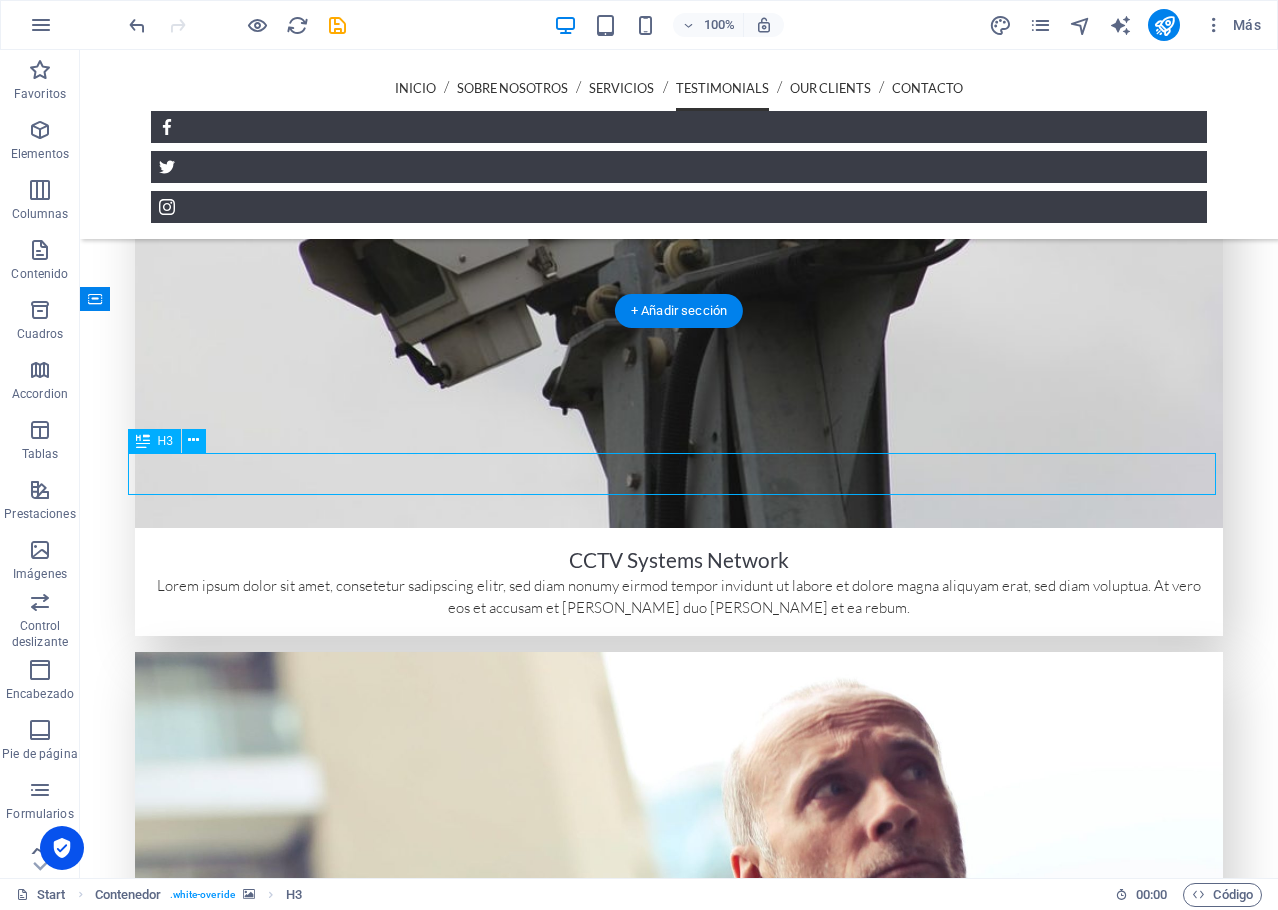 click on "We are happy to assist you" at bounding box center [679, 9605] 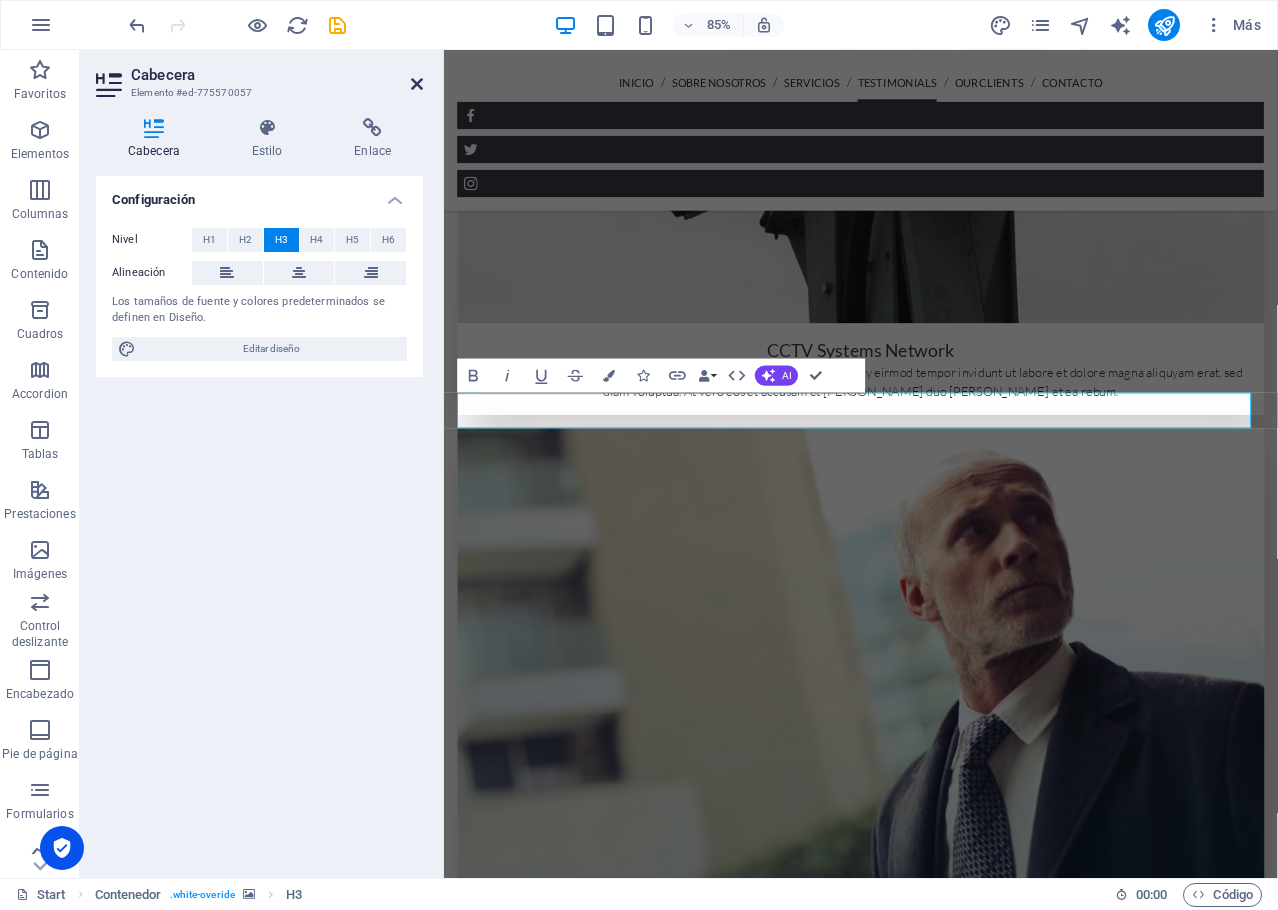 click at bounding box center (417, 84) 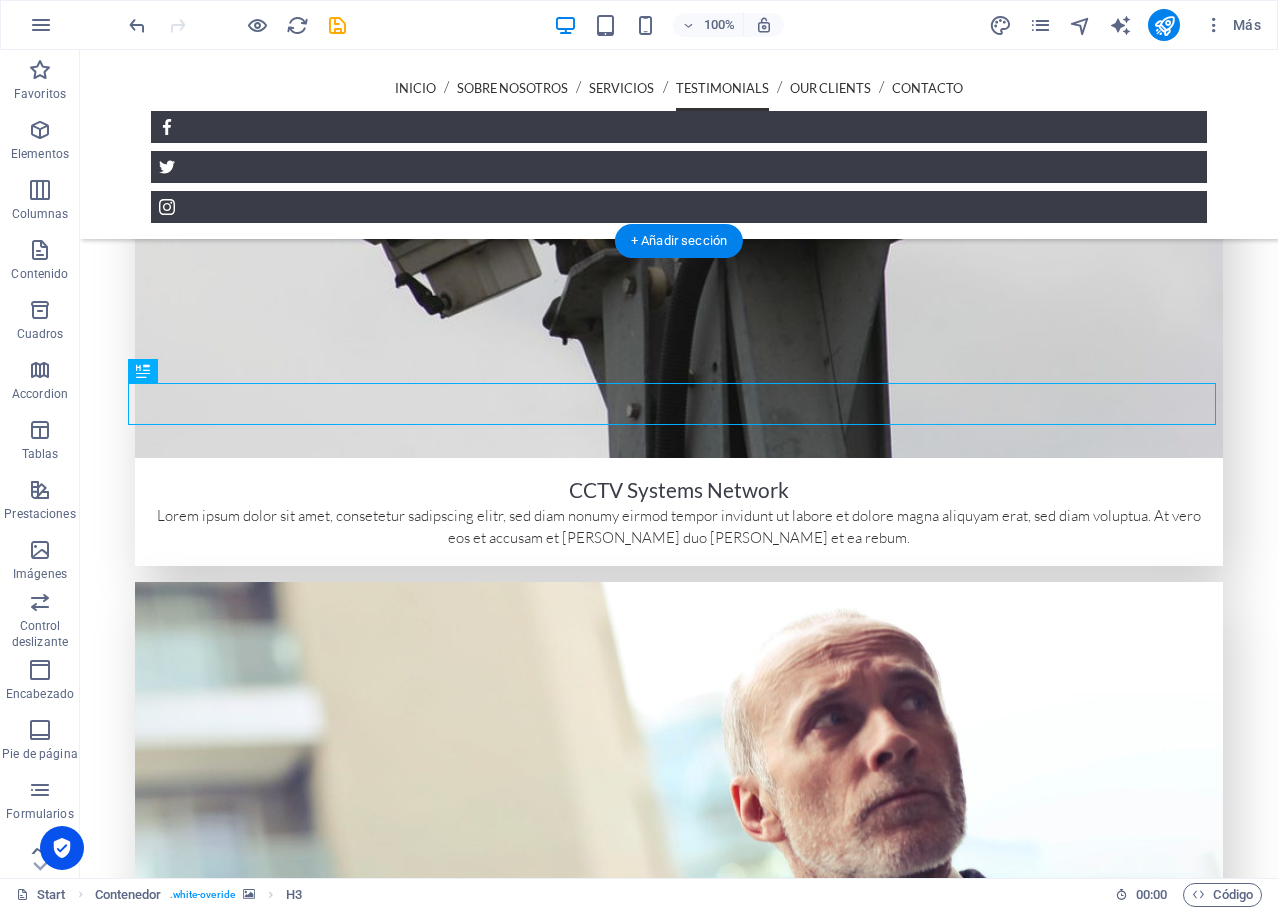 click at bounding box center [679, 8411] 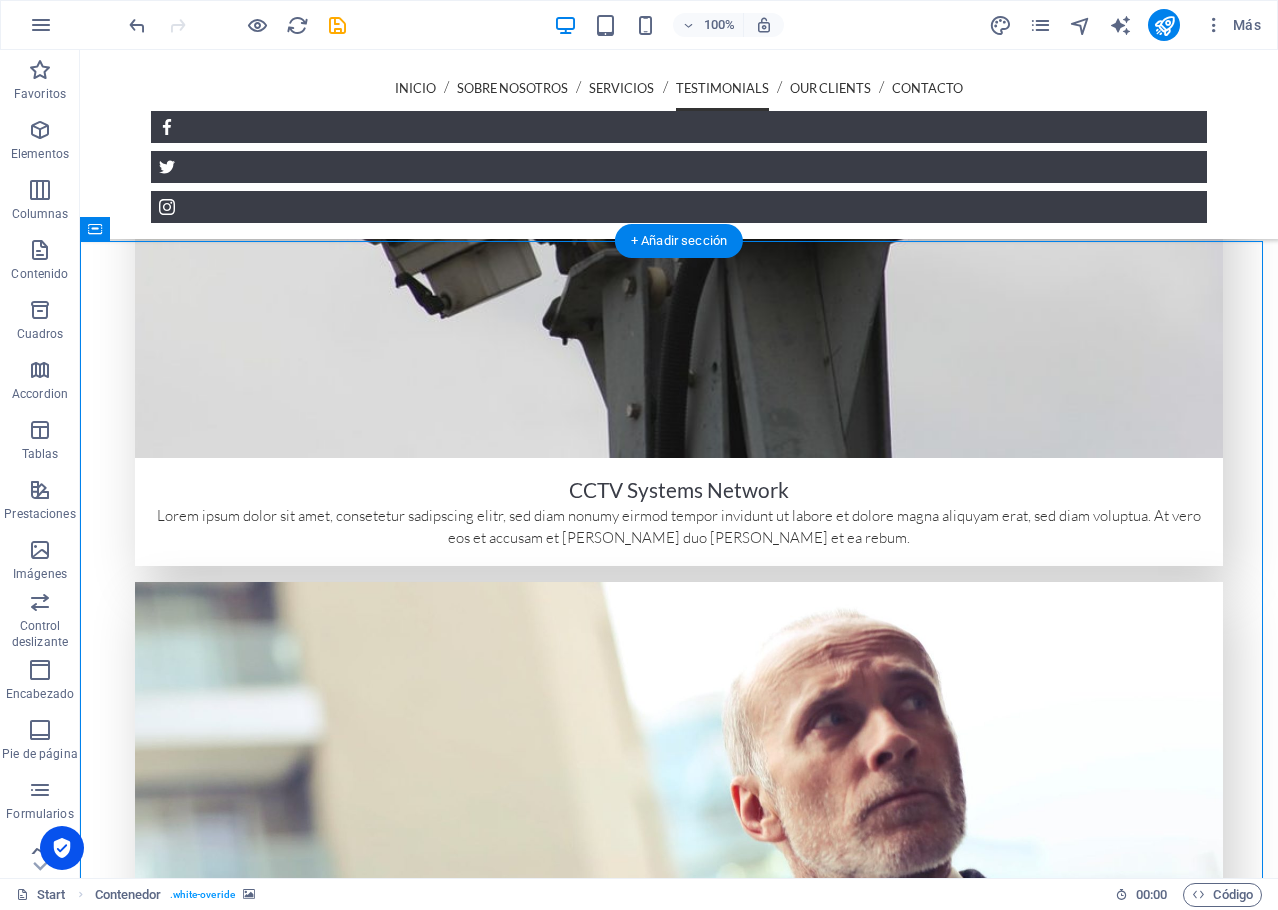 click at bounding box center (679, 8411) 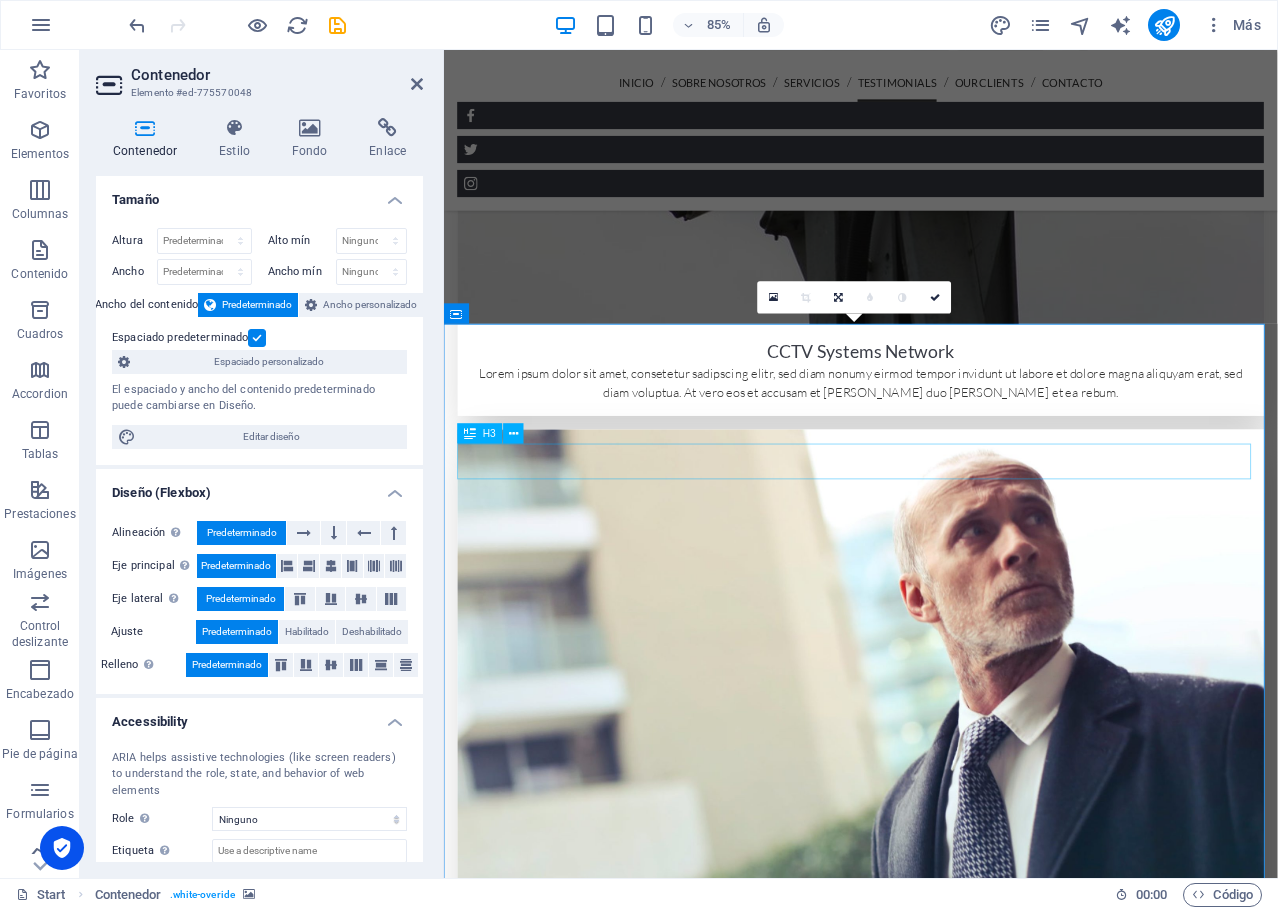 scroll, scrollTop: 3252, scrollLeft: 0, axis: vertical 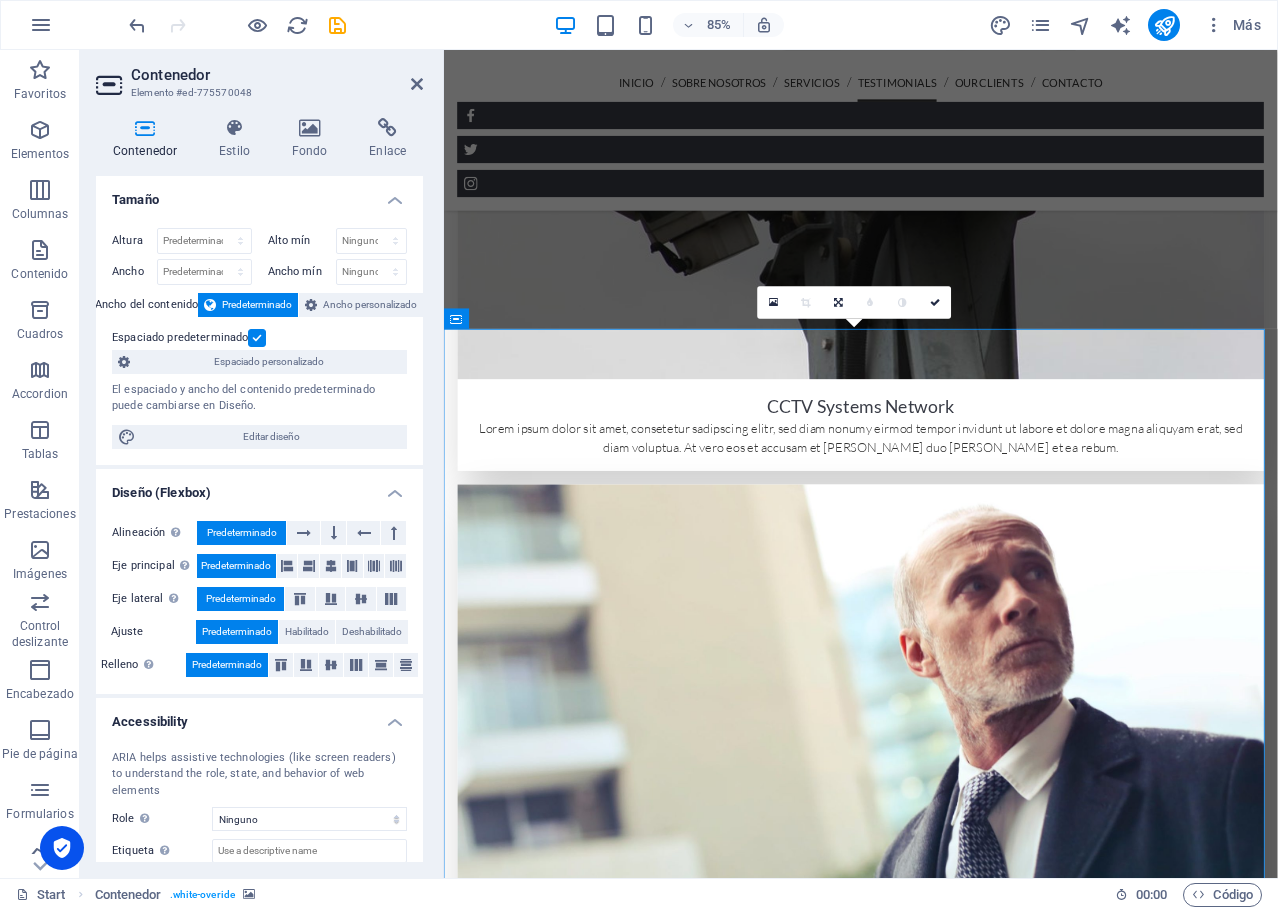 click on "Contenedor Elemento #ed-775570048
Contenedor Estilo Fondo Enlace Tamaño Altura Predeterminado px rem % vh vw Alto mín Ninguno px rem % vh vw Ancho Predeterminado px rem % em vh vw Ancho mín Ninguno px rem % vh vw Ancho del contenido Predeterminado Ancho personalizado Ancho Predeterminado px rem % em vh vw Ancho mín Ninguno px rem % vh vw Espaciado predeterminado Espaciado personalizado El espaciado y ancho del contenido predeterminado puede cambiarse en Diseño. Editar diseño Diseño (Flexbox) Alineación Determina flex-direction. Predeterminado Eje principal Determina la forma en la que los elementos deberían comportarse por el eje principal en este contenedor (contenido justificado). Predeterminado Eje lateral Controla la dirección vertical del elemento en el contenedor (alinear elementos). Predeterminado Ajuste Predeterminado Habilitado Deshabilitado Relleno Controla las distancias y la dirección de los elementos en el eje Y en varias líneas (alinear contenido). Predeterminado 100" at bounding box center (262, 464) 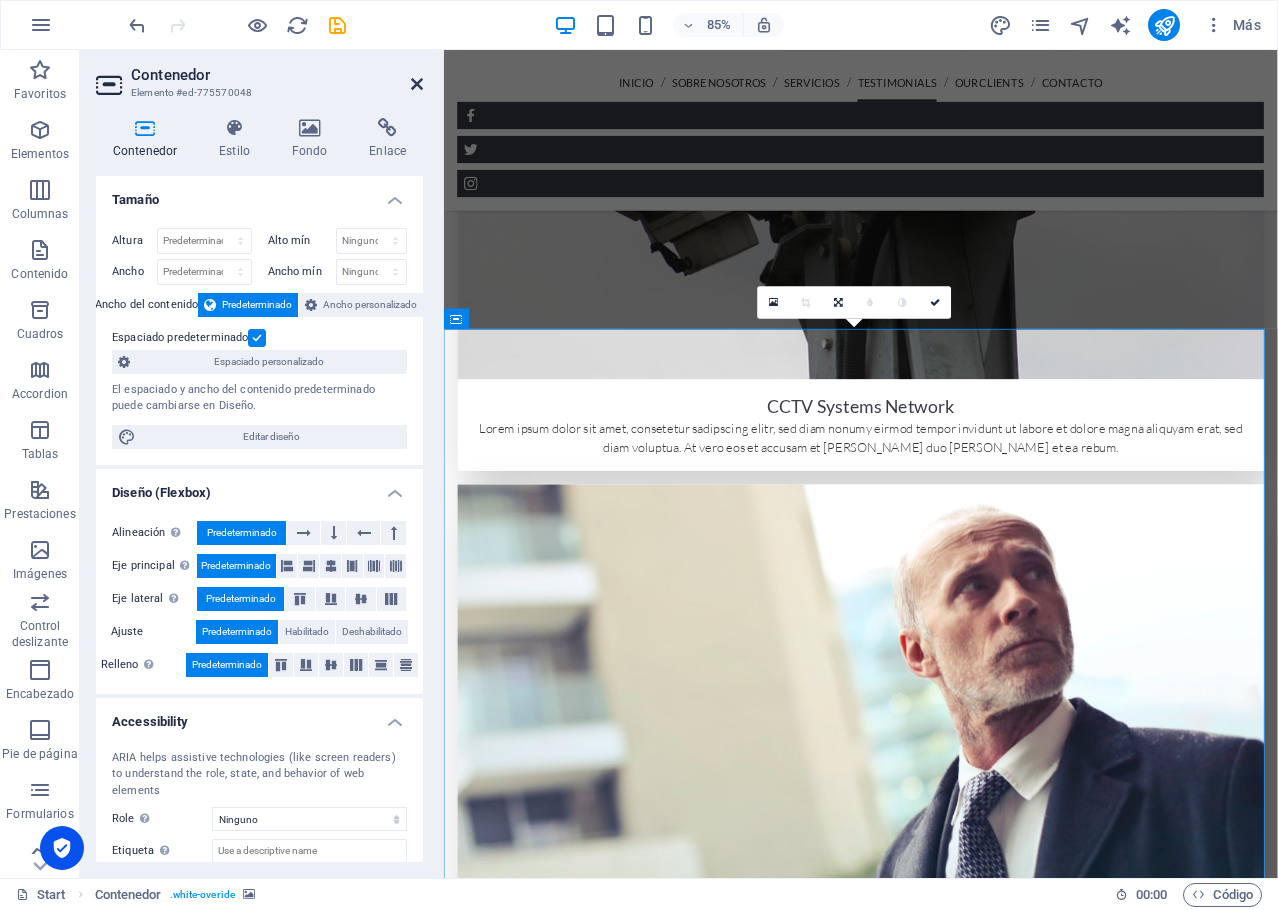 click at bounding box center [417, 84] 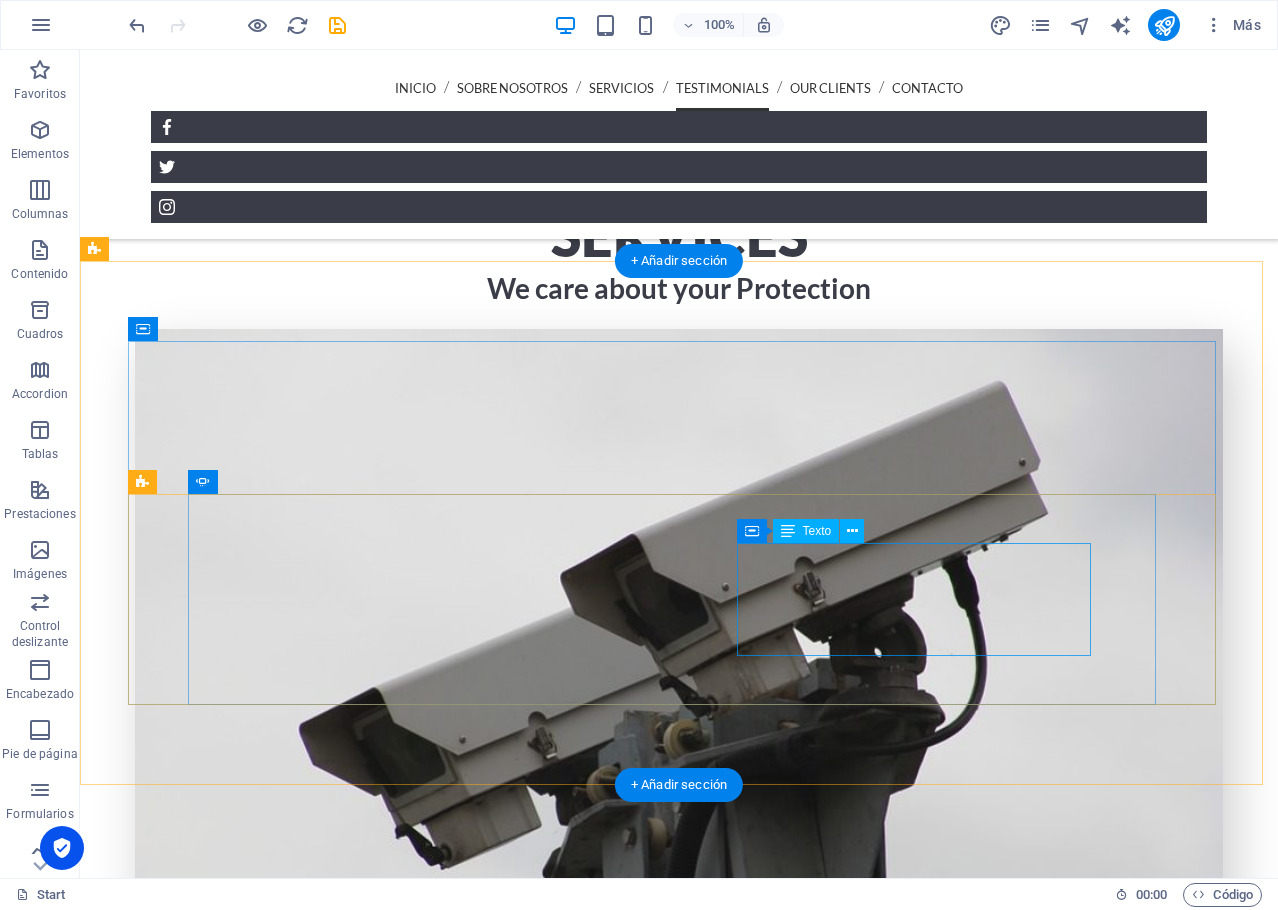 scroll, scrollTop: 2752, scrollLeft: 0, axis: vertical 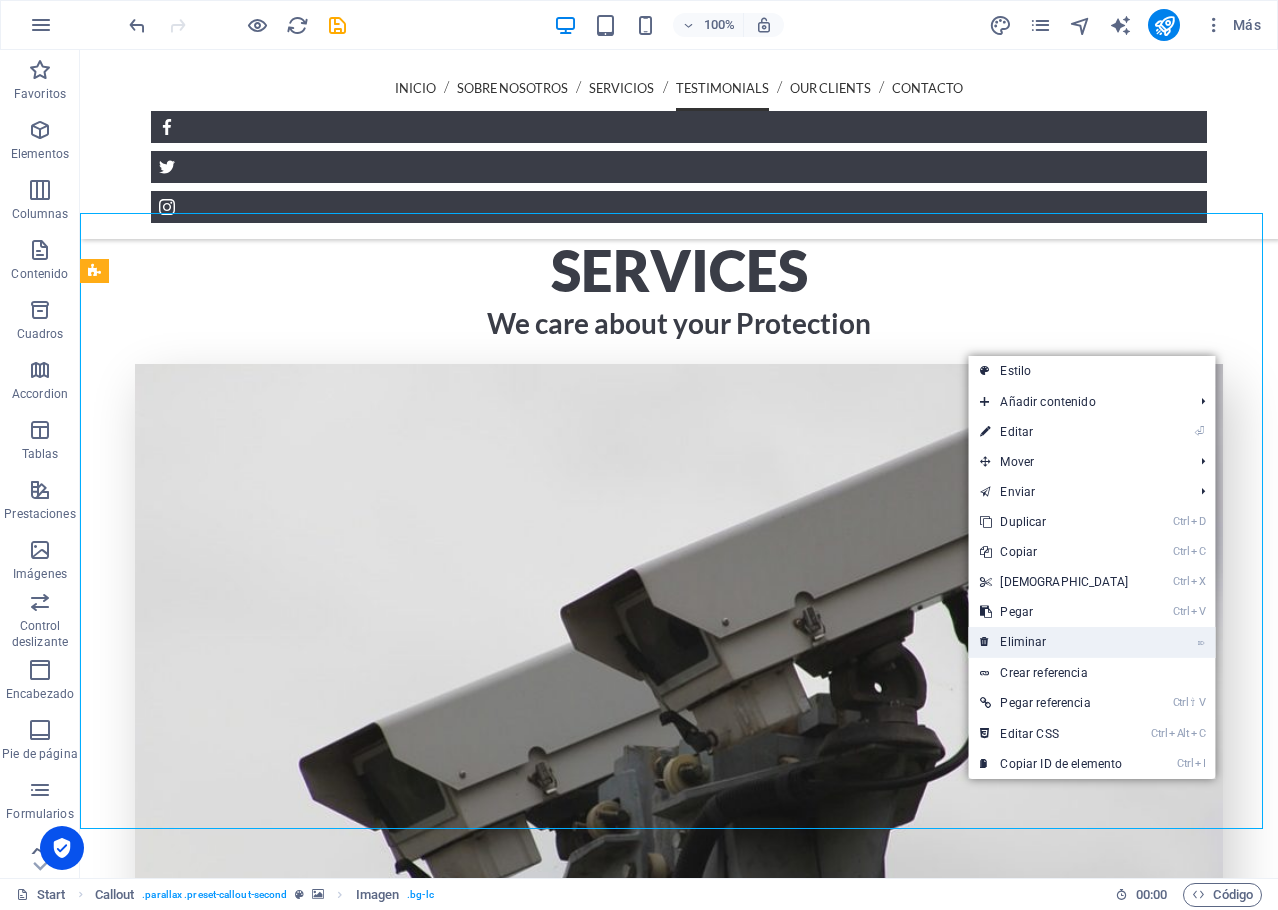 click on "⌦  Eliminar" at bounding box center (1054, 642) 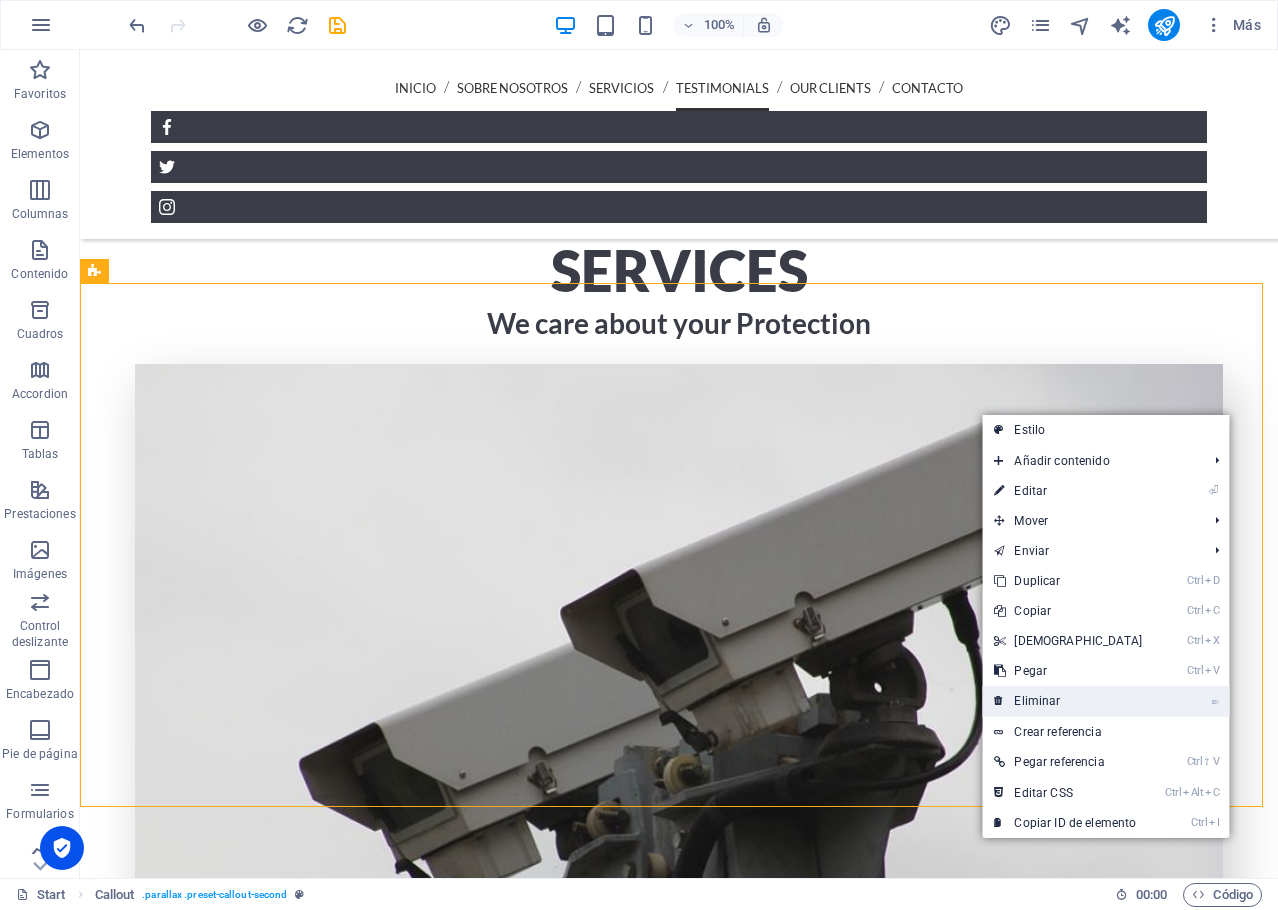 click on "⌦  Eliminar" at bounding box center (1068, 701) 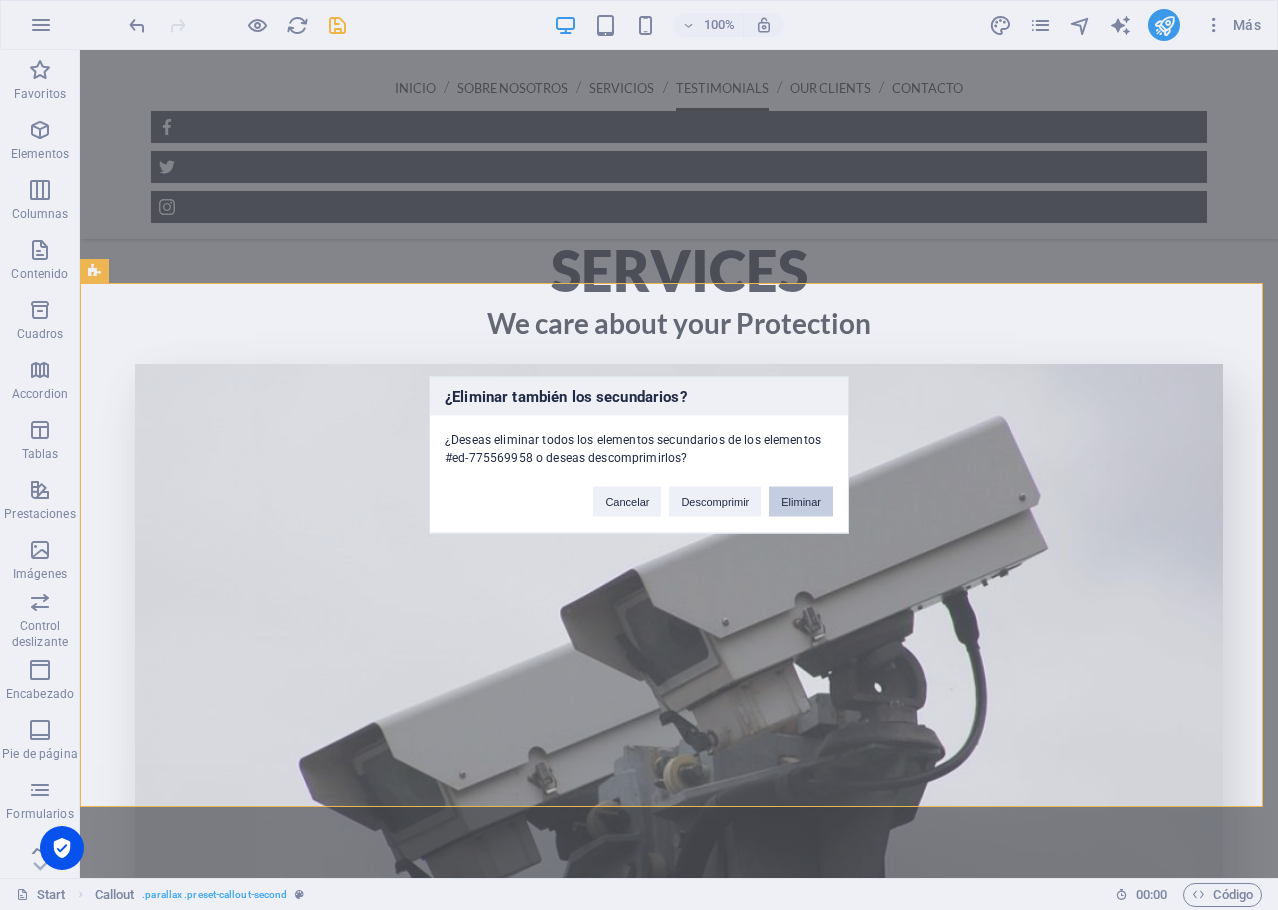 click on "Eliminar" at bounding box center [801, 502] 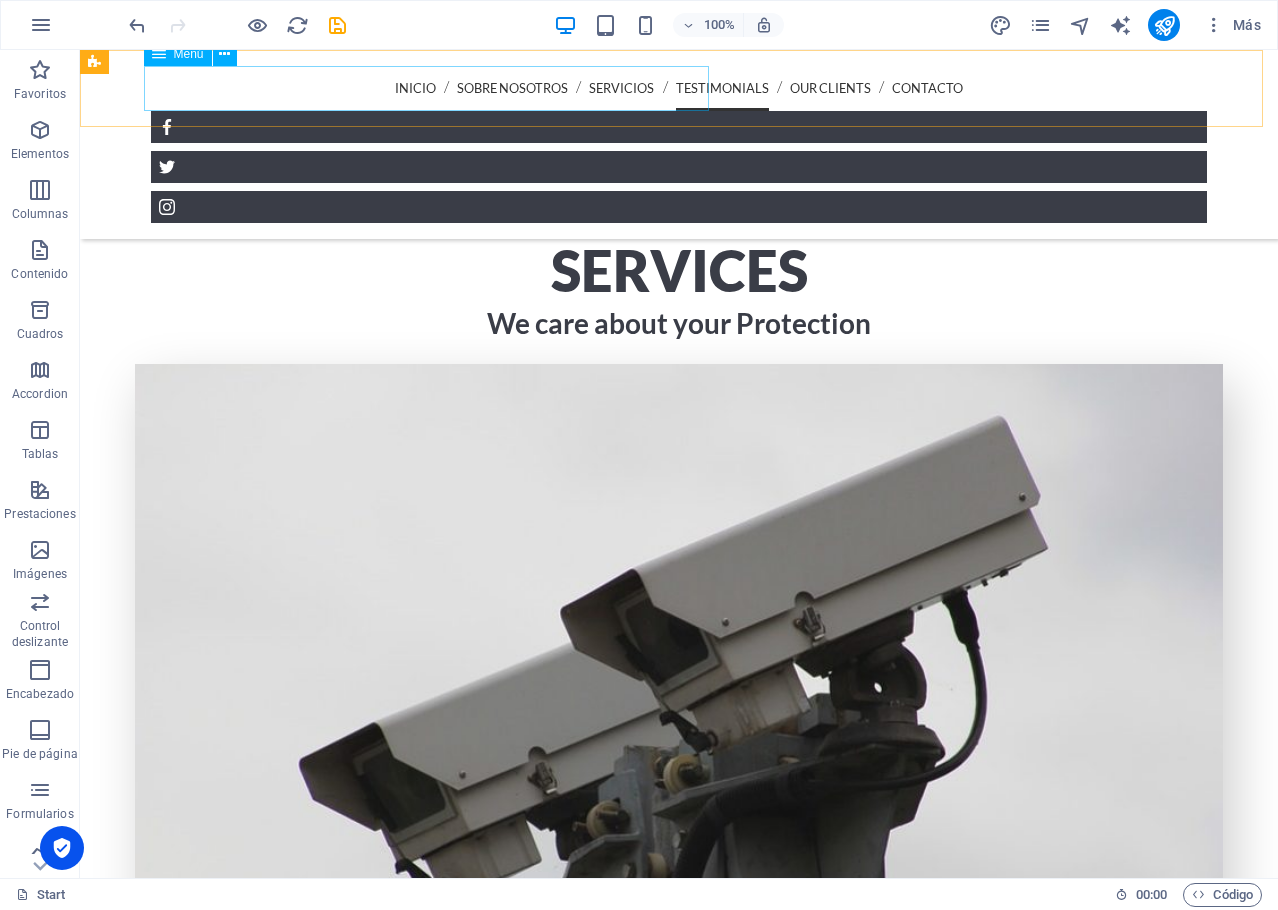 click on "inicio sobre nosotros servicios Testimonials Our Clients Contacto" at bounding box center (679, 88) 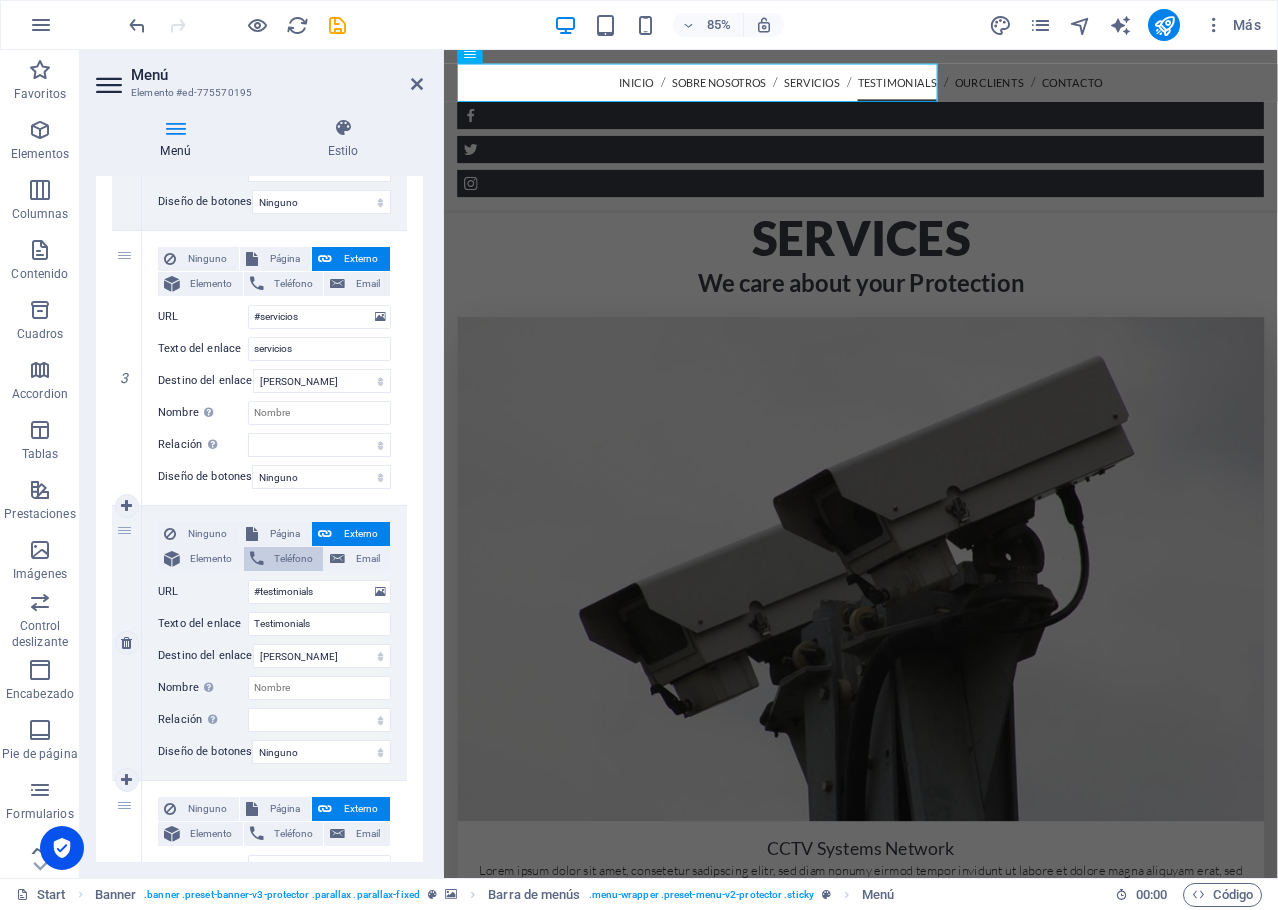 scroll, scrollTop: 800, scrollLeft: 0, axis: vertical 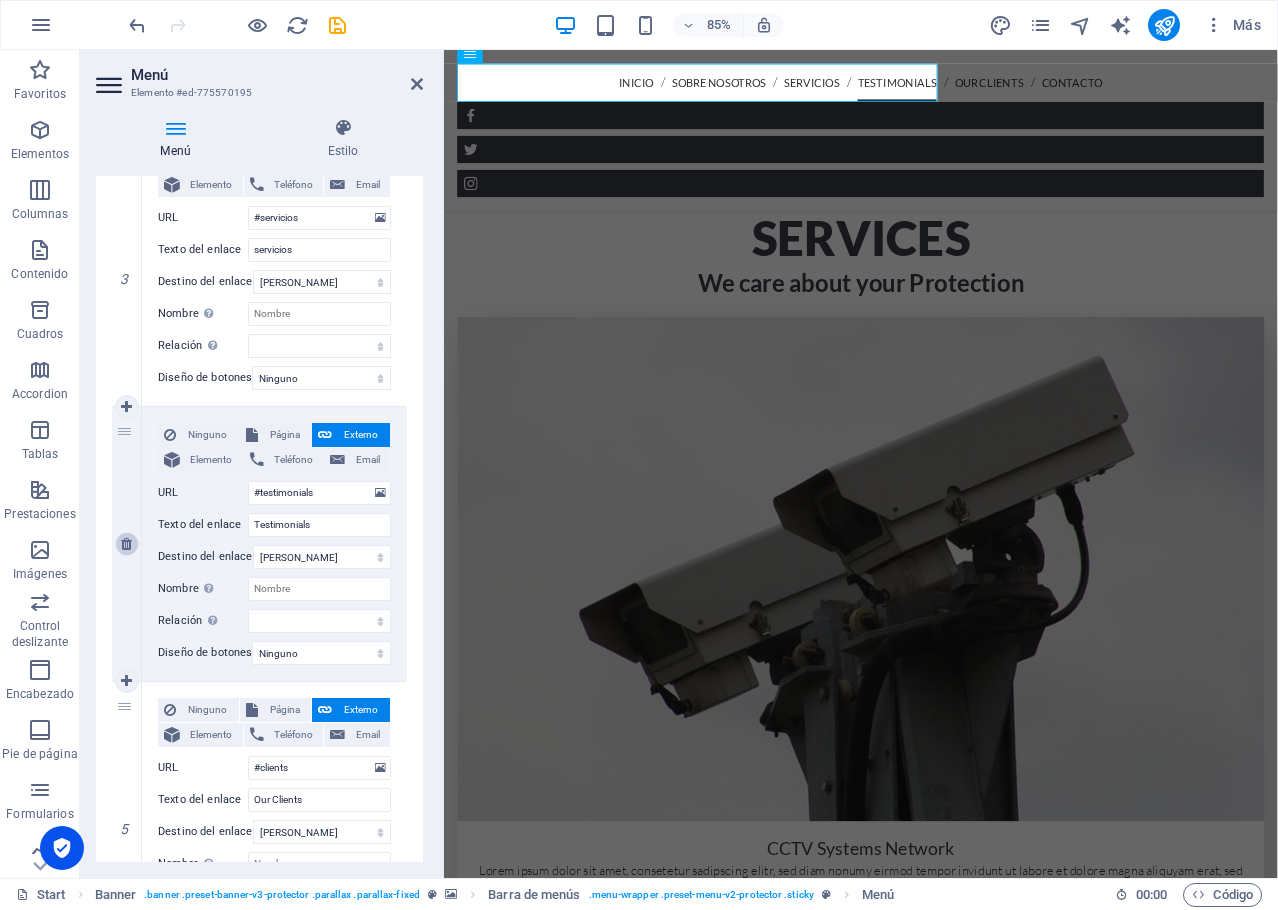 click at bounding box center (126, 544) 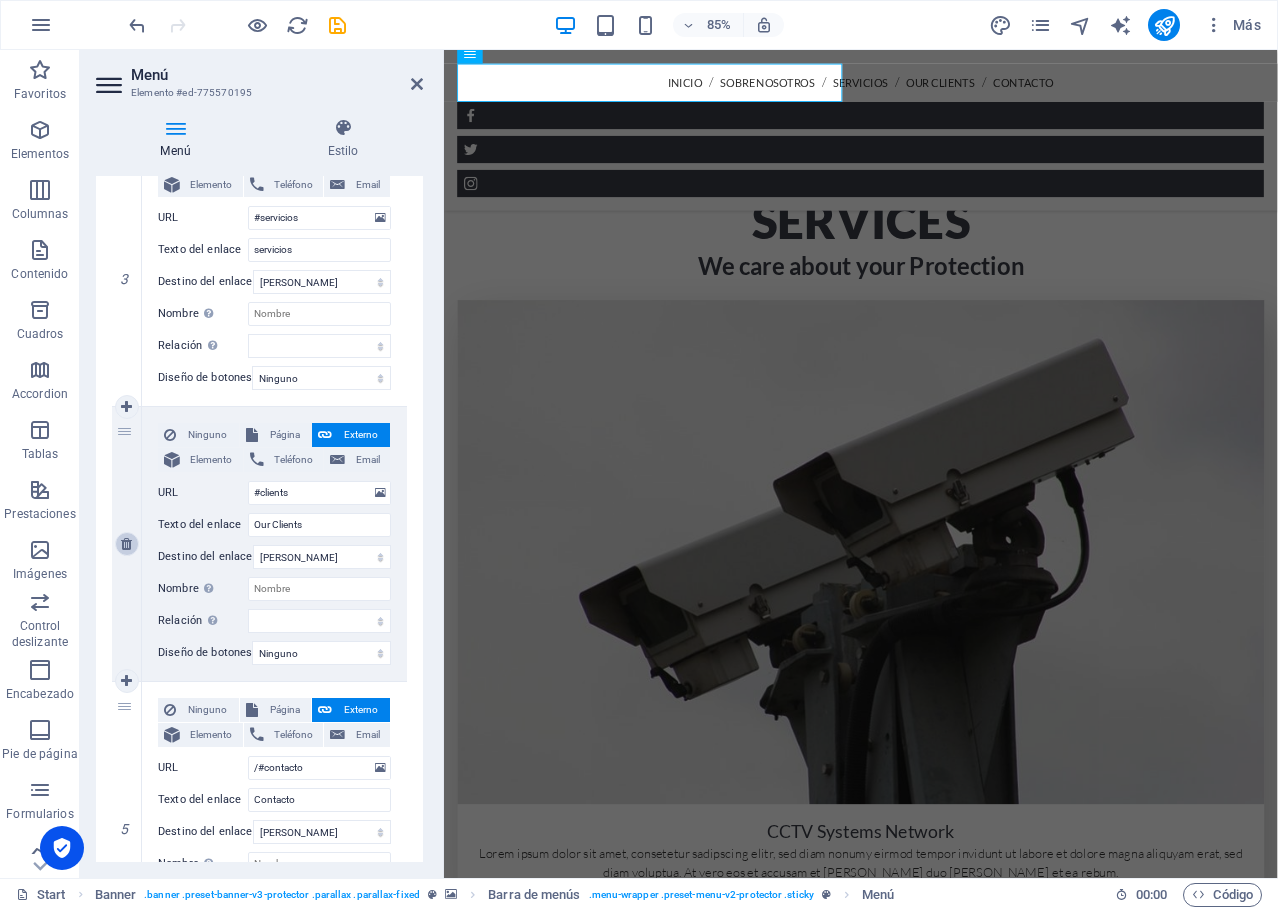 click at bounding box center [126, 544] 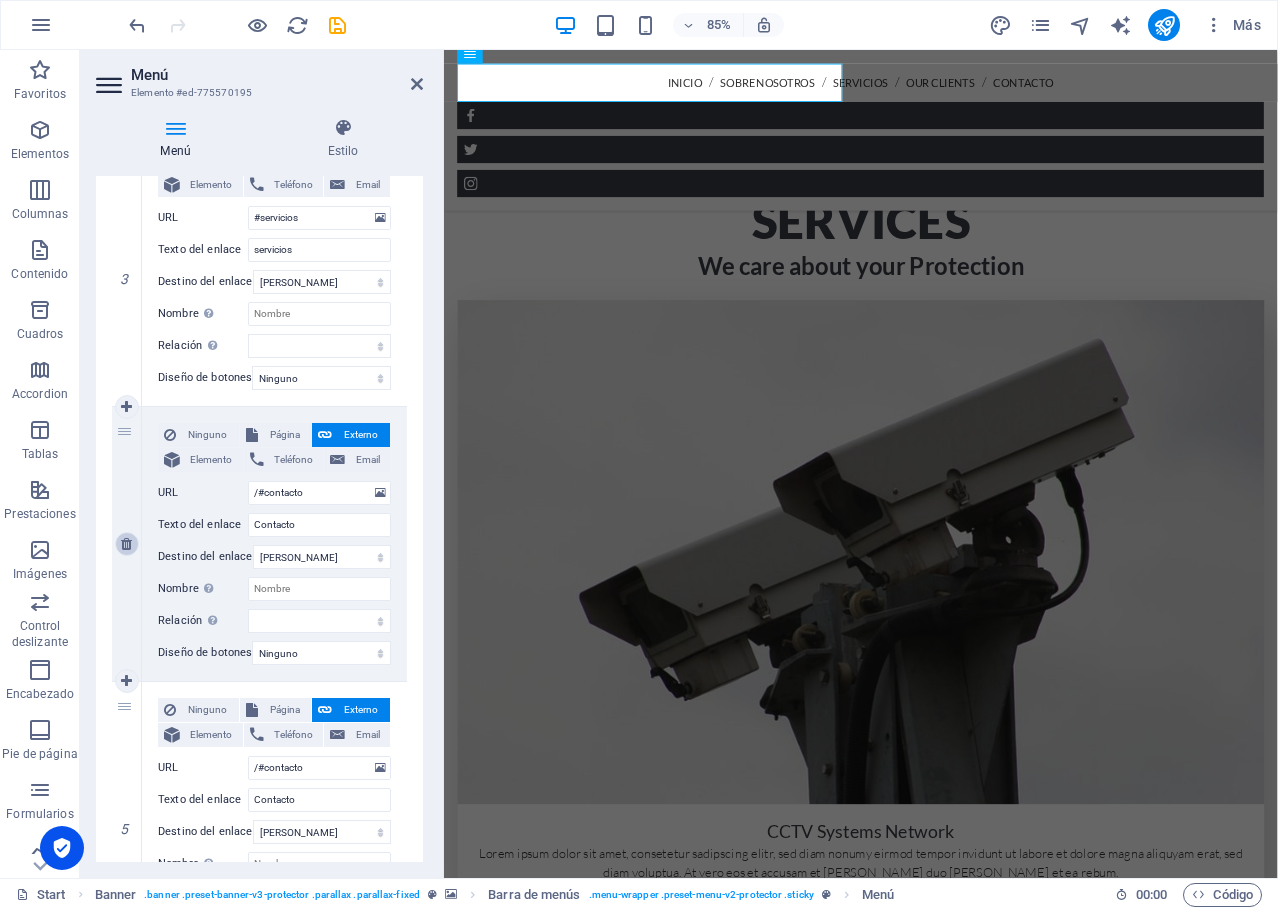 scroll, scrollTop: 689, scrollLeft: 0, axis: vertical 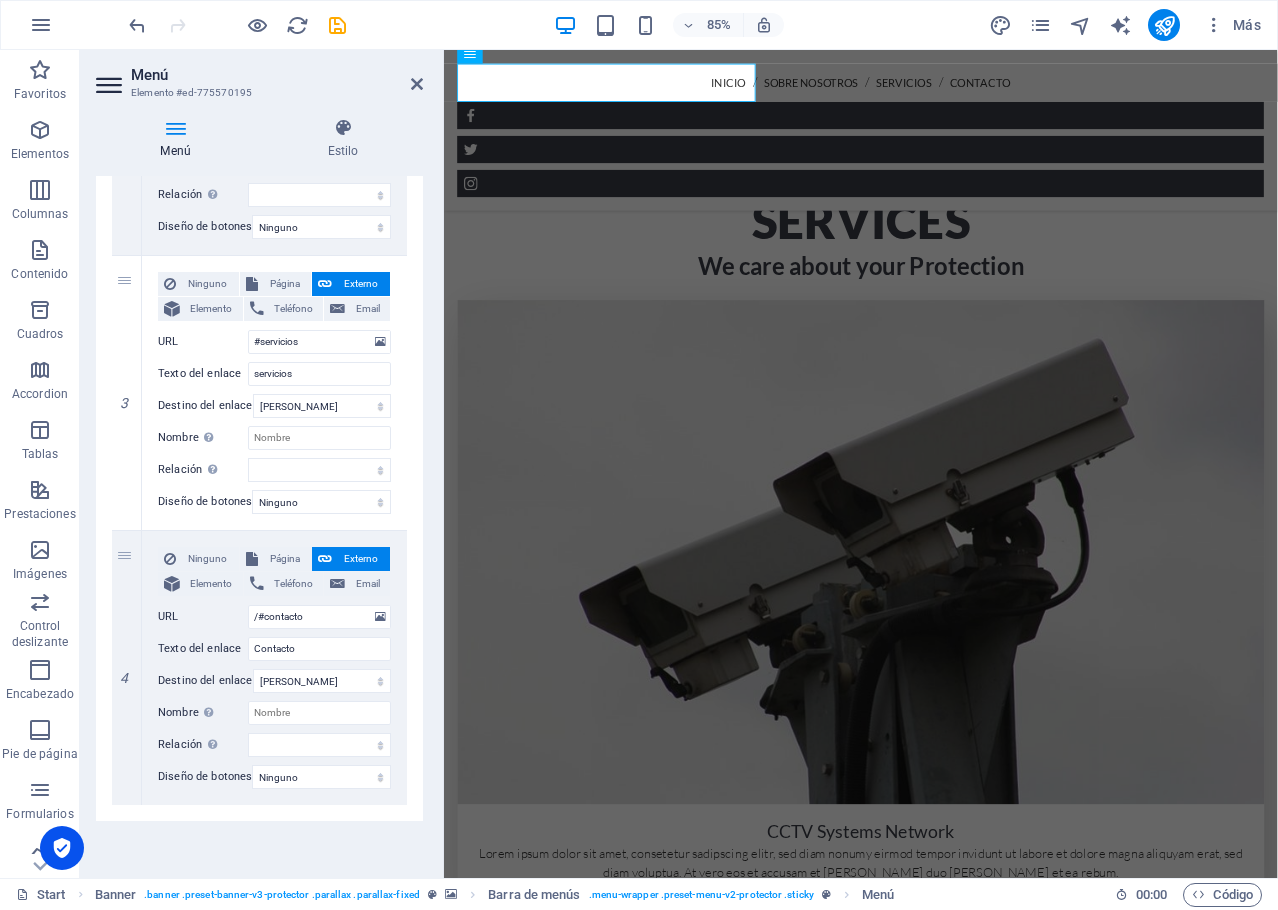 click at bounding box center [934, 6838] 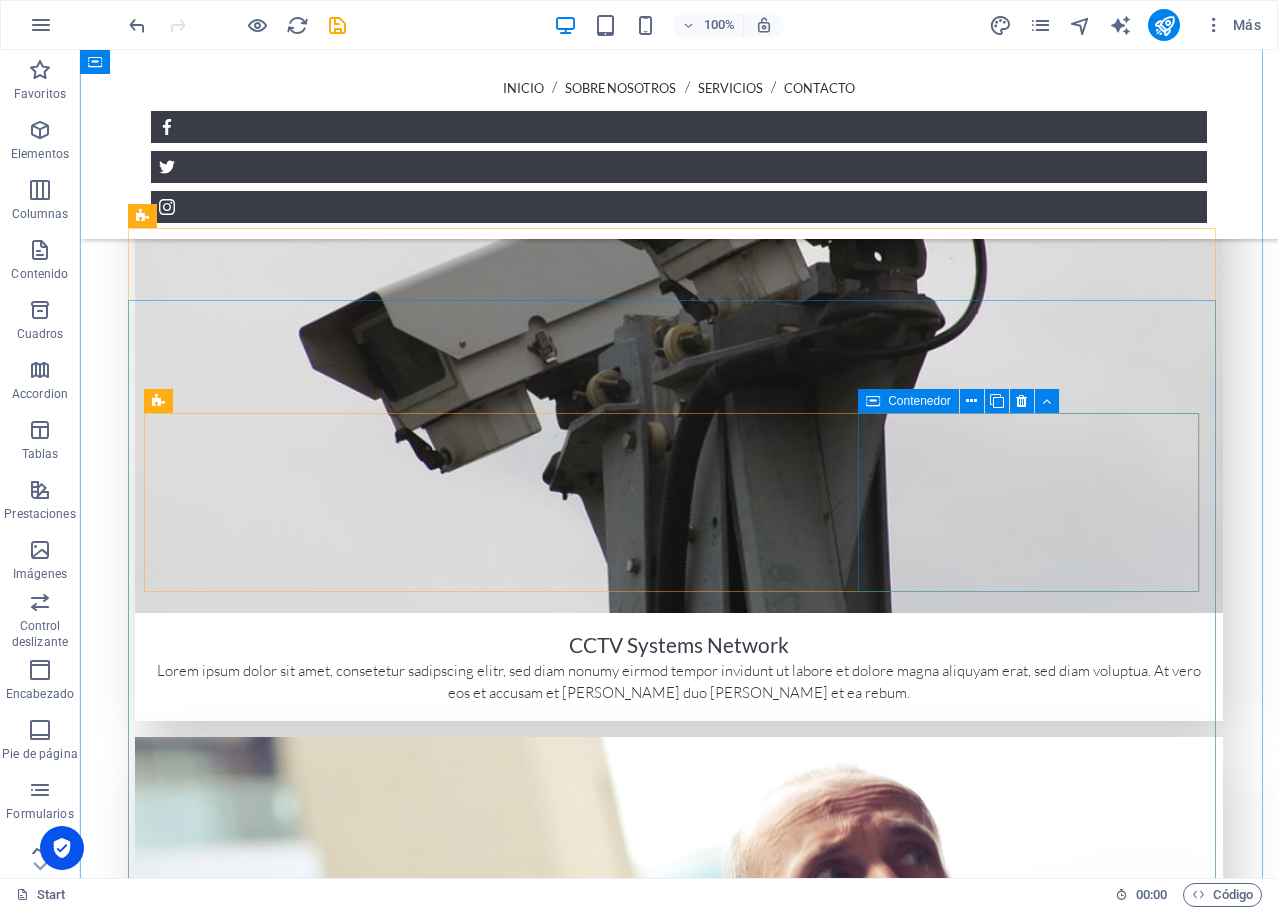 scroll, scrollTop: 3204, scrollLeft: 0, axis: vertical 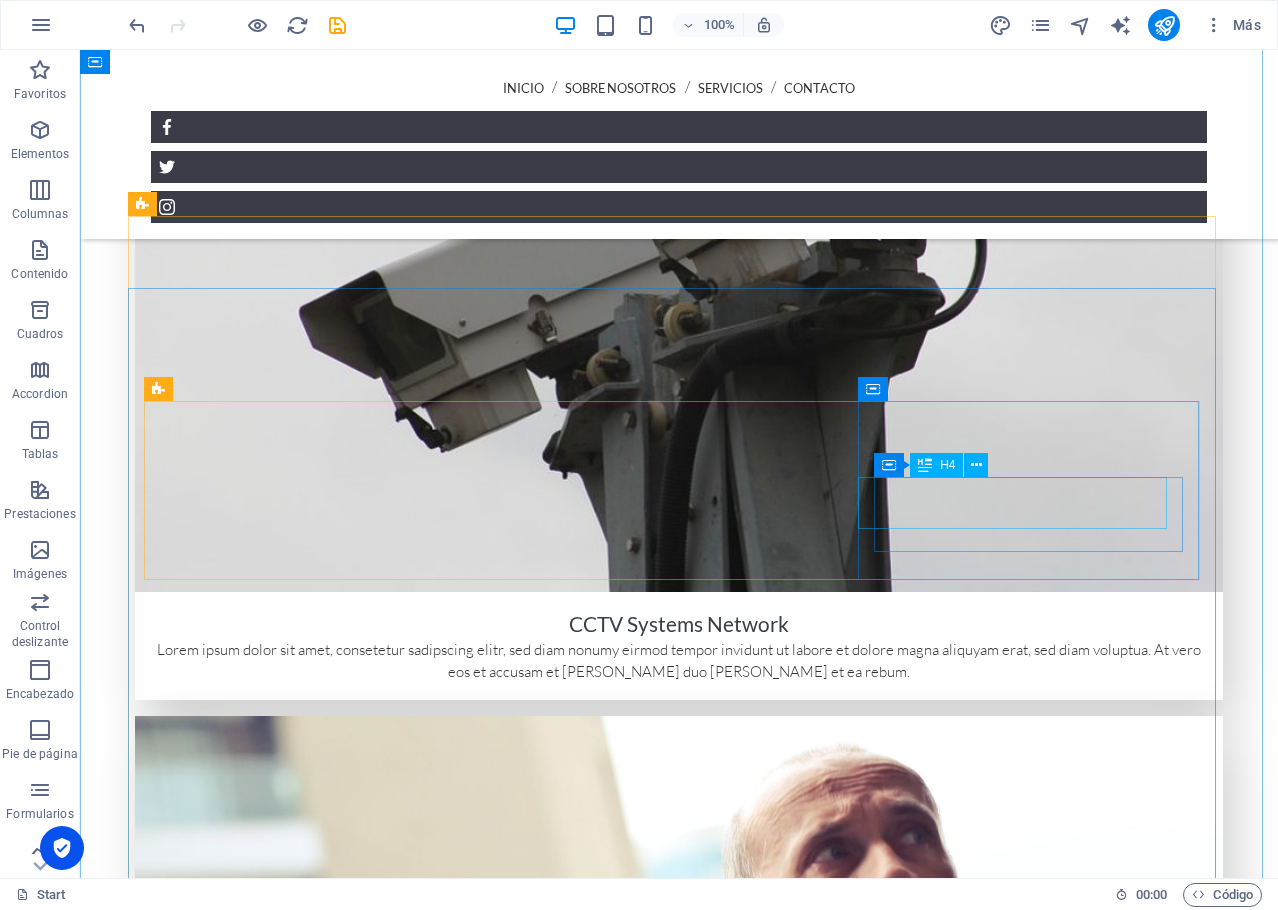 click on "[EMAIL_ADDRESS][DOMAIN_NAME]" at bounding box center [596, 7838] 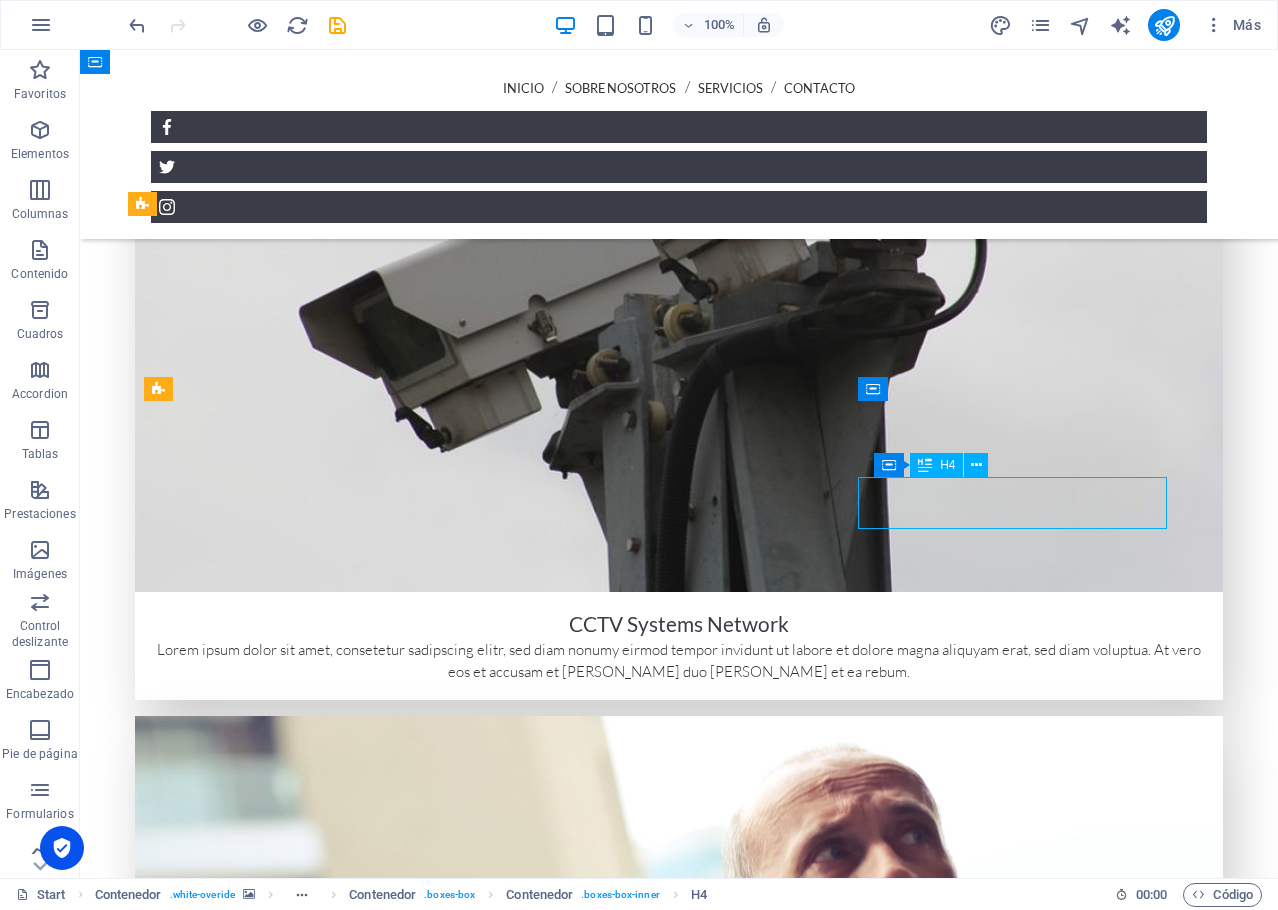 click on "[EMAIL_ADDRESS][DOMAIN_NAME]" at bounding box center [596, 7838] 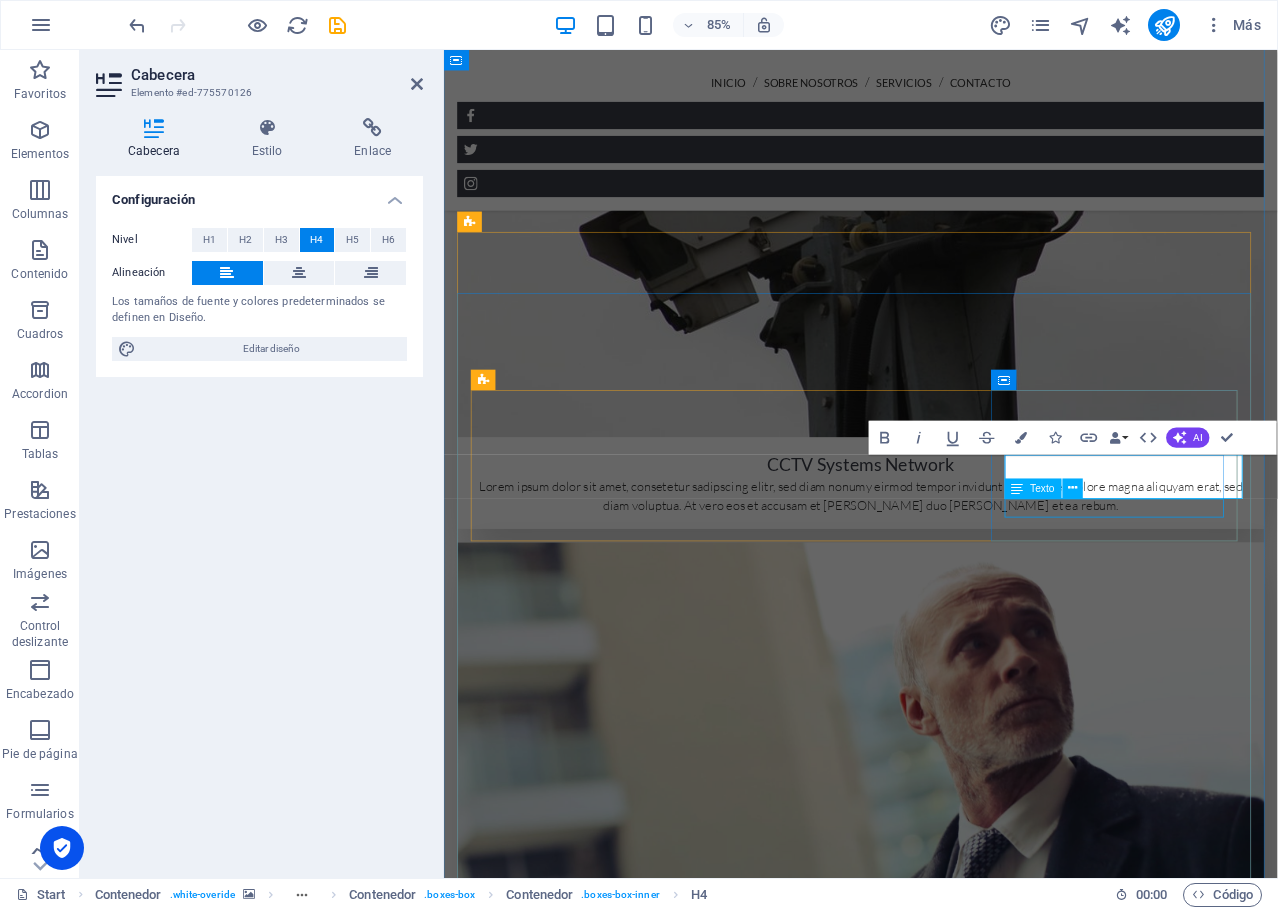 scroll, scrollTop: 0, scrollLeft: 0, axis: both 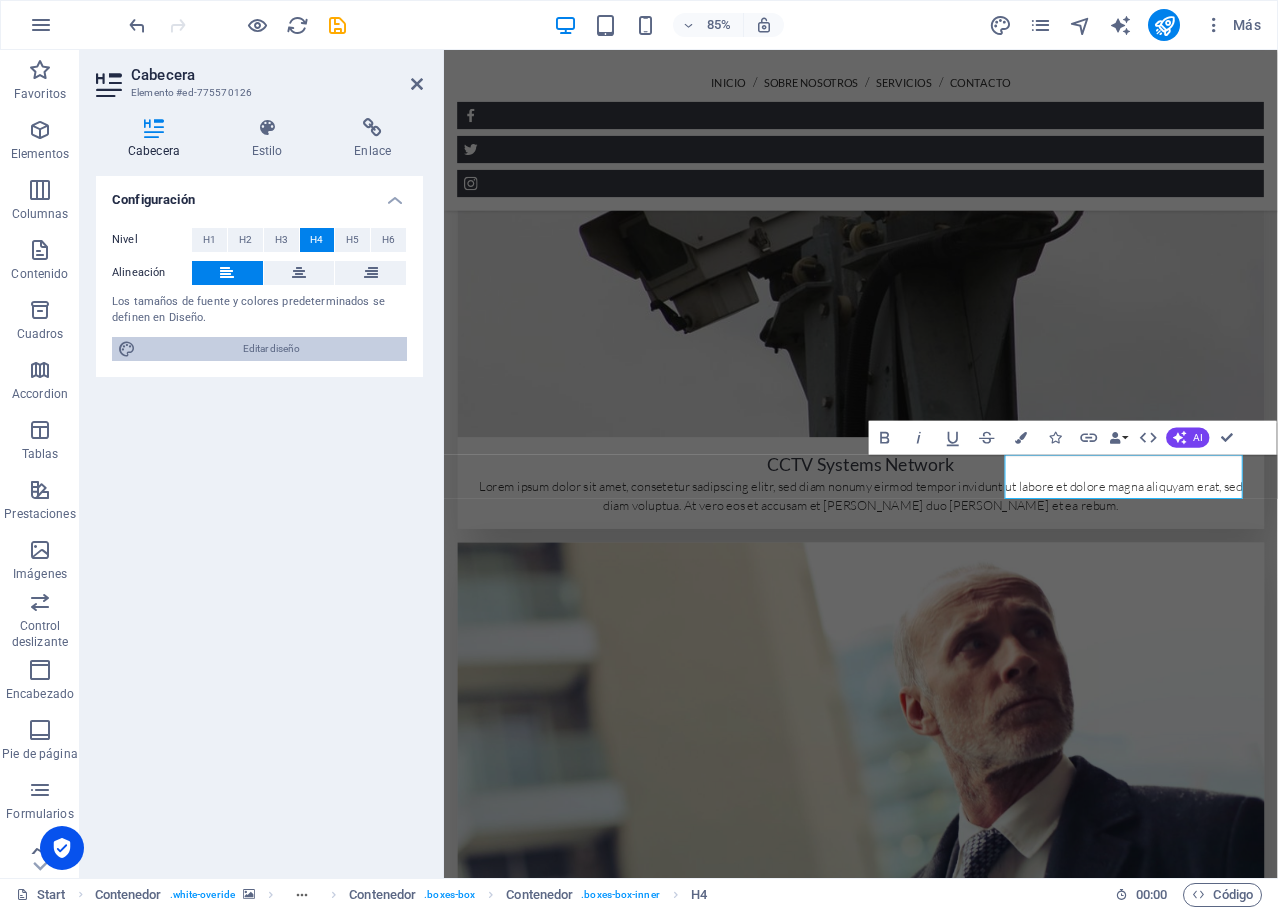 click on "Editar diseño" at bounding box center (271, 349) 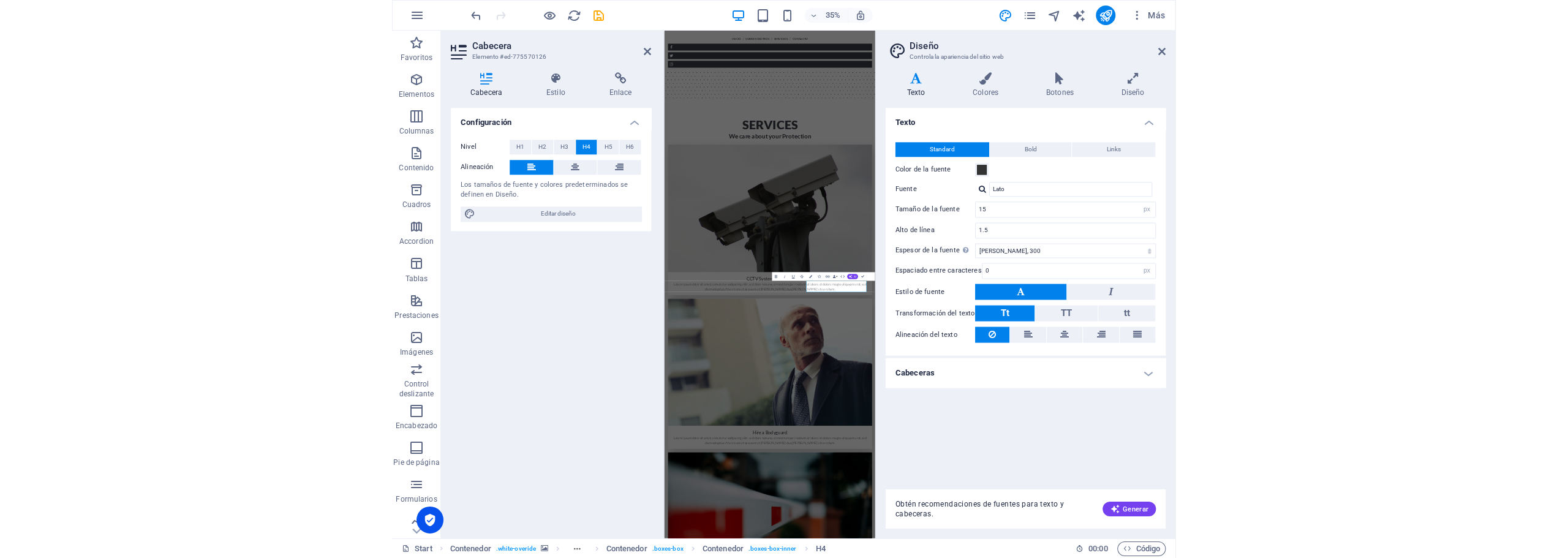 scroll, scrollTop: 1986, scrollLeft: 0, axis: vertical 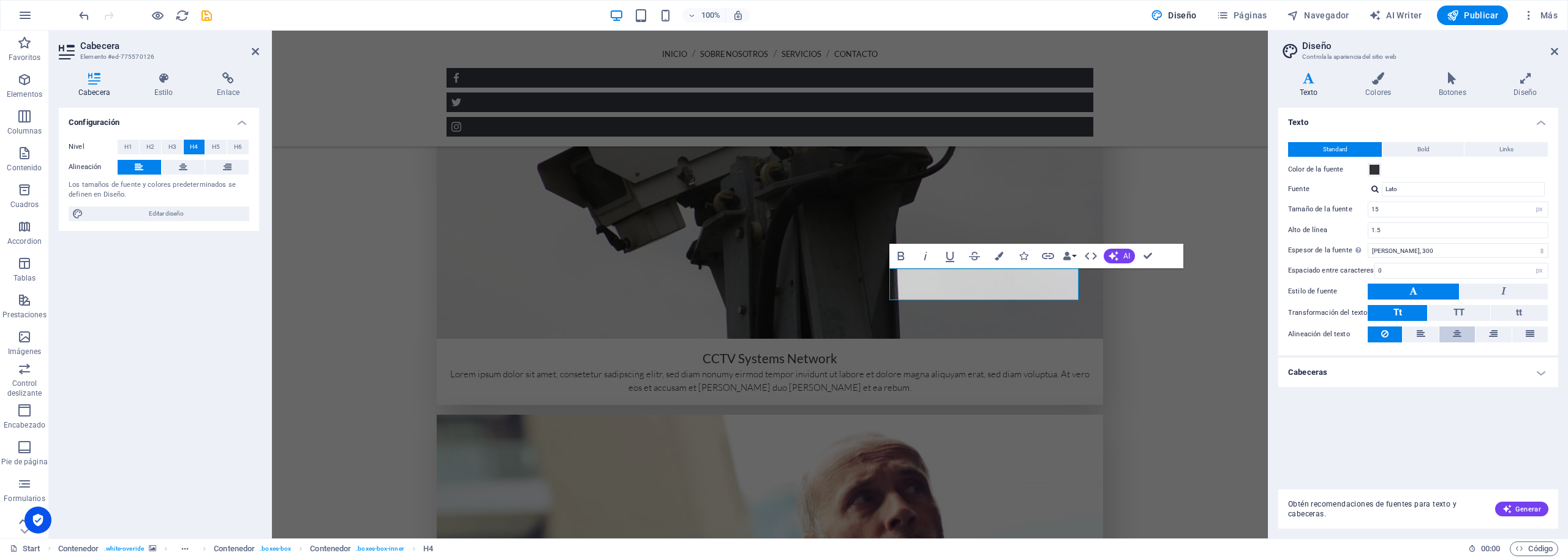 click at bounding box center (1457, 334) 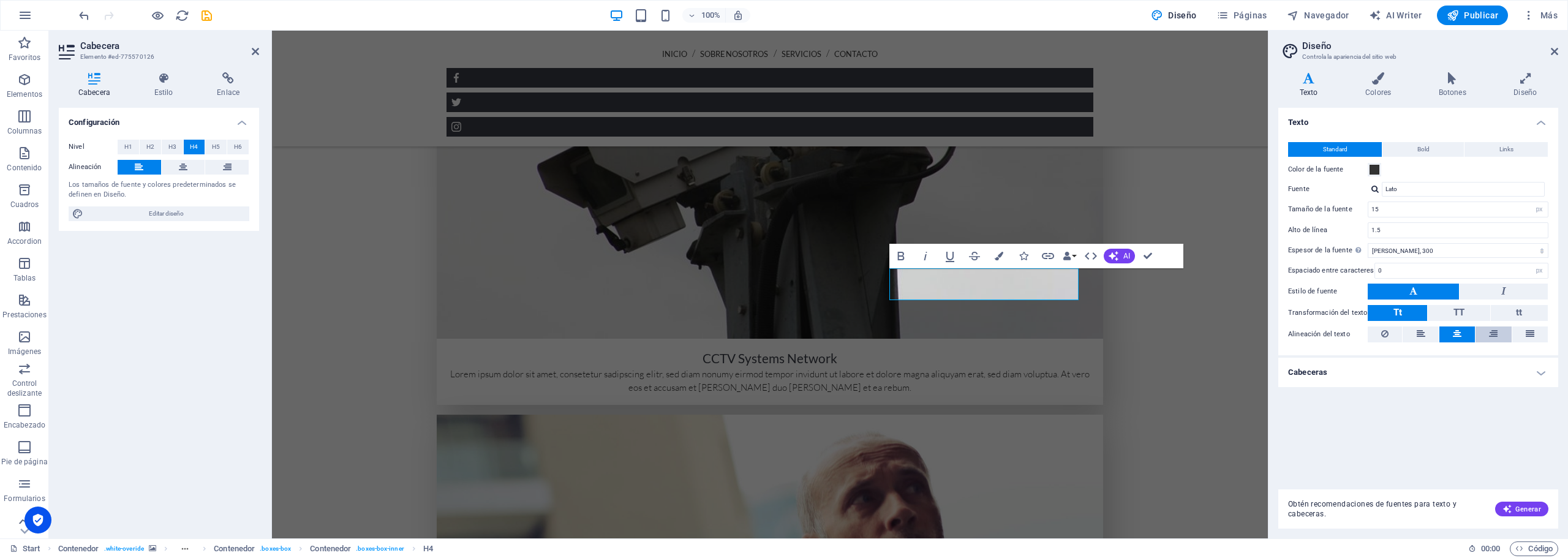 click at bounding box center (1493, 334) 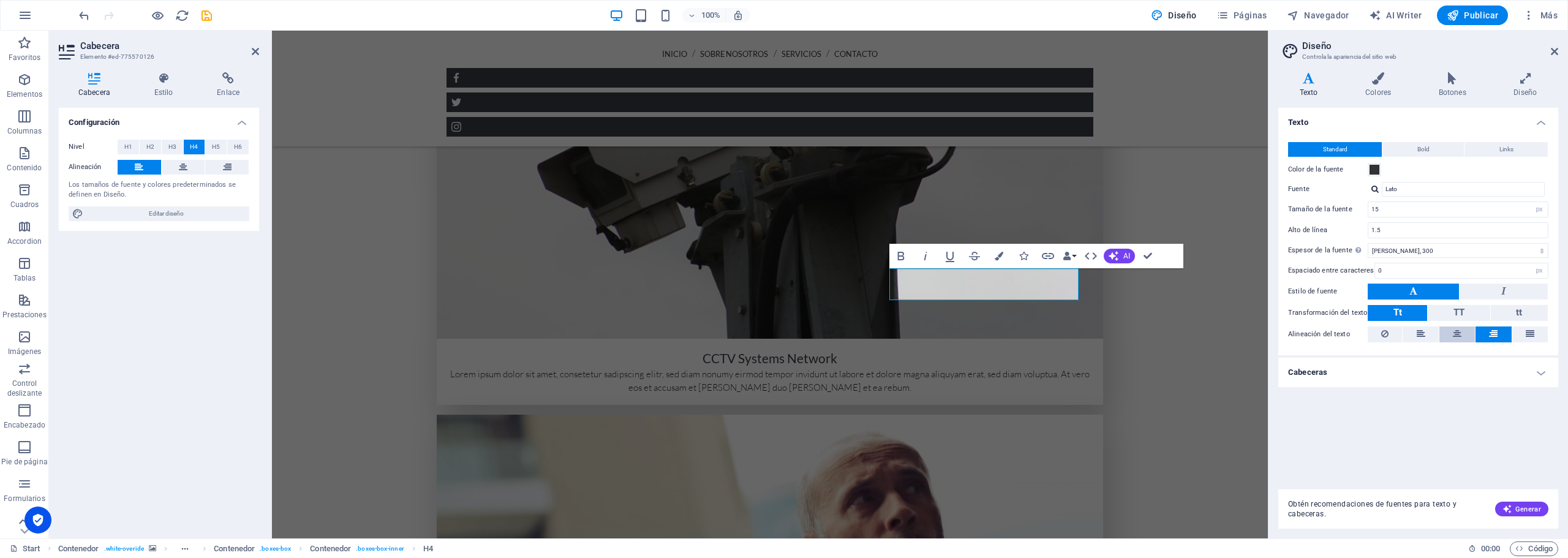 click at bounding box center (1457, 334) 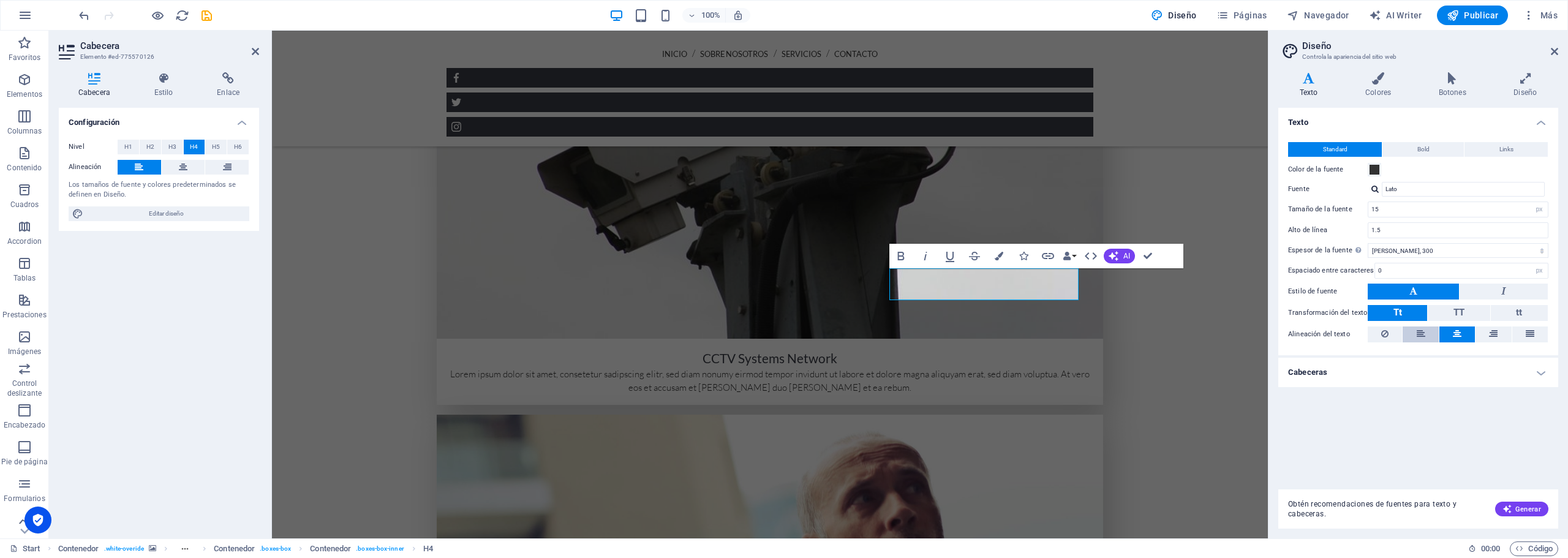 click at bounding box center [1421, 334] 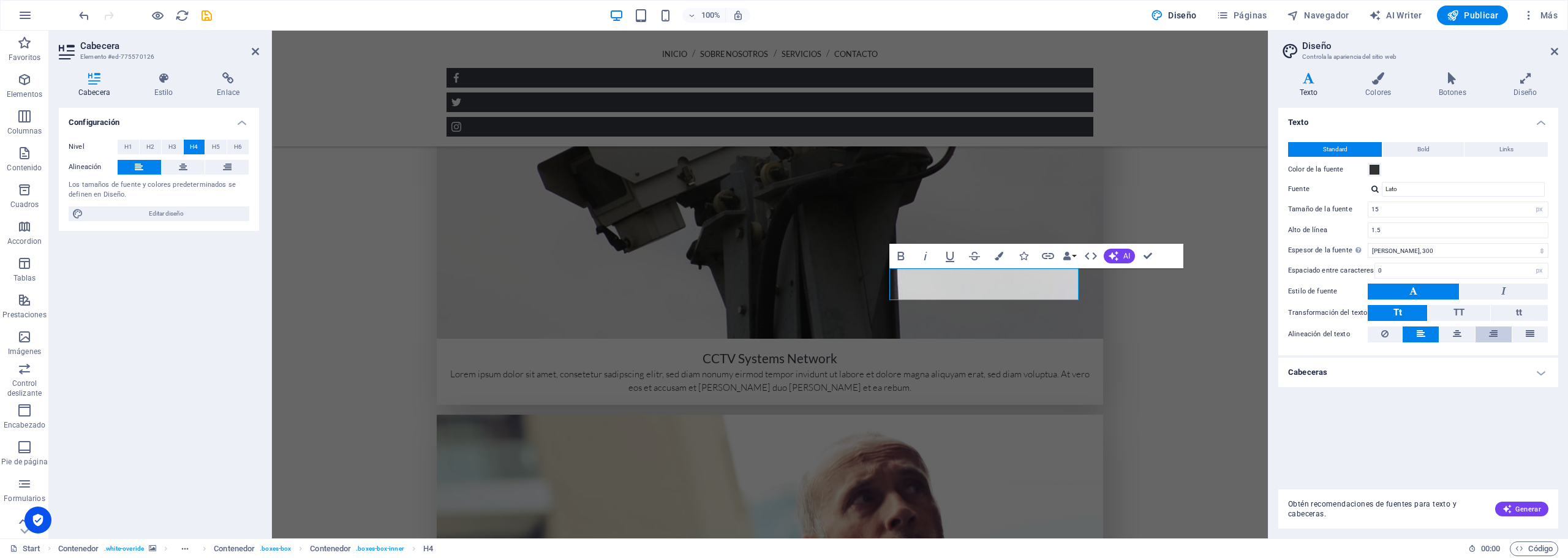click at bounding box center (1493, 334) 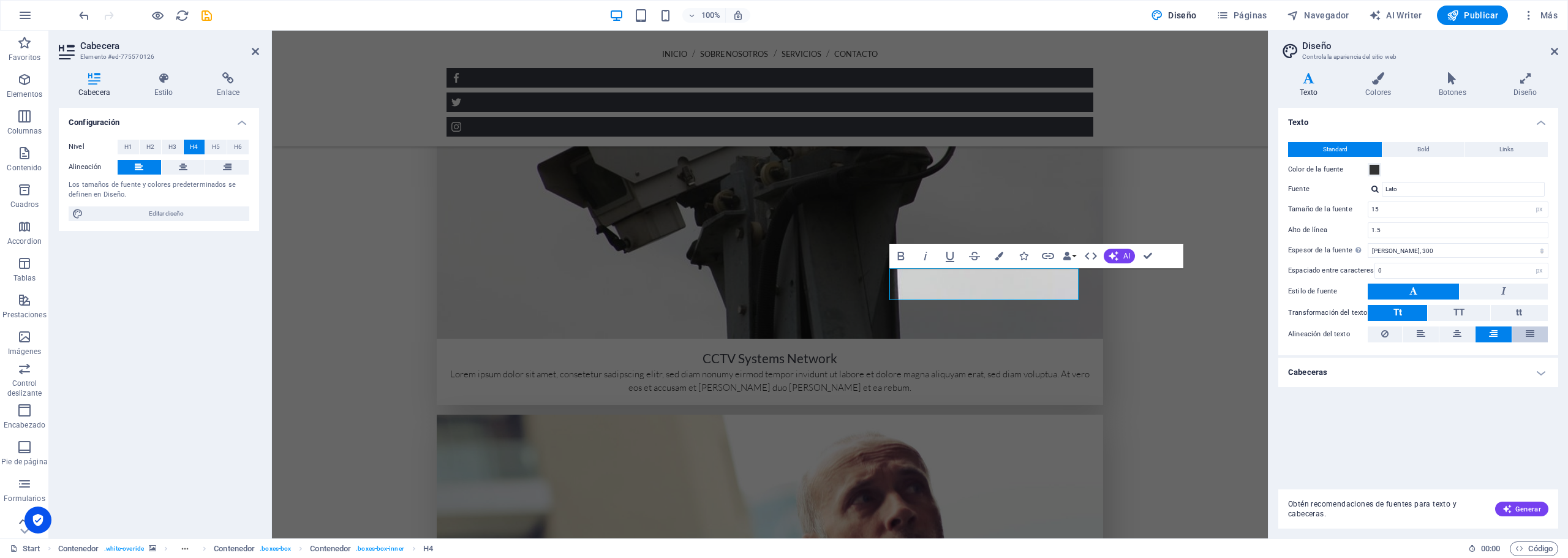 click at bounding box center (1530, 334) 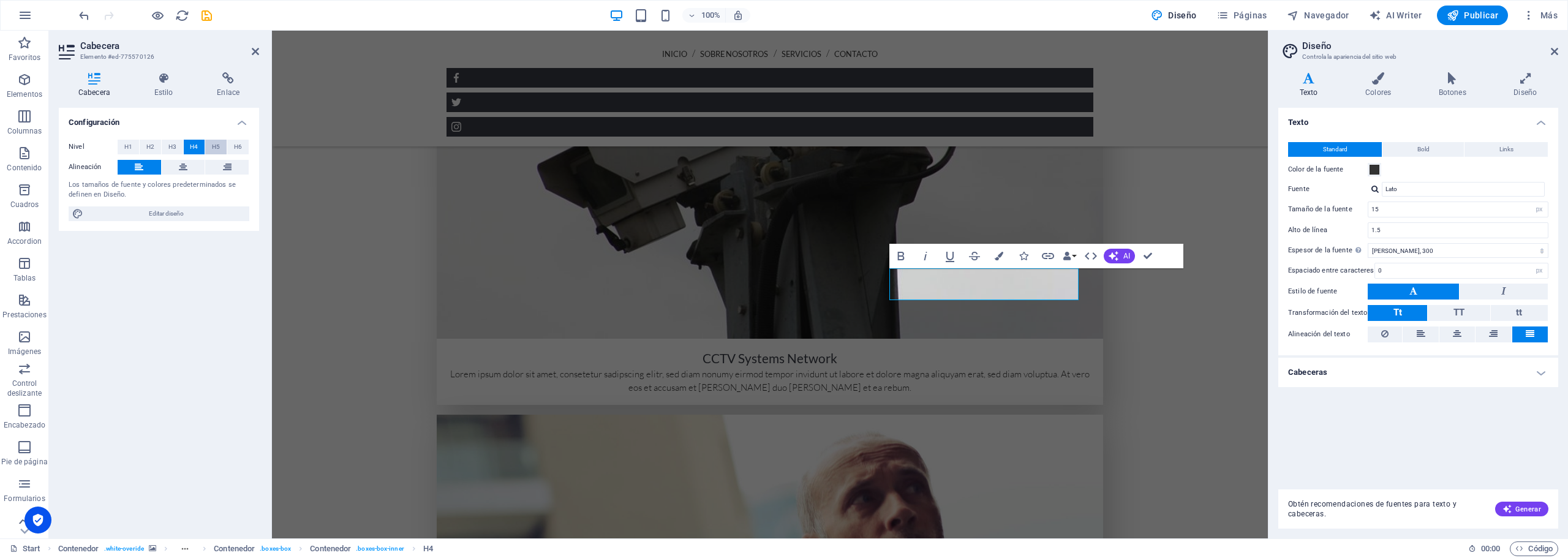 click on "H5" at bounding box center [216, 147] 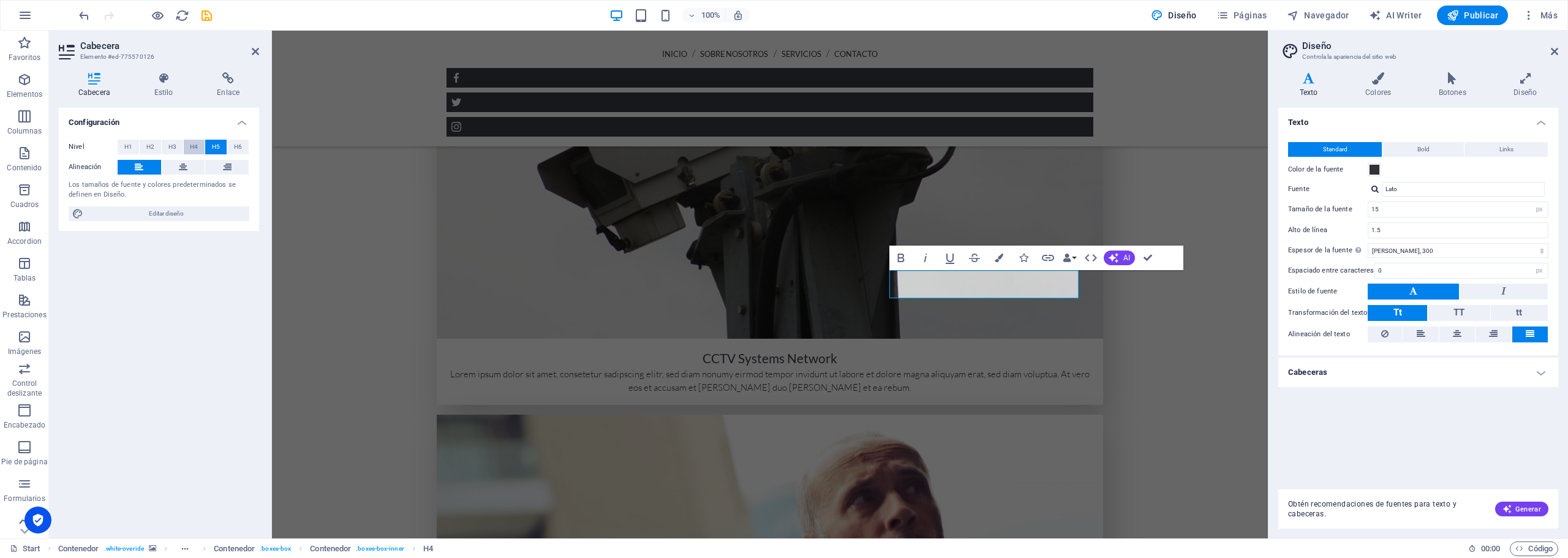 click on "H4" at bounding box center [194, 147] 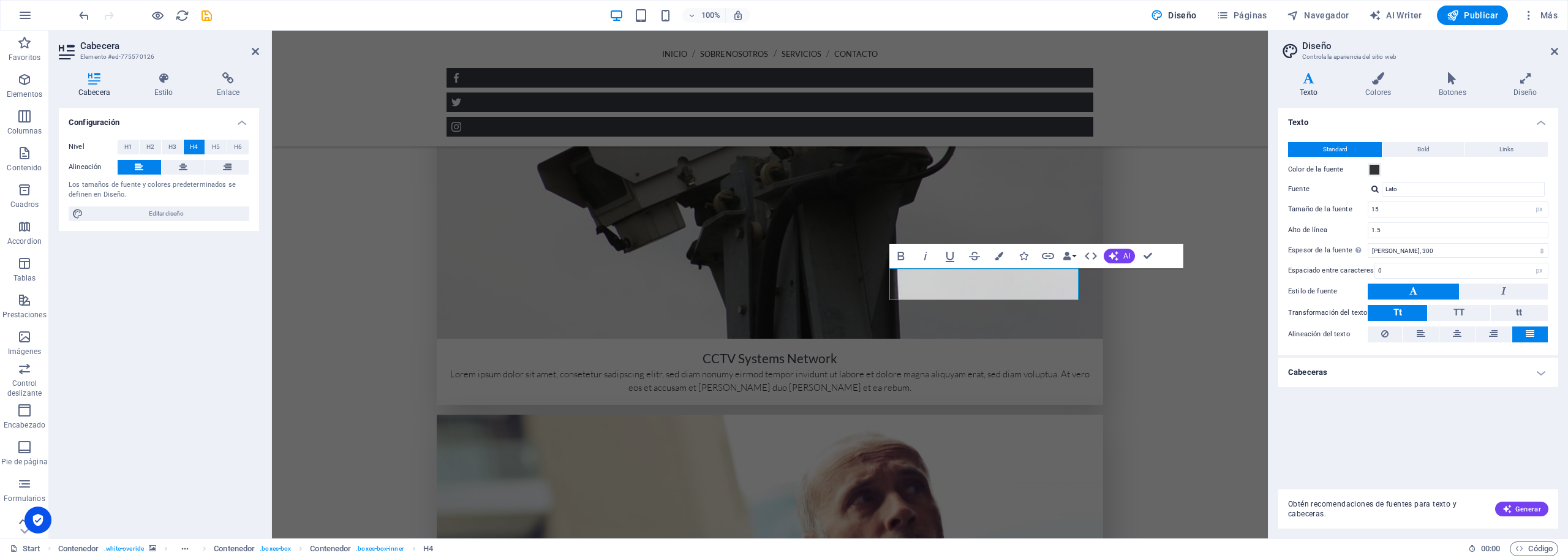 click on "H4" at bounding box center [194, 147] 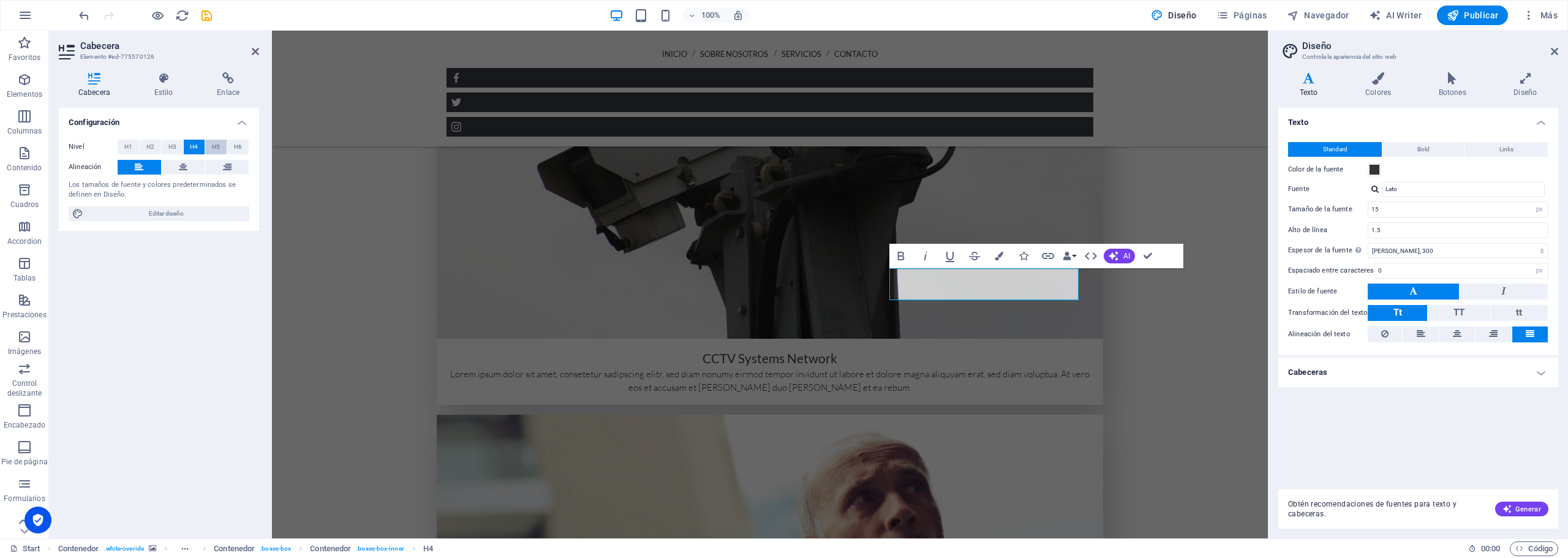 click on "H5" at bounding box center [216, 147] 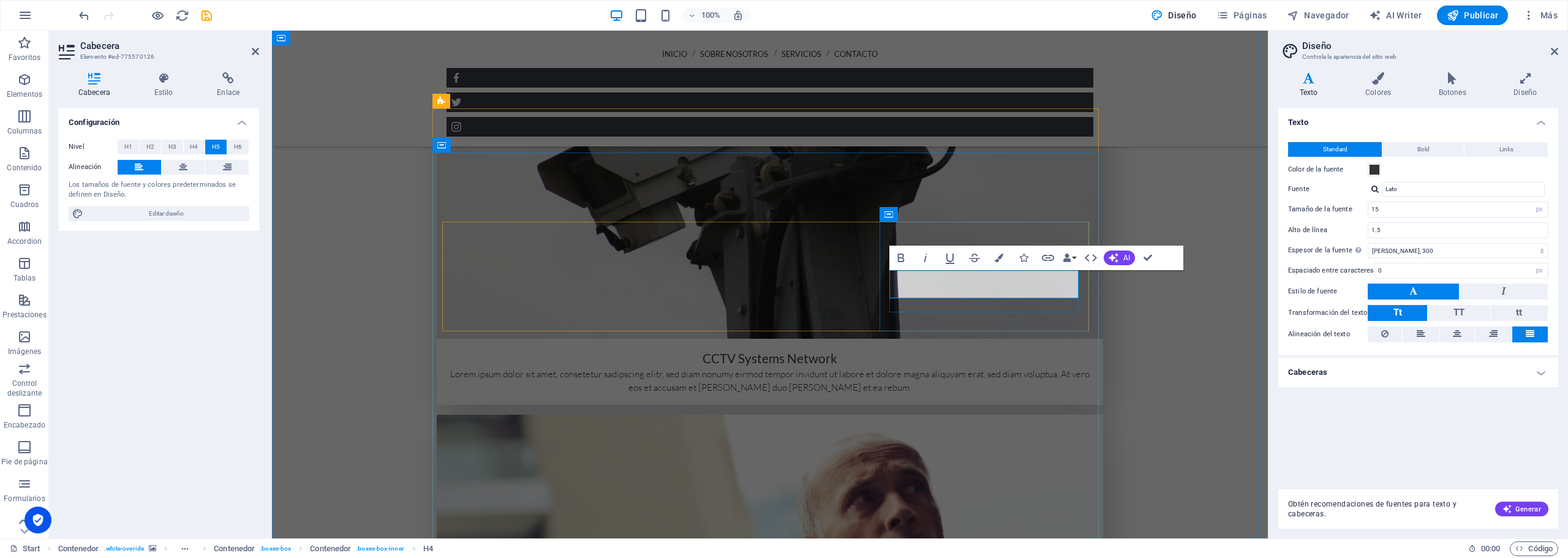 click on "[EMAIL_ADDRESS][DOMAIN_NAME]" at bounding box center (719, 4773) 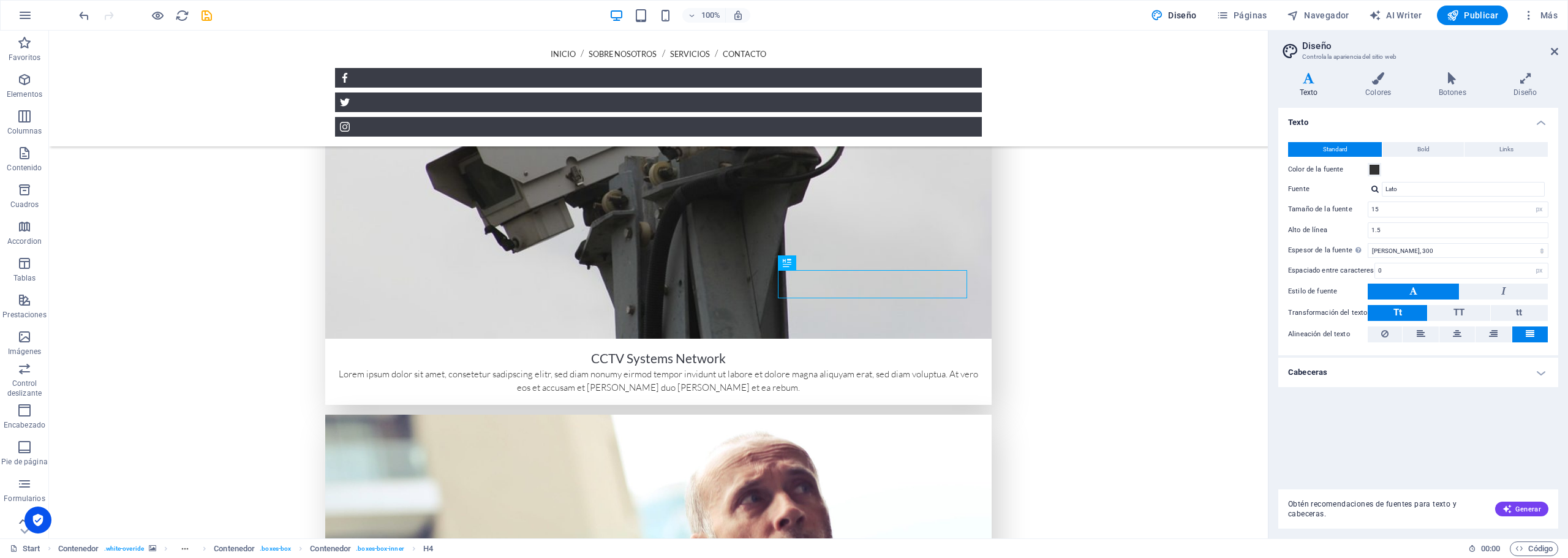 click at bounding box center (658, 3479) 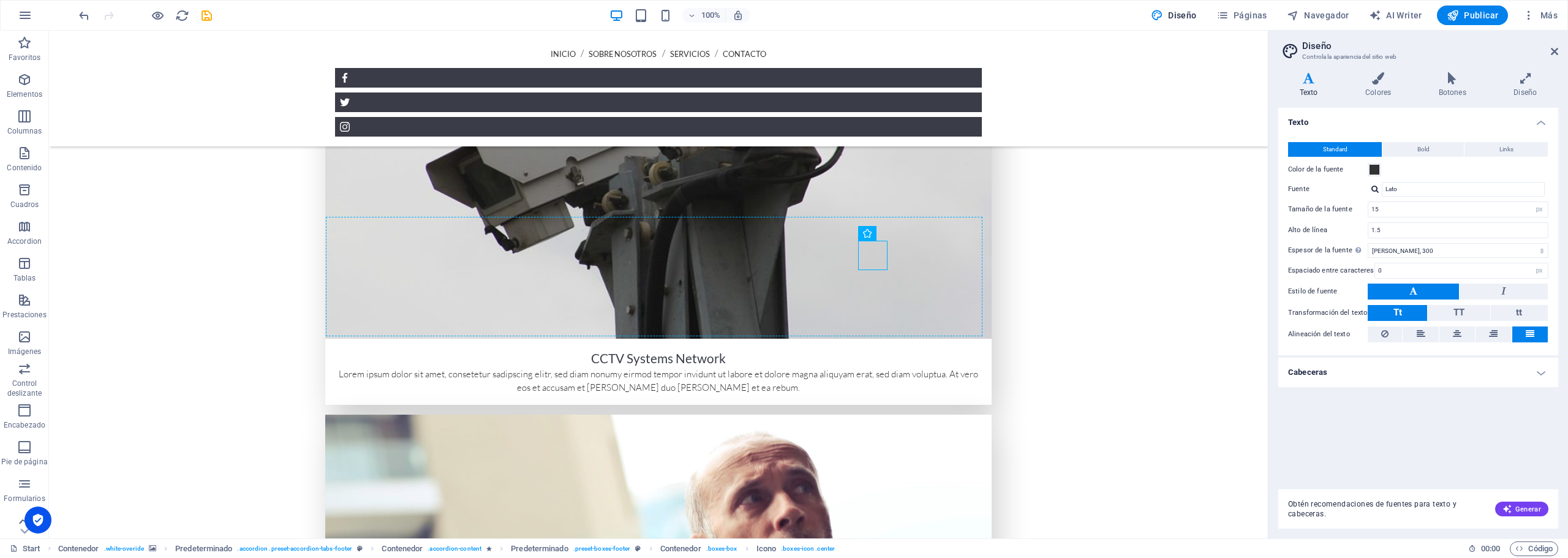 drag, startPoint x: 879, startPoint y: 259, endPoint x: 838, endPoint y: 257, distance: 41.04875 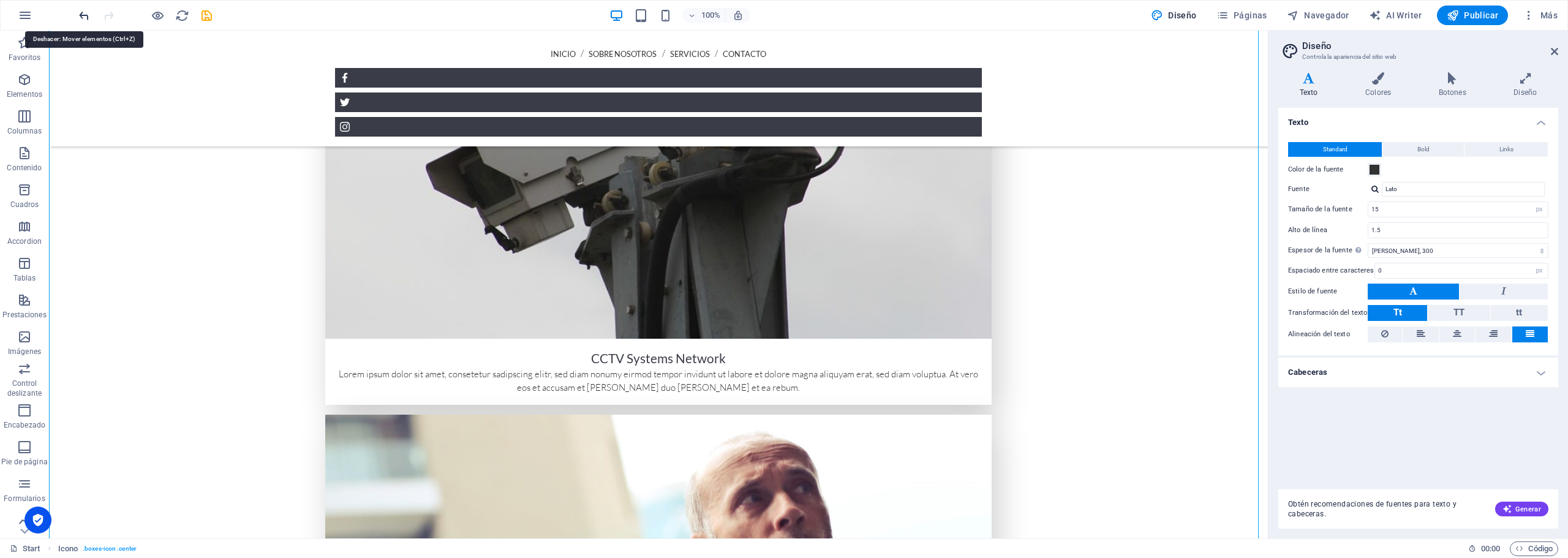 click at bounding box center [84, 15] 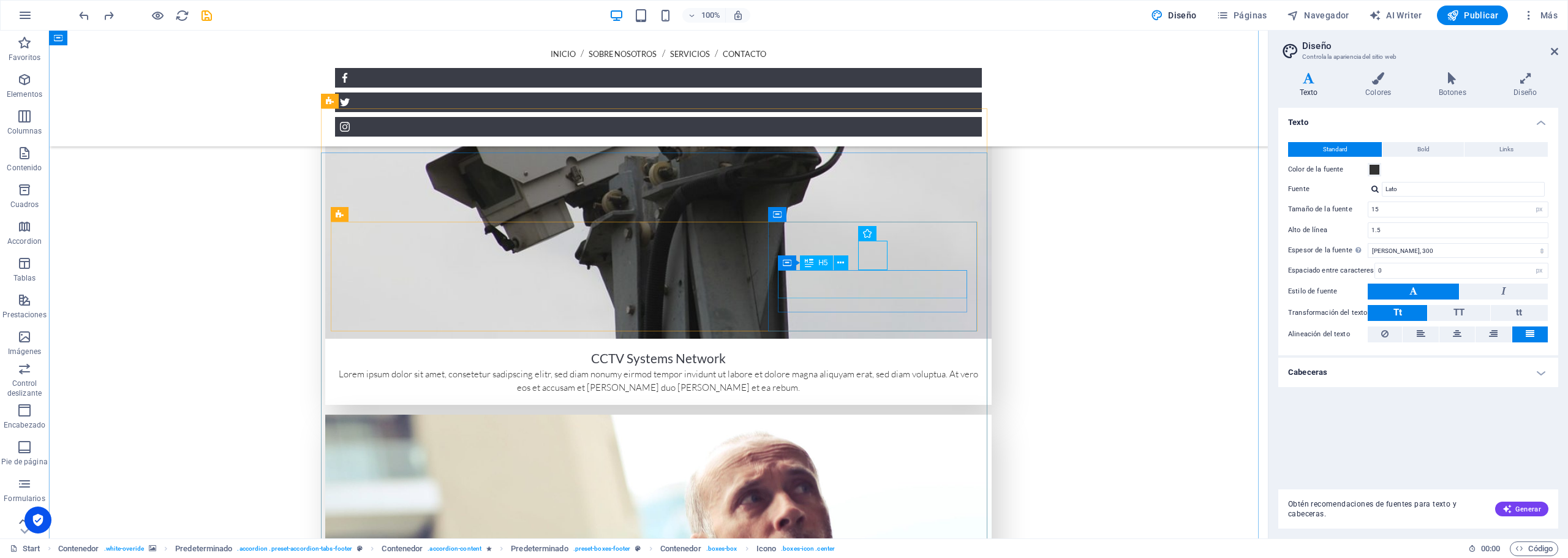 click on "[EMAIL_ADDRESS][DOMAIN_NAME]" at bounding box center (608, 4773) 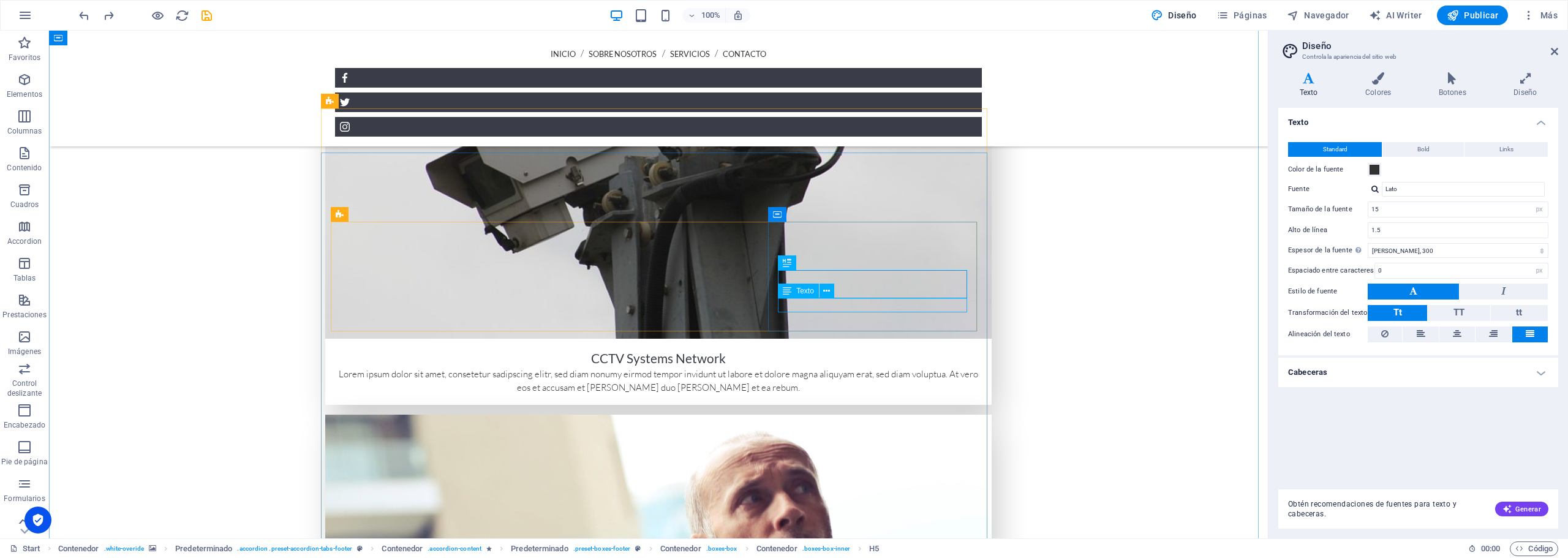 click on "[EMAIL_ADDRESS]" at bounding box center [608, 4803] 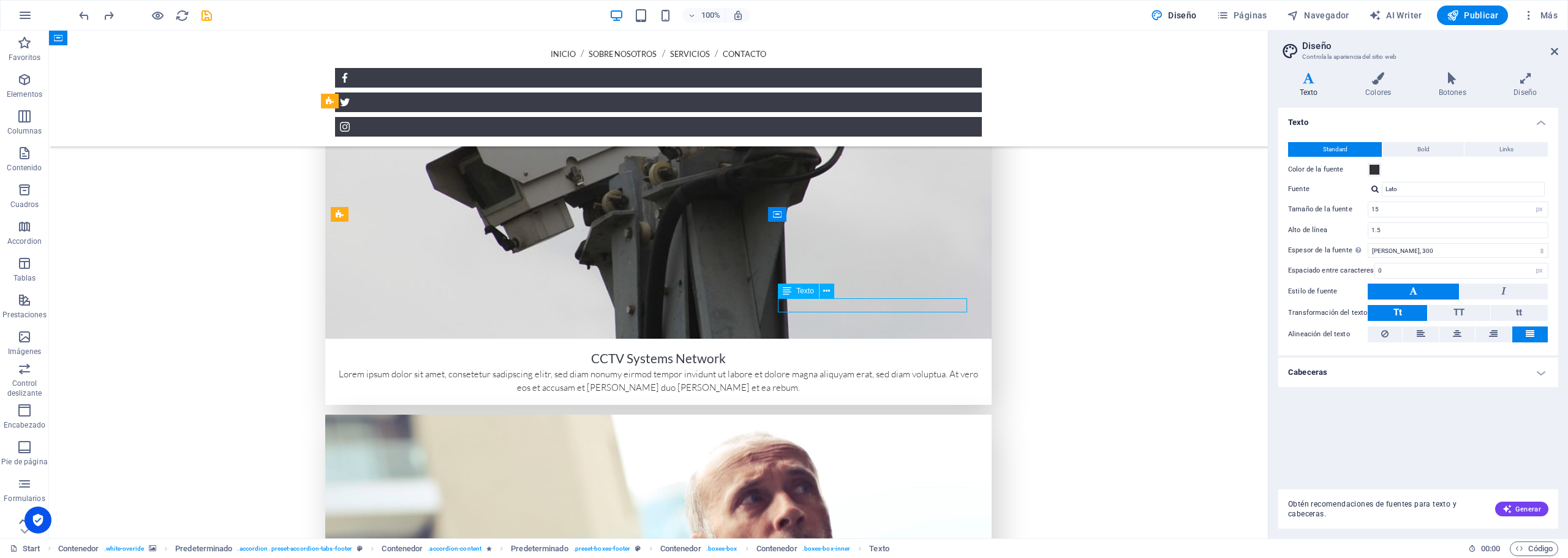 drag, startPoint x: 843, startPoint y: 309, endPoint x: 826, endPoint y: 309, distance: 17 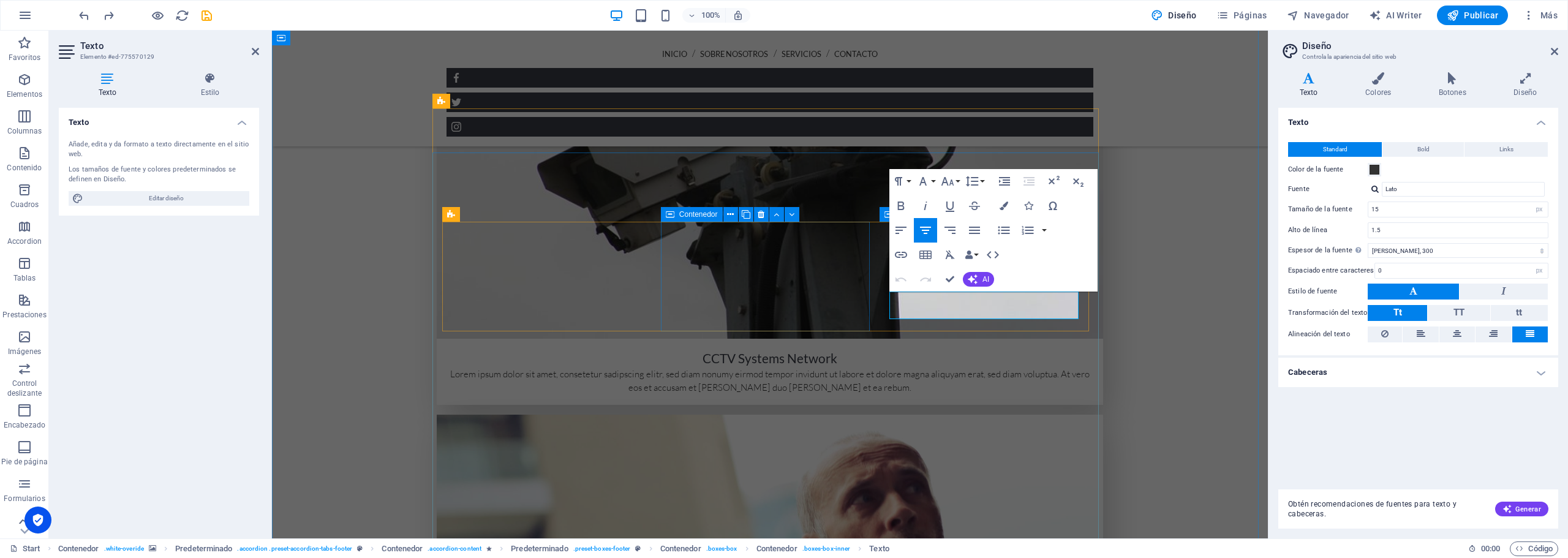 click on "666666666" at bounding box center (719, 4667) 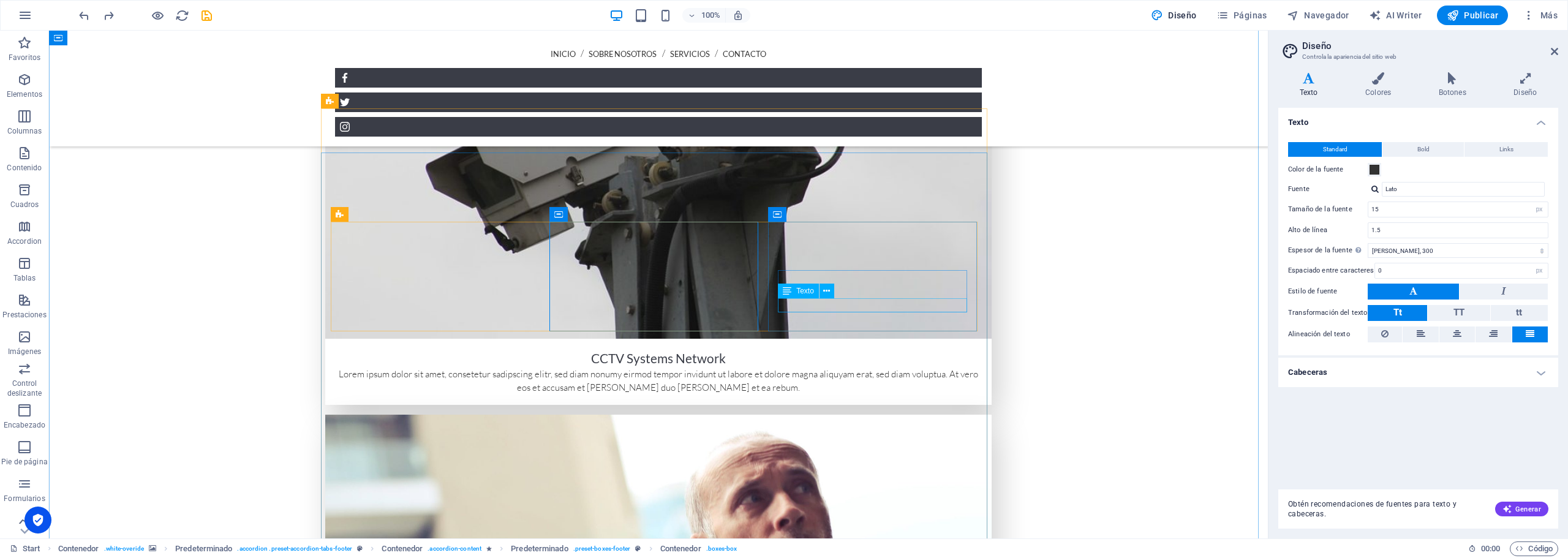 click on "[EMAIL_ADDRESS]" at bounding box center [608, 4803] 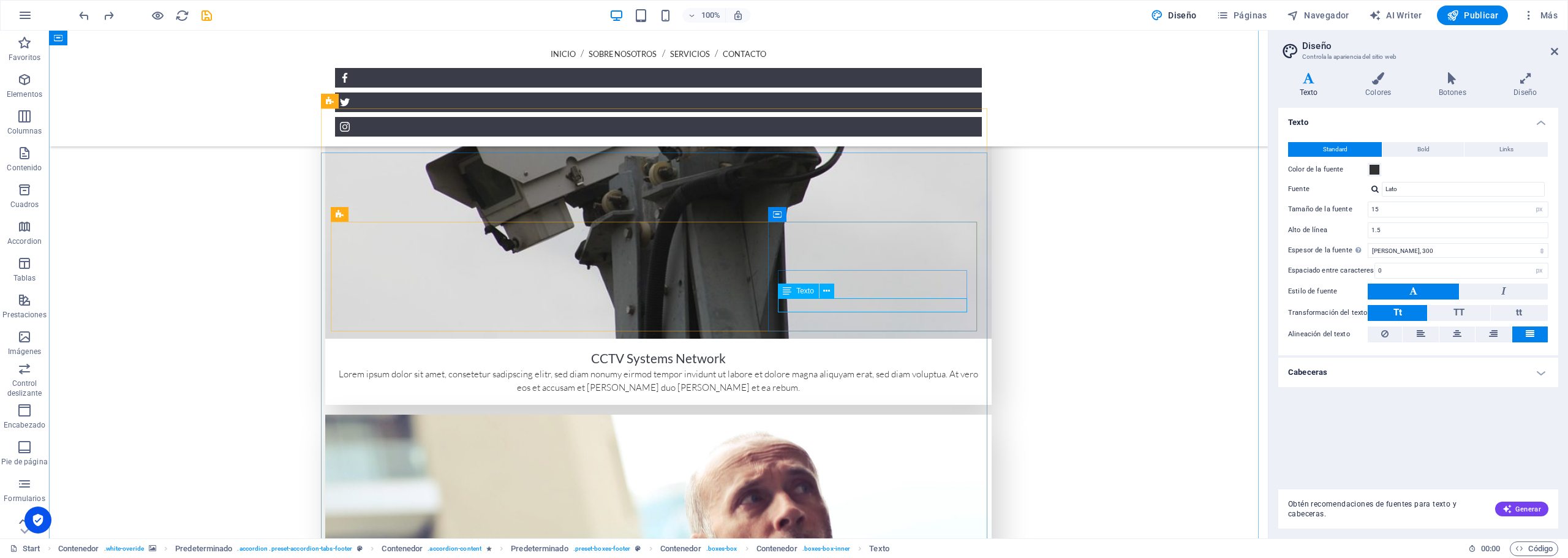 click on "[EMAIL_ADDRESS]" at bounding box center (608, 4803) 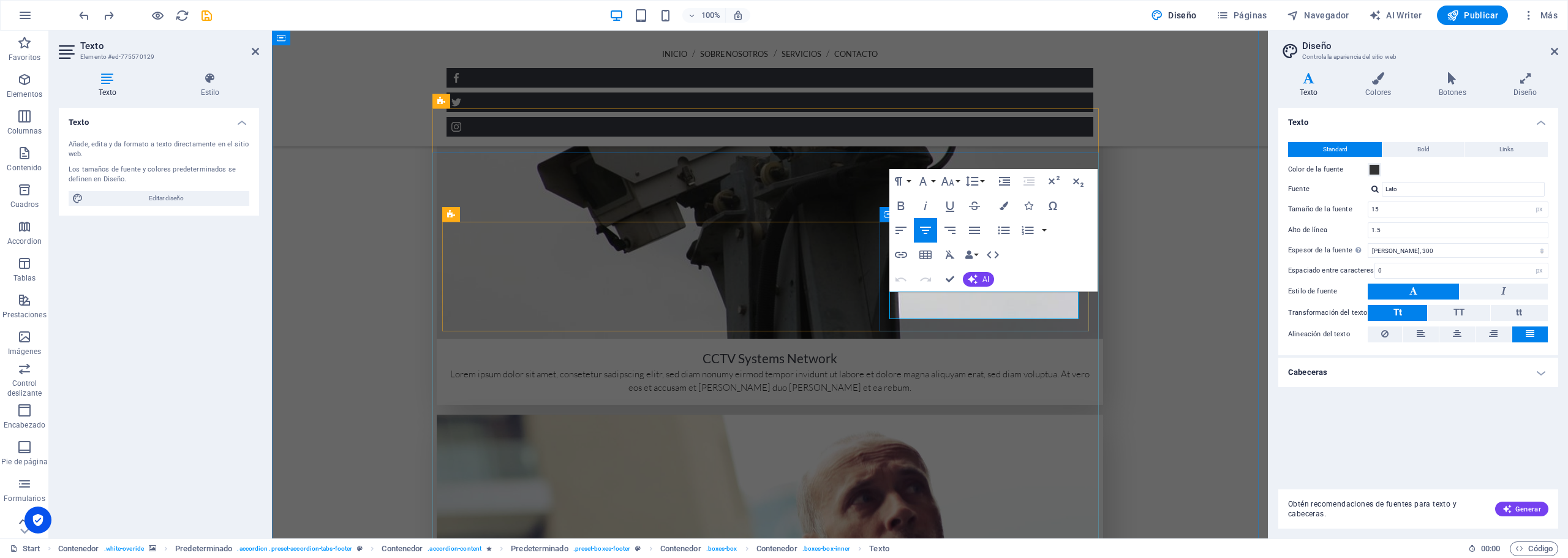 click on "[EMAIL_ADDRESS]" at bounding box center [719, 4803] 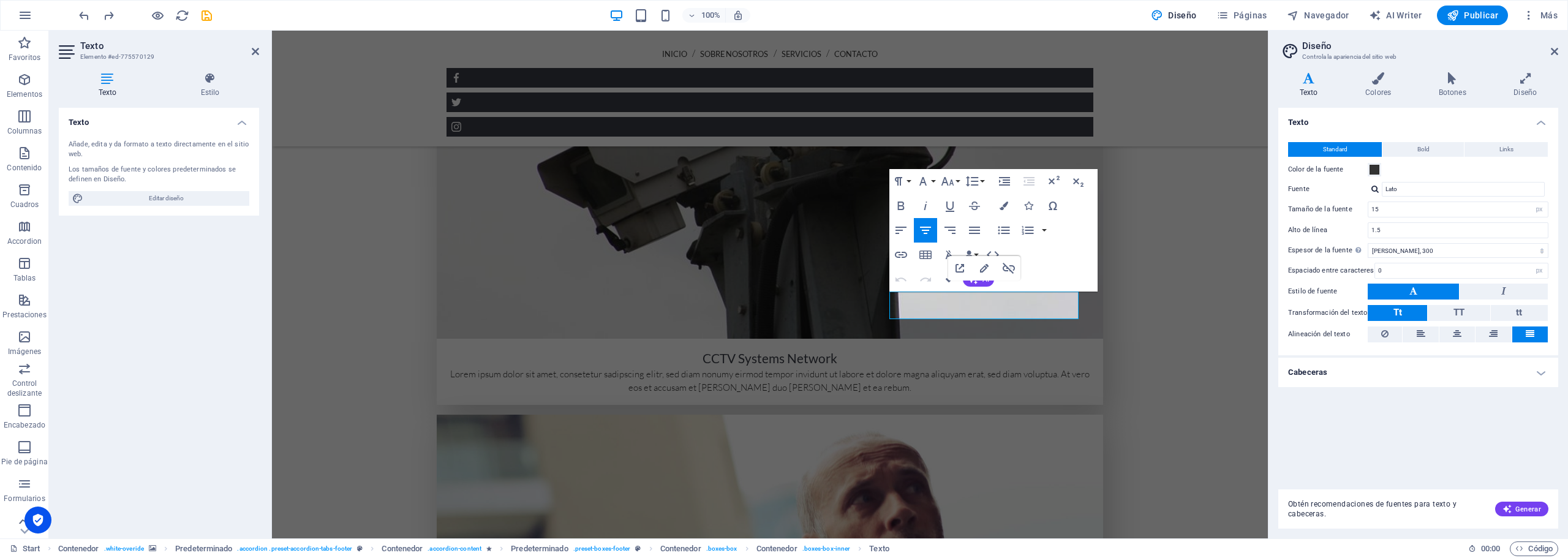 scroll, scrollTop: 1993, scrollLeft: 0, axis: vertical 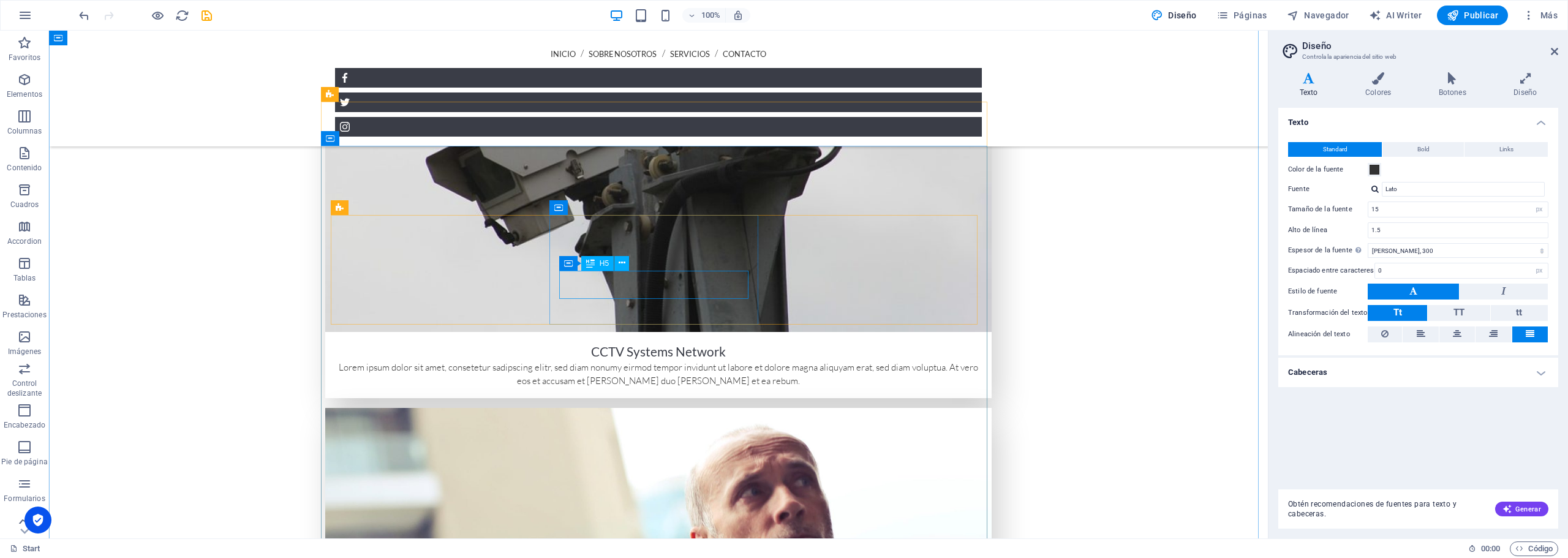 click on "666666666" at bounding box center [608, 4675] 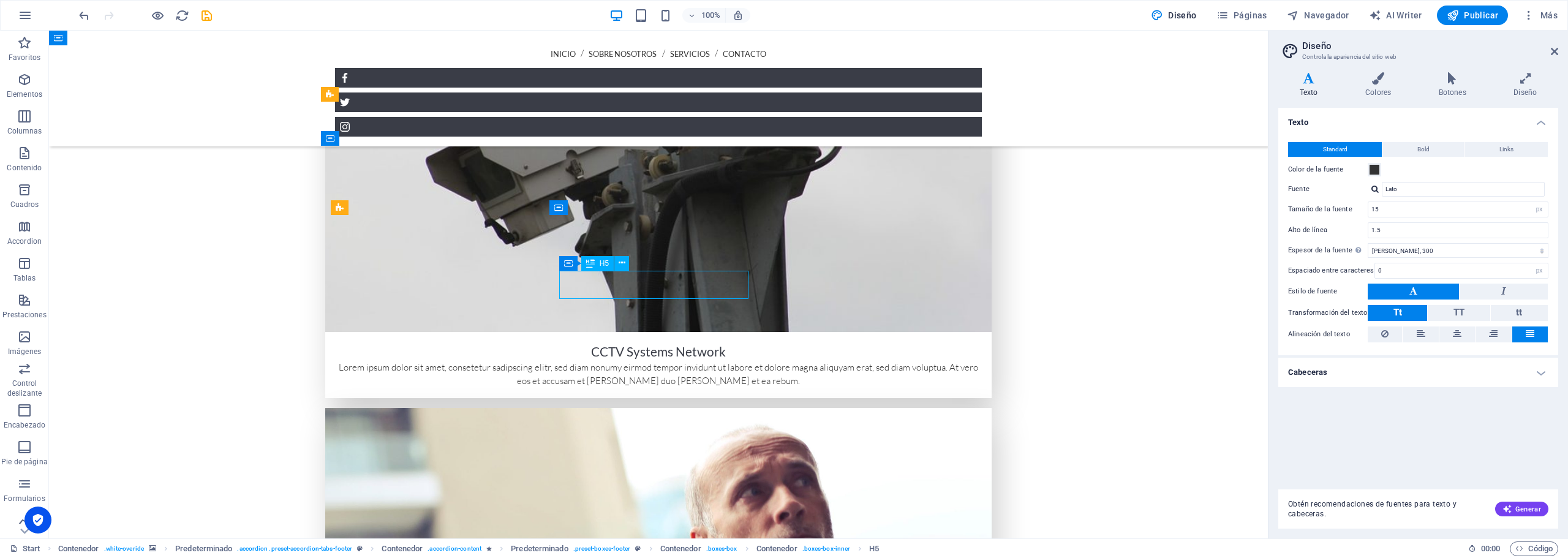 click on "666666666" at bounding box center [608, 4675] 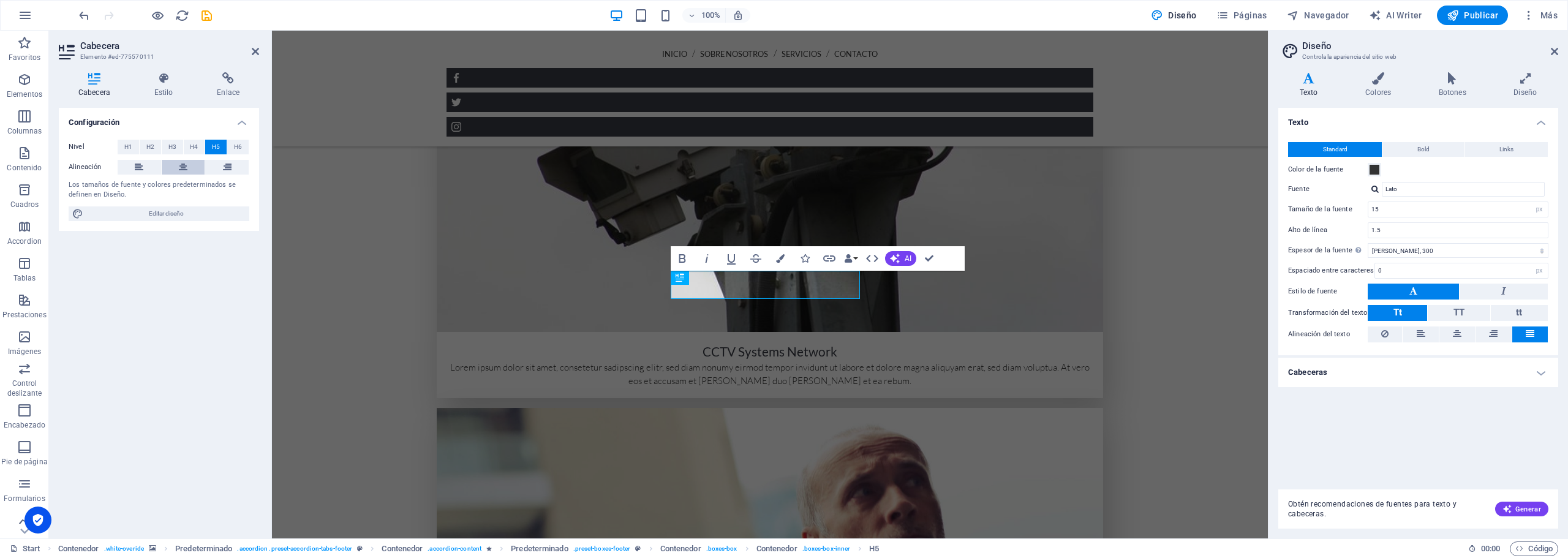 click at bounding box center (183, 167) 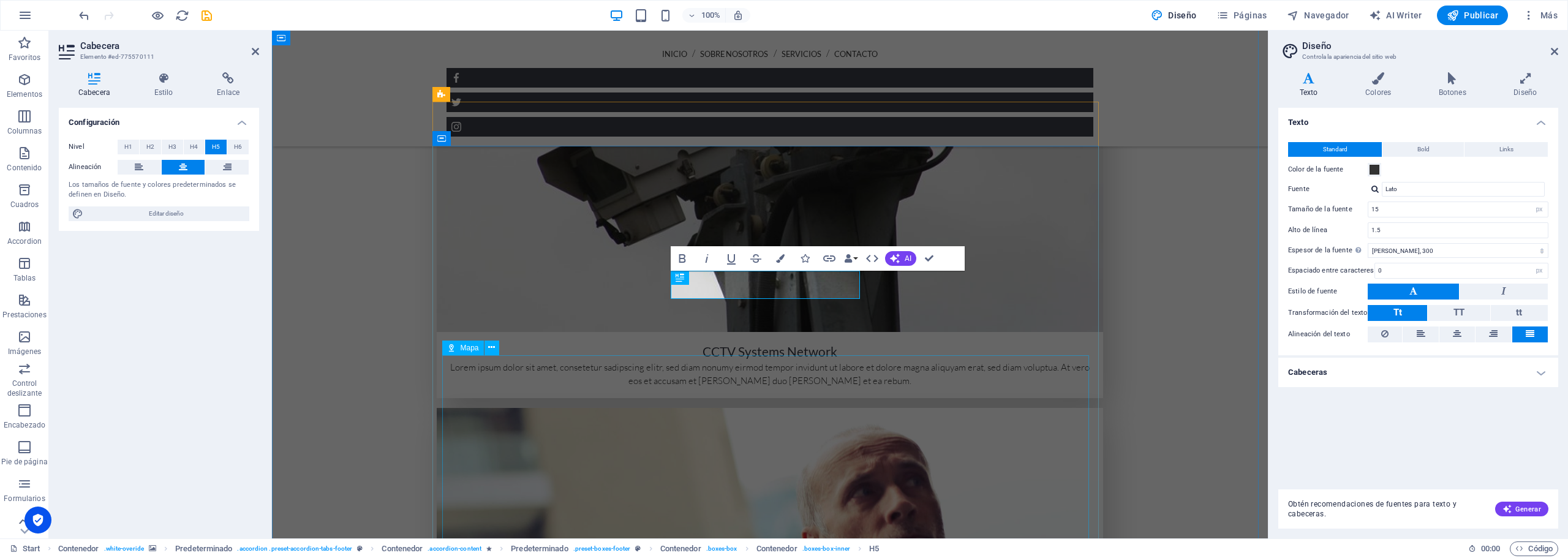 click on "← Mover a la izquierda → Mover a la derecha ↑ Mover hacia arriba ↓ Mover hacia abajo + Ampliar - Reducir Inicio Saltar hacia la izquierda un 75 % Fin Saltar hacia la derecha un 75 % Re Pág Saltar hacia arriba un 75 % Av Pág Saltar hacia abajo un 75 % Mapa Relieve Satélite Etiquetas Combinaciones de teclas Datos del mapa Datos del mapa ©2025 Inst. Geogr. Nacional Datos del mapa ©2025 Inst. Geogr. Nacional 200 m  Haz clic para alternar entre unidades métricas e imperiales Términos Notificar un problema de Maps" at bounding box center (719, 4937) 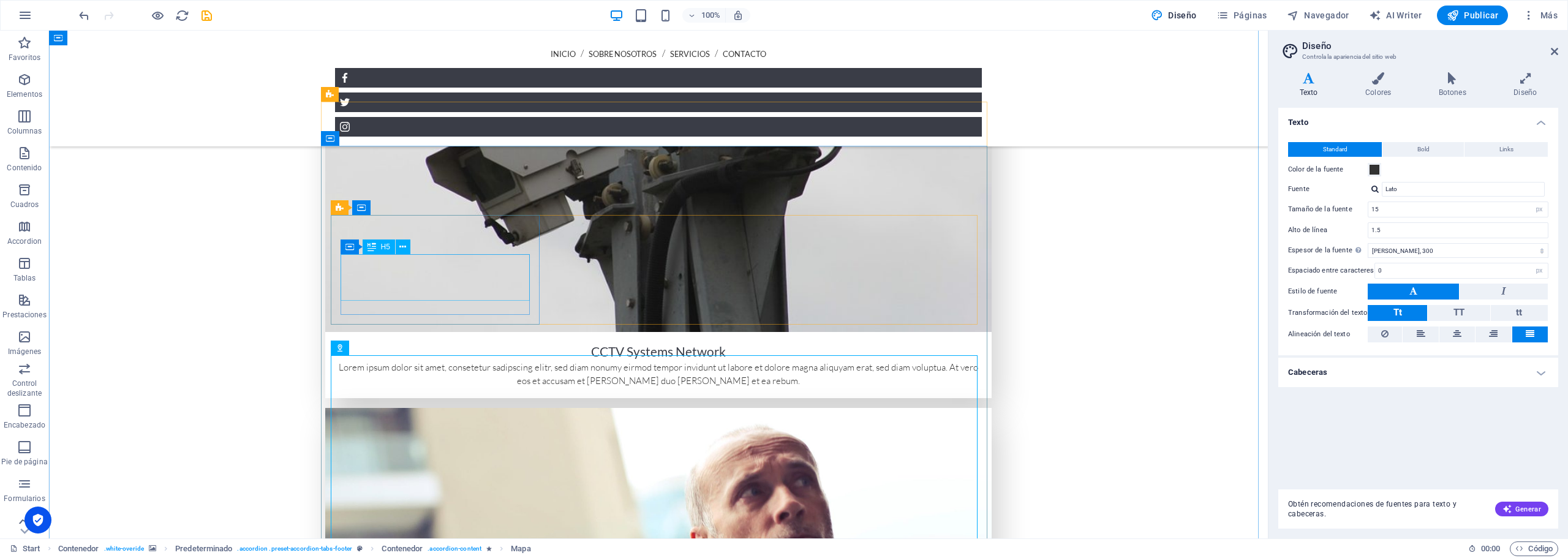 click on "[STREET_ADDRESS]" at bounding box center [608, 4552] 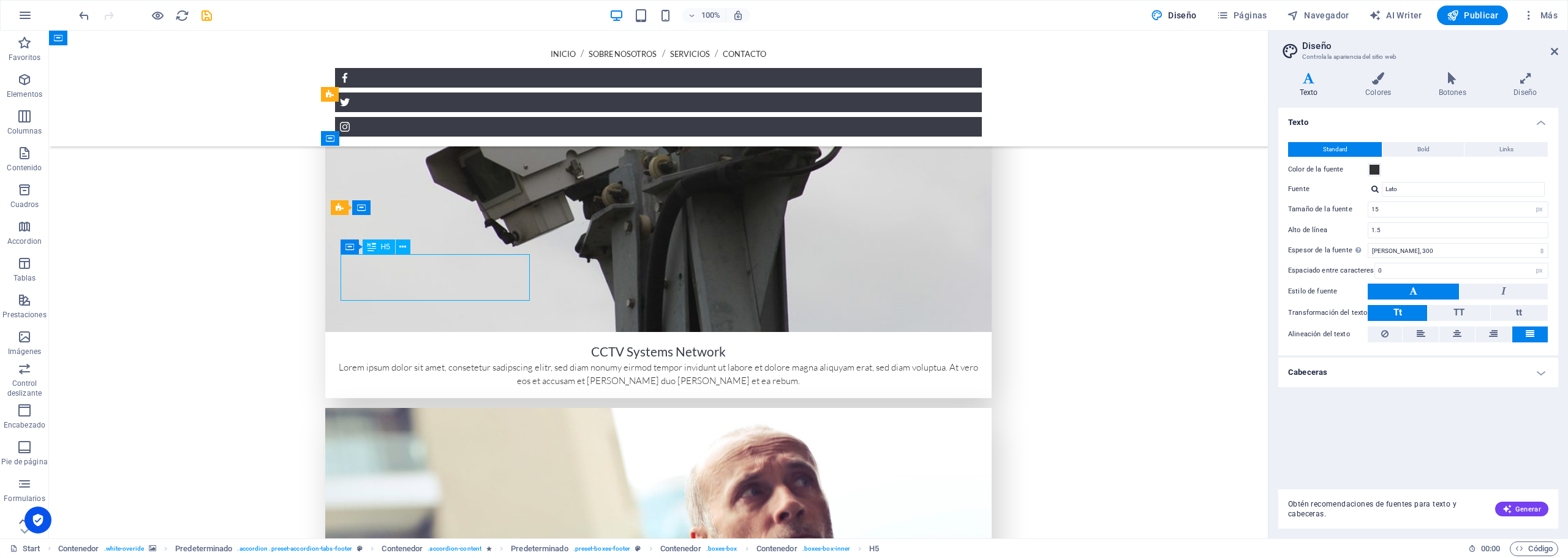 click on "[STREET_ADDRESS]" at bounding box center (608, 4552) 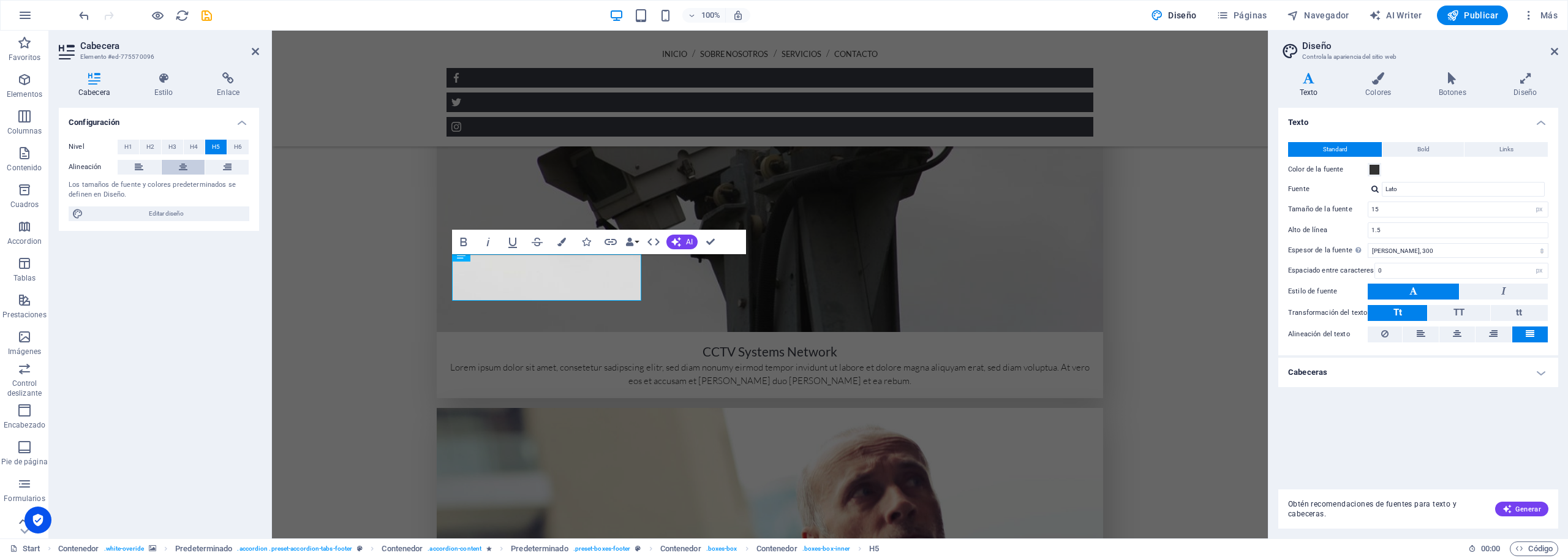 click at bounding box center [183, 167] 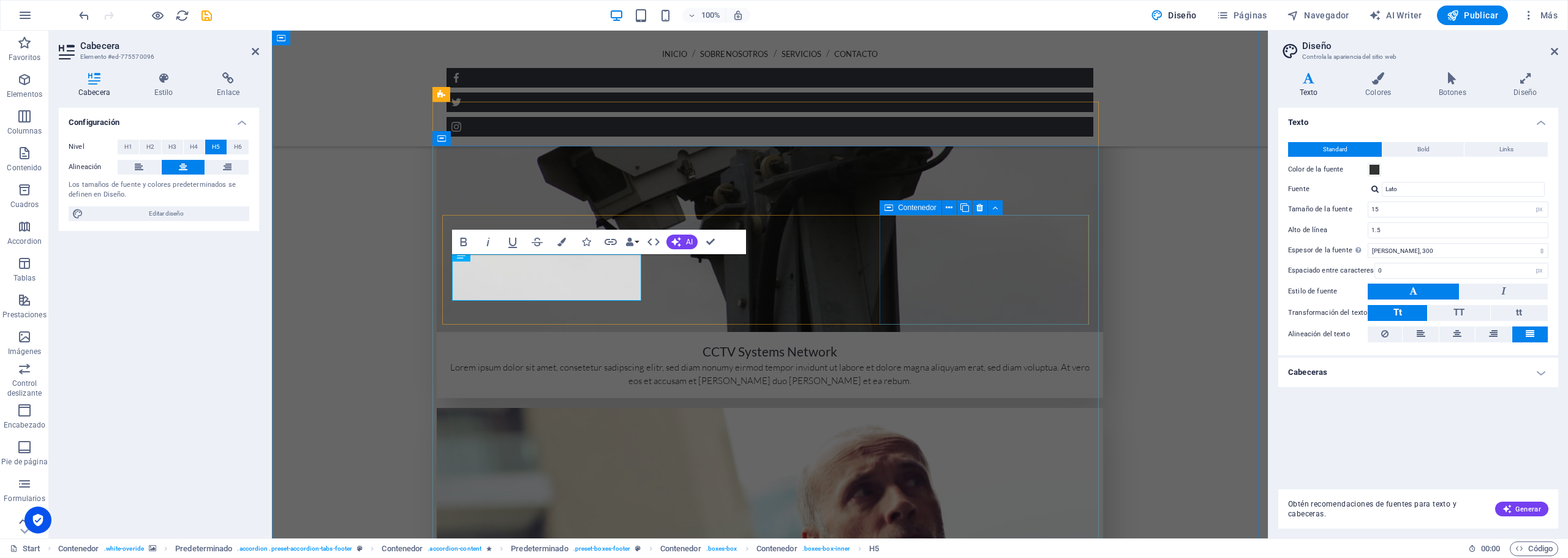 click at bounding box center (770, 3472) 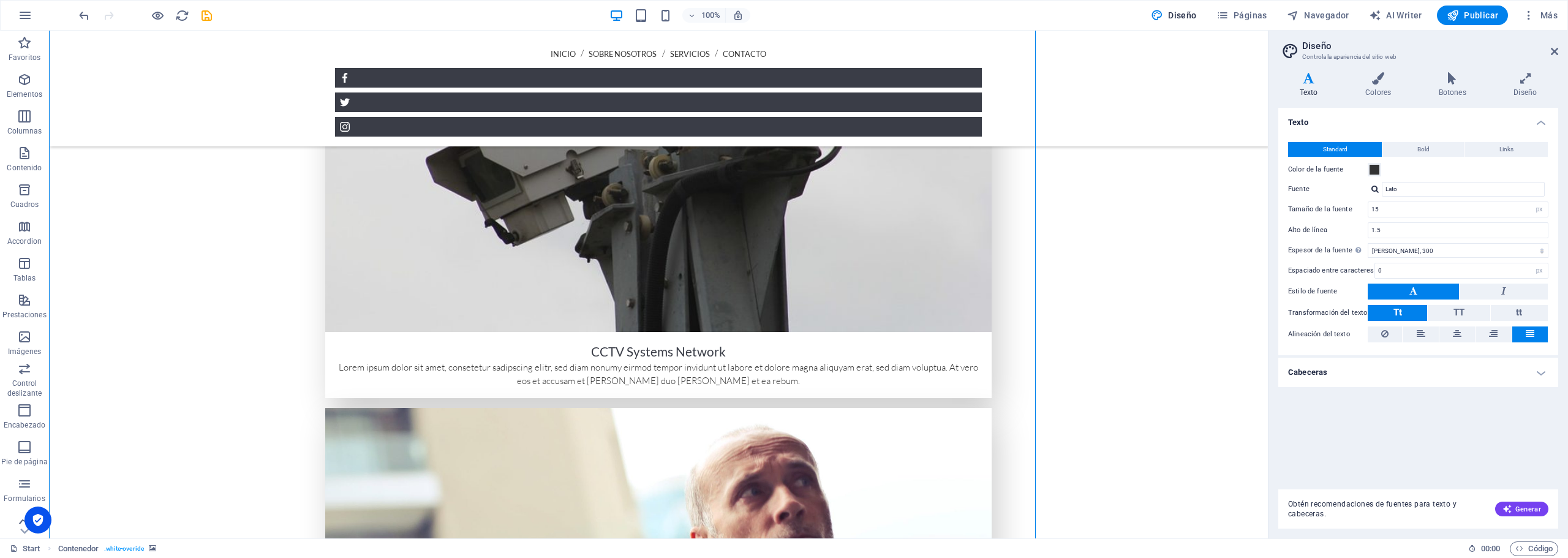 click at bounding box center [658, 3472] 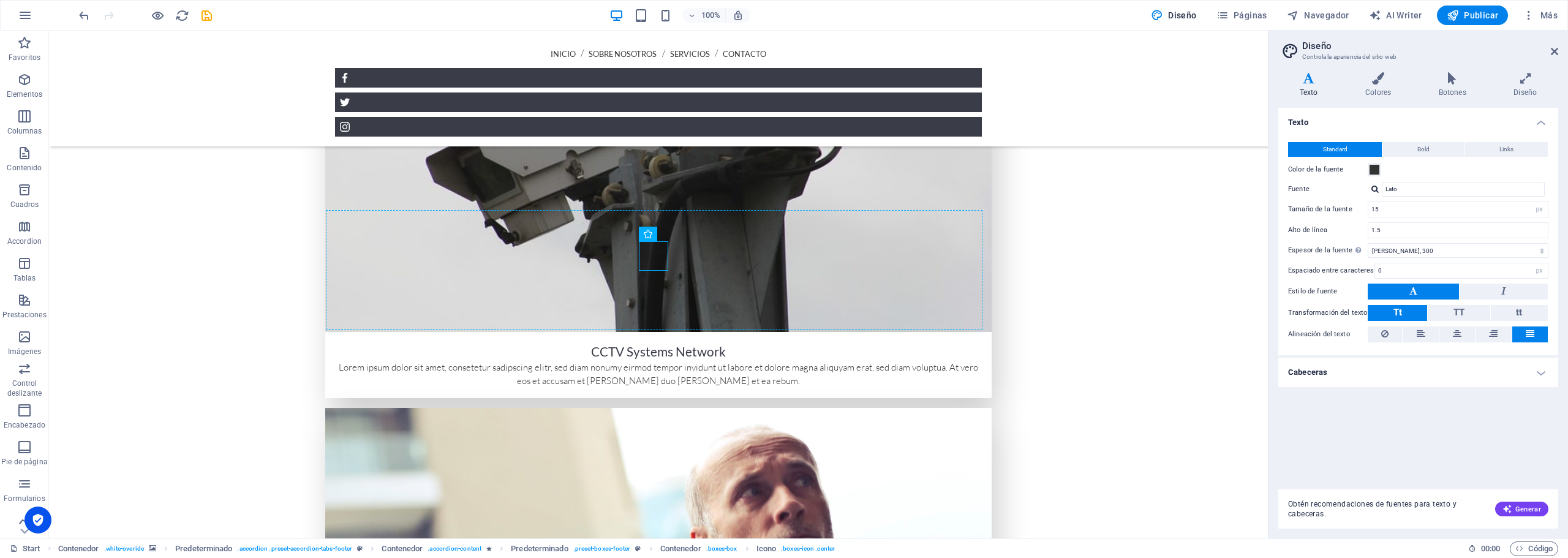 drag, startPoint x: 647, startPoint y: 255, endPoint x: 655, endPoint y: 218, distance: 37.85499 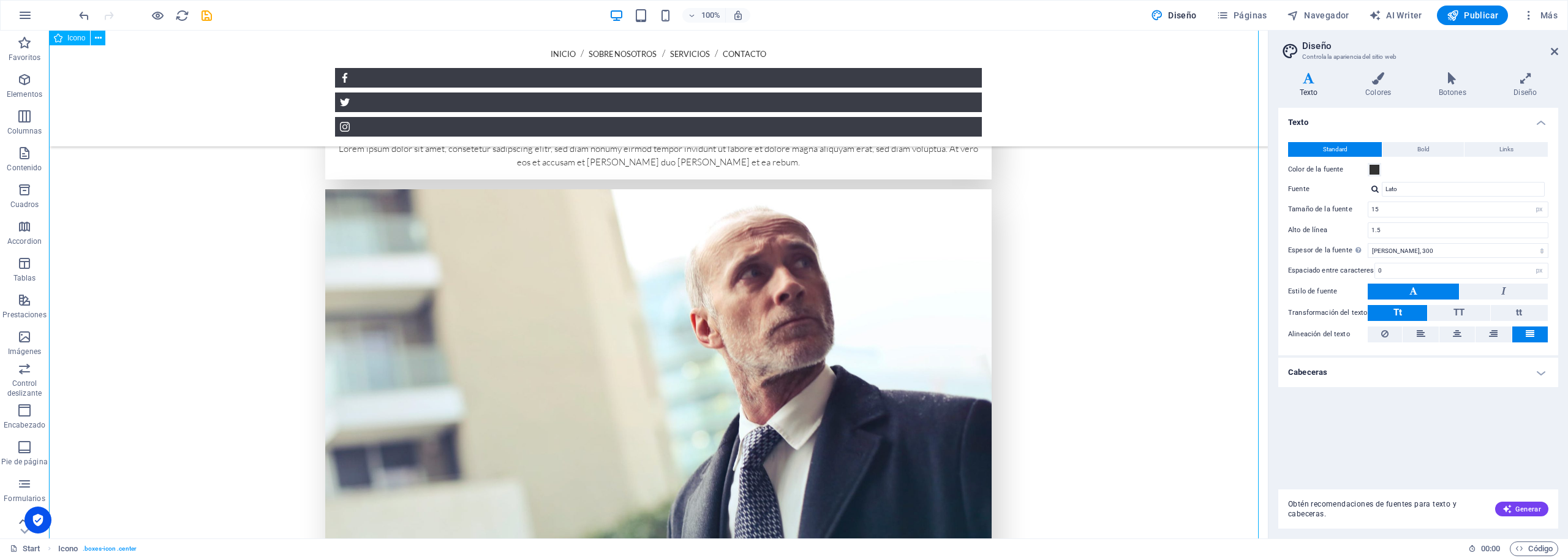 scroll, scrollTop: 2179, scrollLeft: 0, axis: vertical 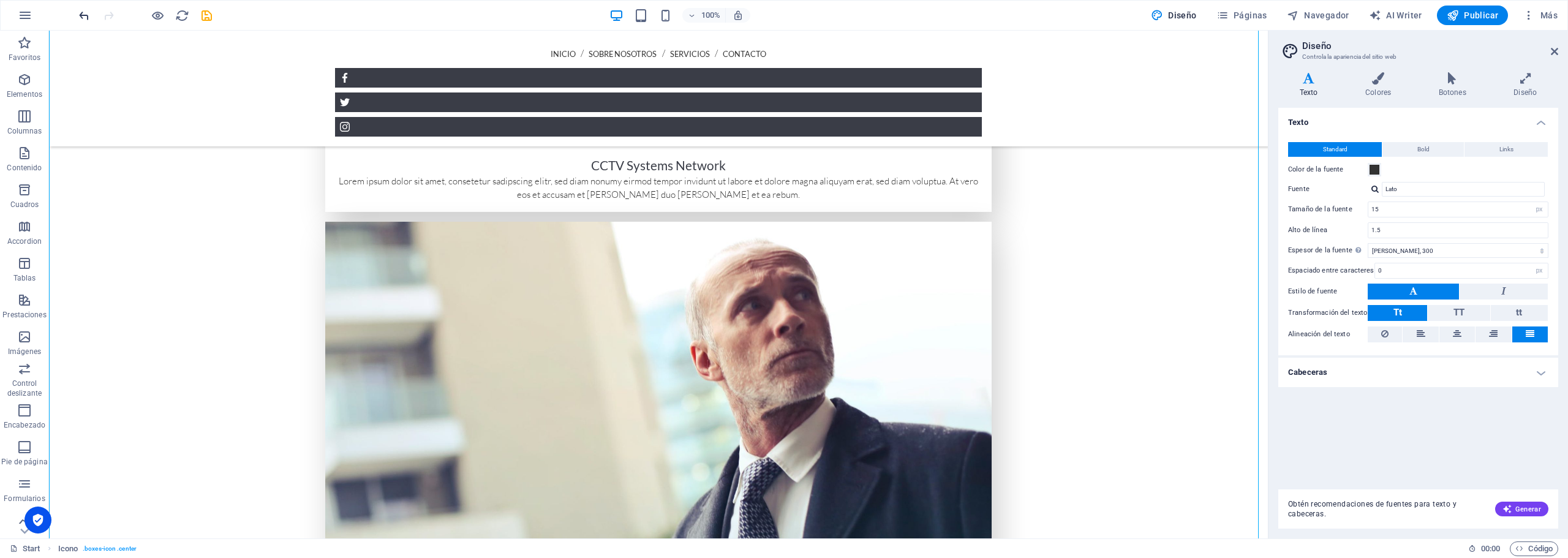 click at bounding box center [84, 15] 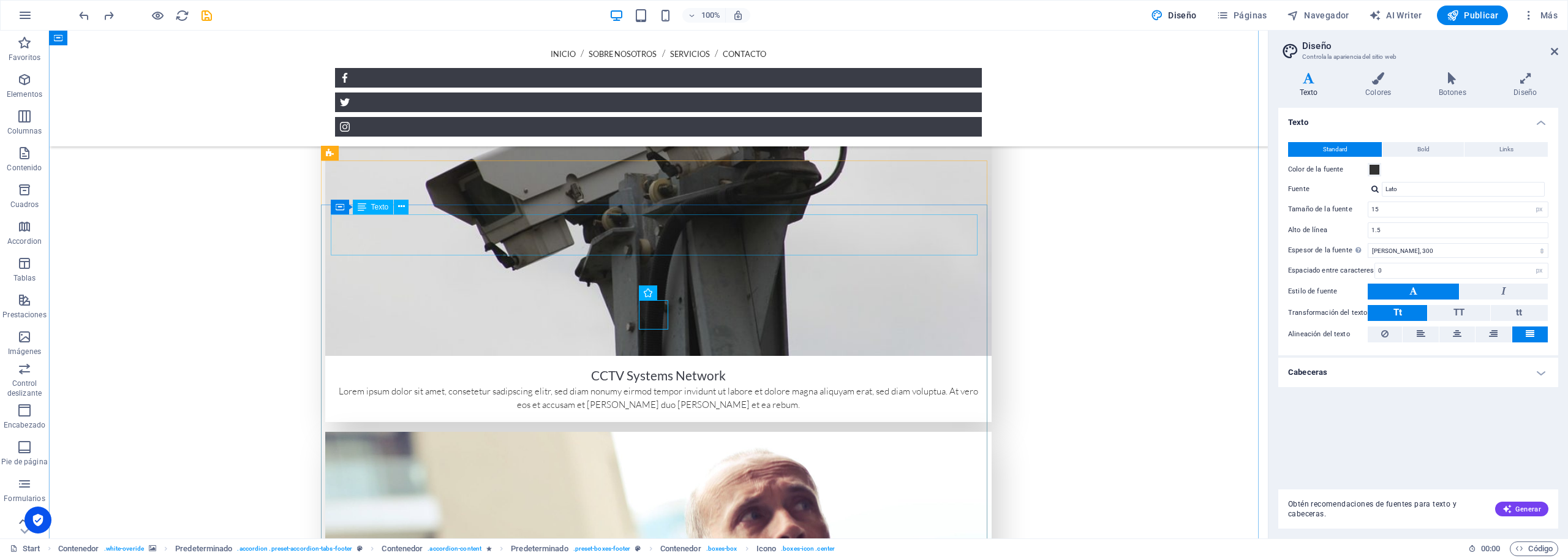 scroll, scrollTop: 1873, scrollLeft: 0, axis: vertical 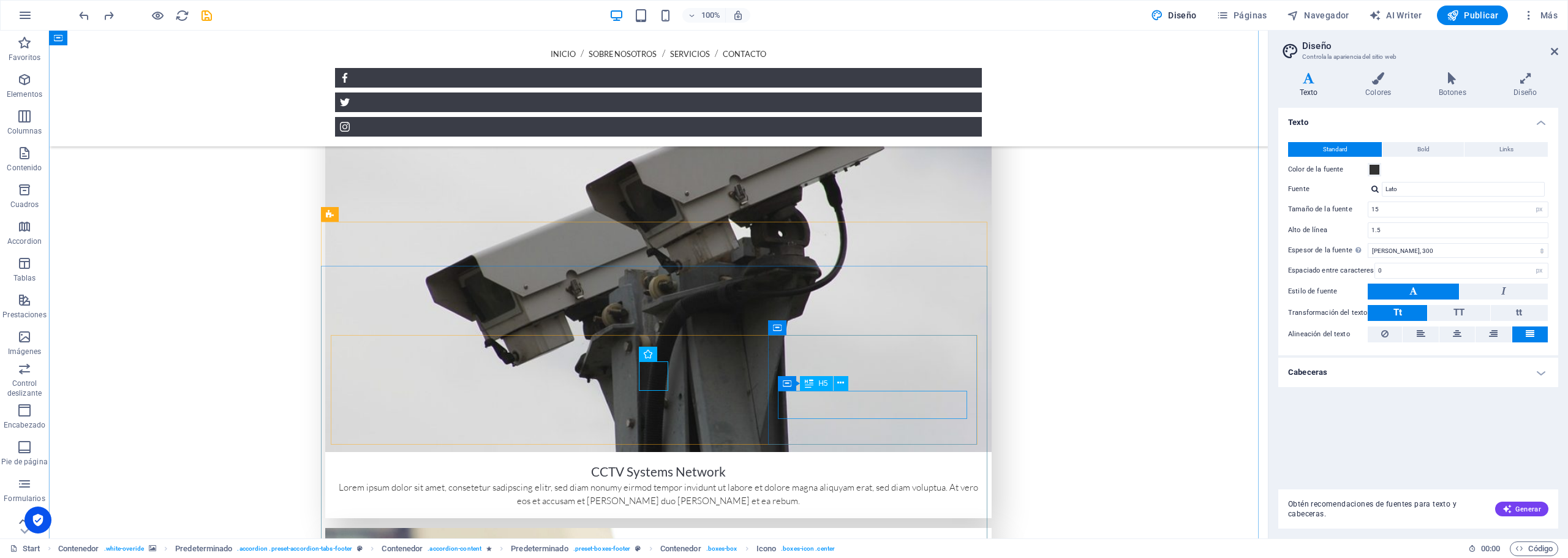 click on "[EMAIL_ADDRESS][DOMAIN_NAME]" at bounding box center [608, 4887] 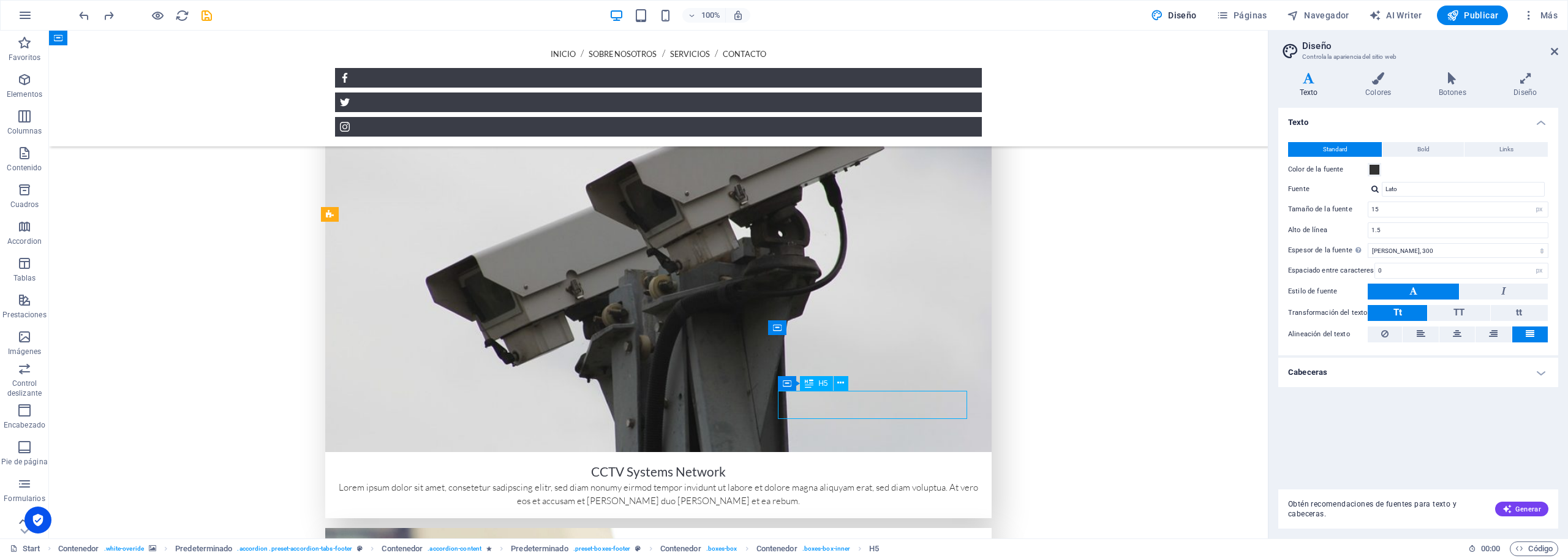 click on "[EMAIL_ADDRESS][DOMAIN_NAME]" at bounding box center (608, 4887) 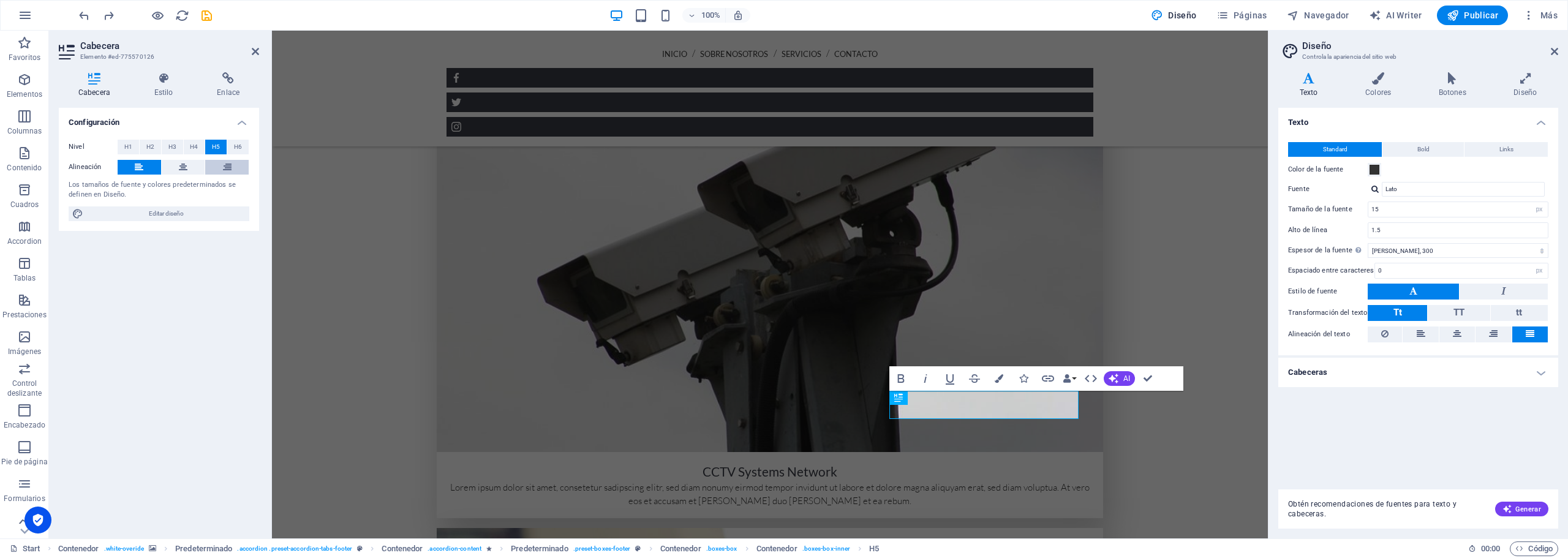 click at bounding box center (227, 167) 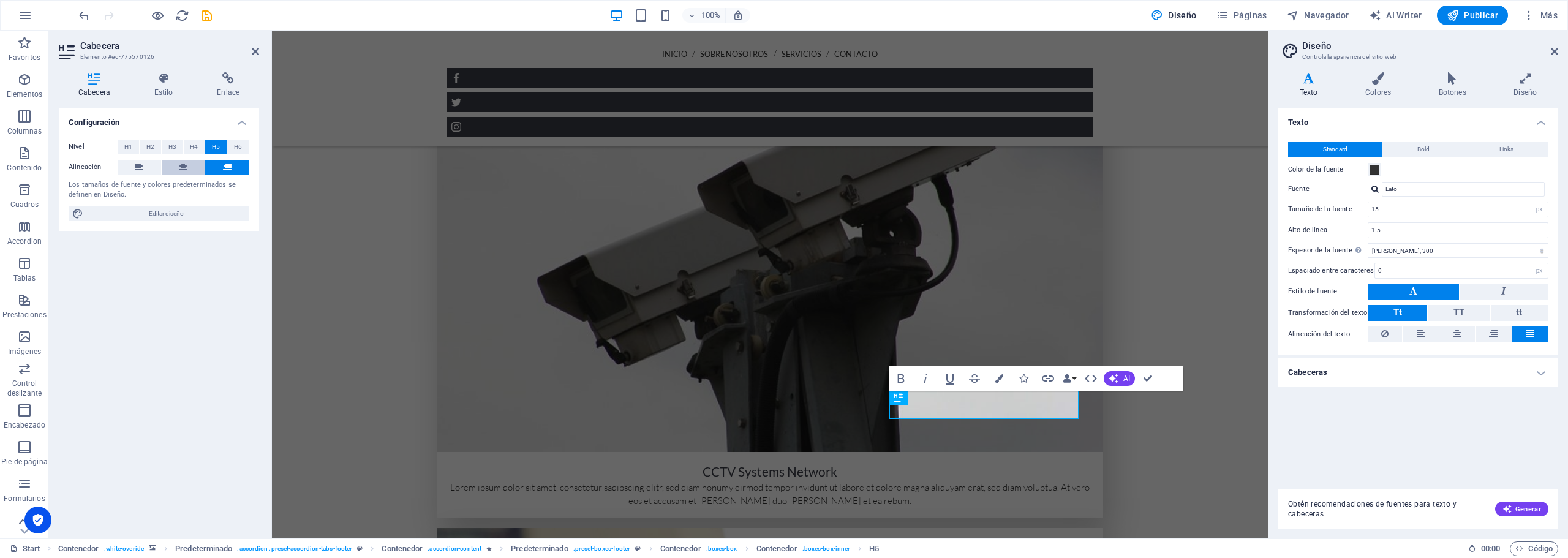 click at bounding box center [183, 167] 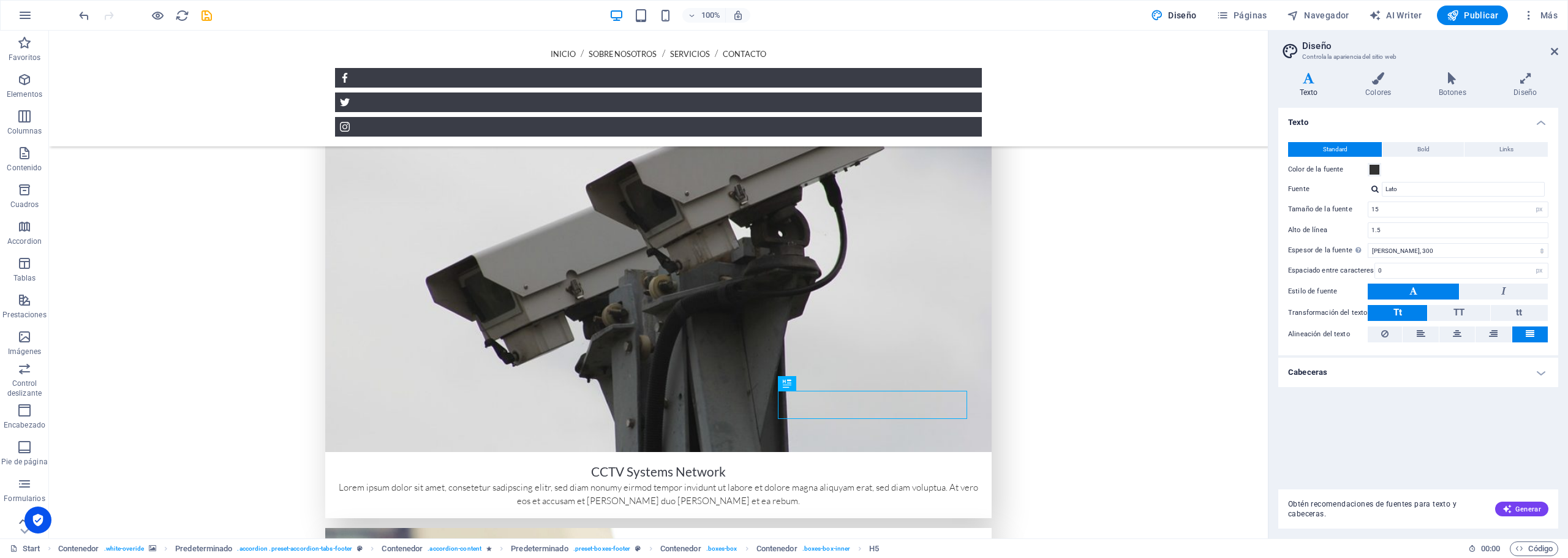 click at bounding box center [658, 3592] 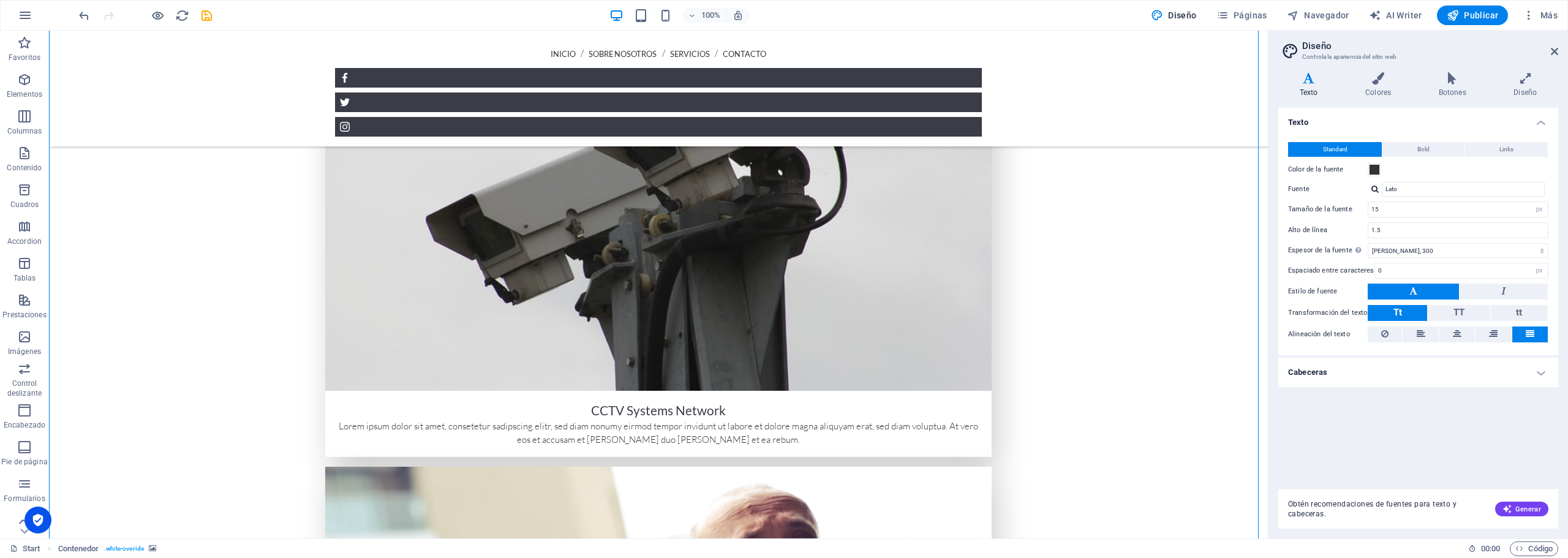 scroll, scrollTop: 1873, scrollLeft: 0, axis: vertical 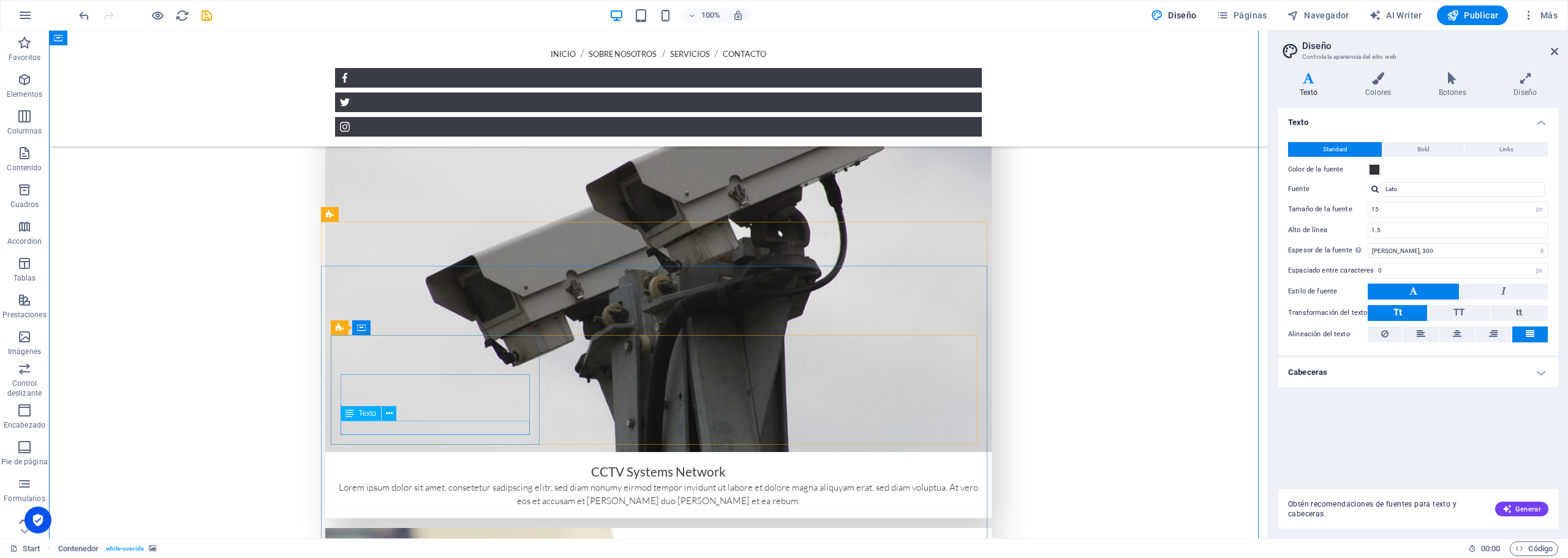 click on "," at bounding box center [608, 4721] 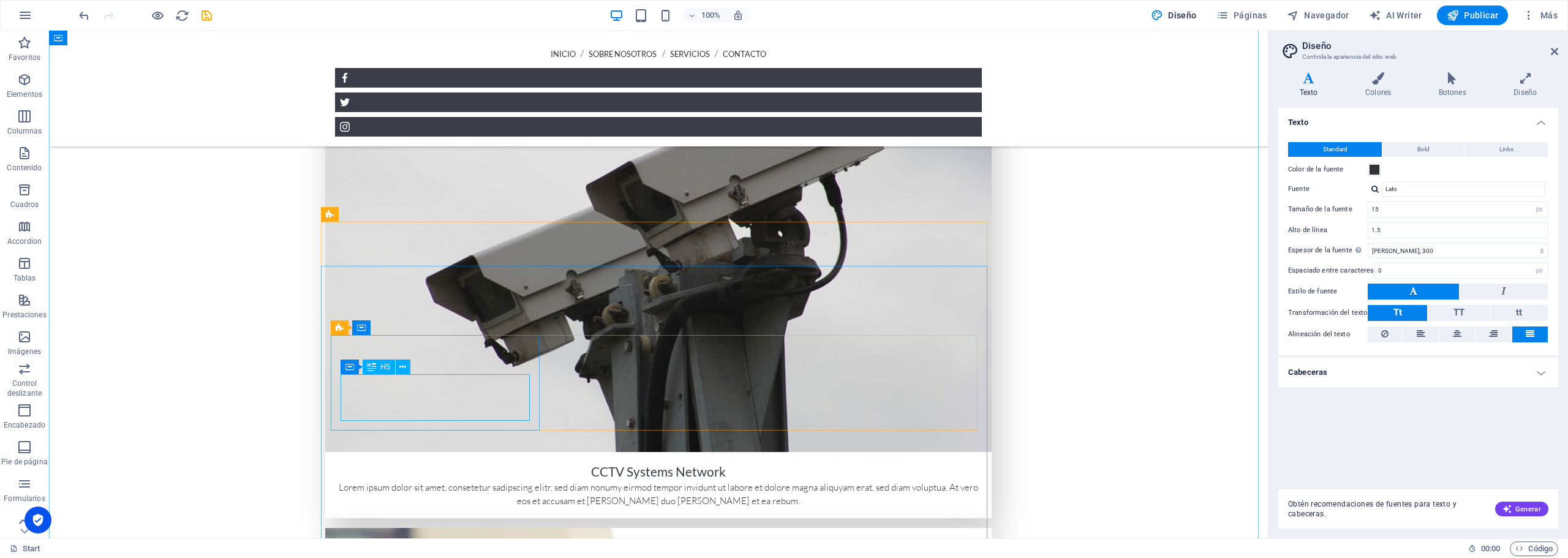 click on "[STREET_ADDRESS]" at bounding box center [608, 4658] 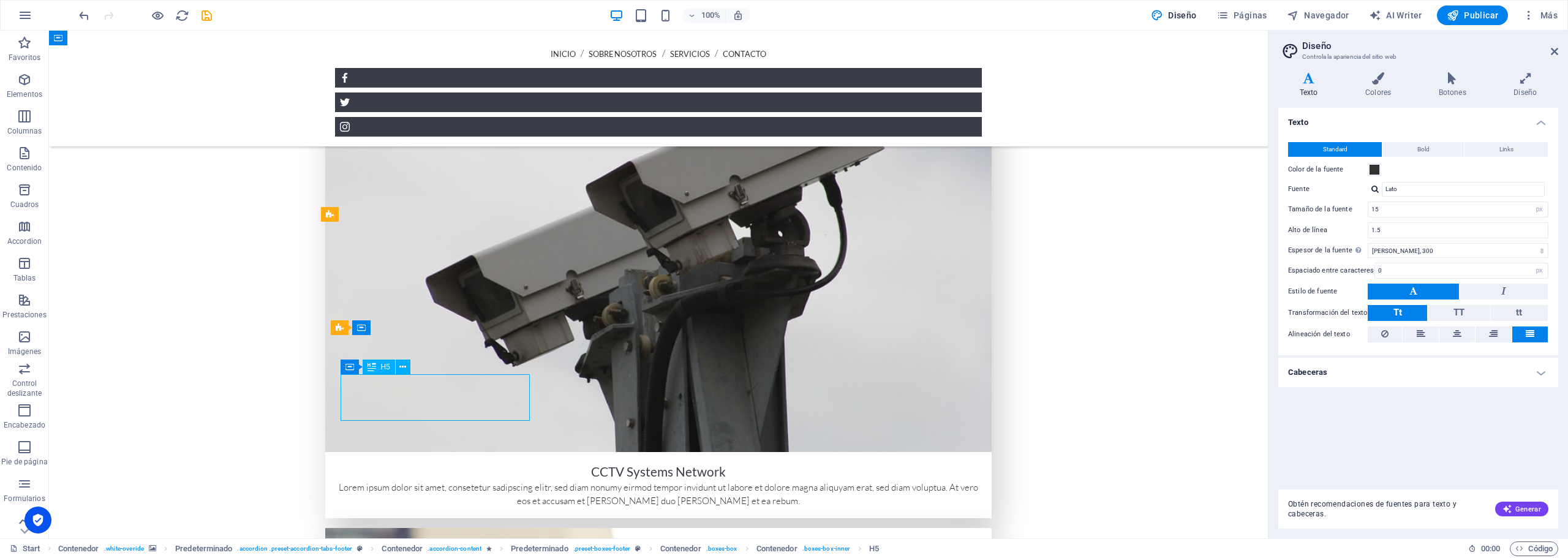 click on "[STREET_ADDRESS]" at bounding box center [608, 4658] 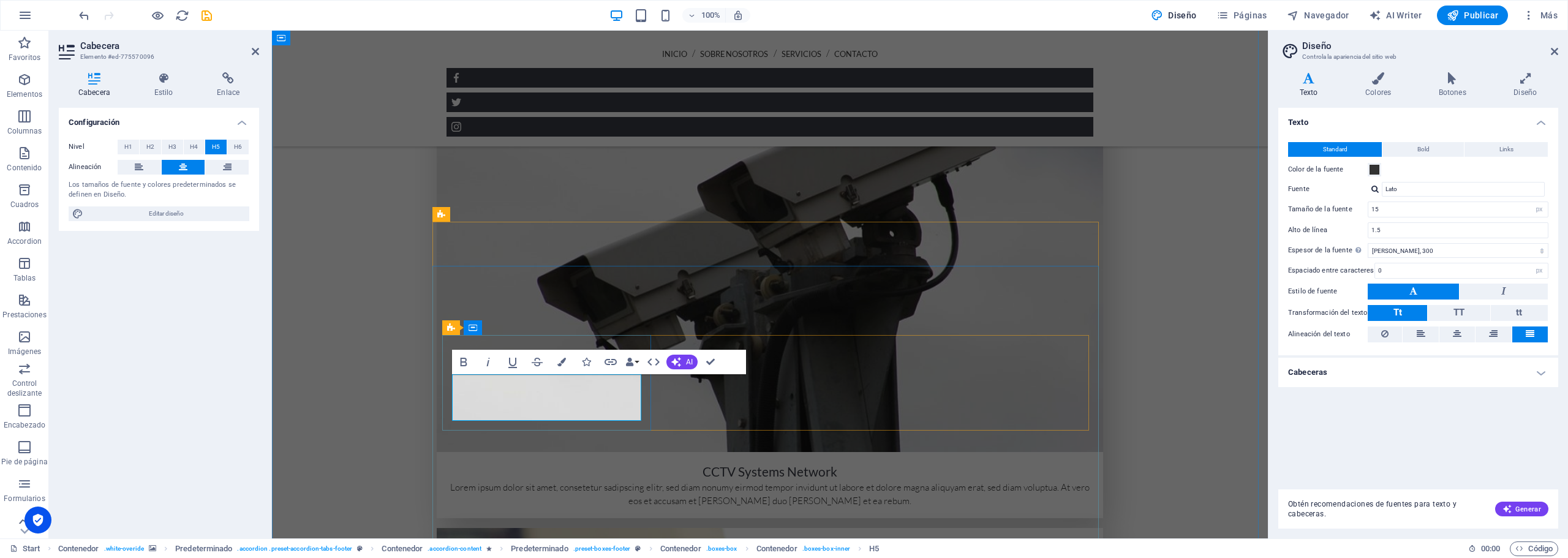 click on "[STREET_ADDRESS]" at bounding box center [719, 4658] 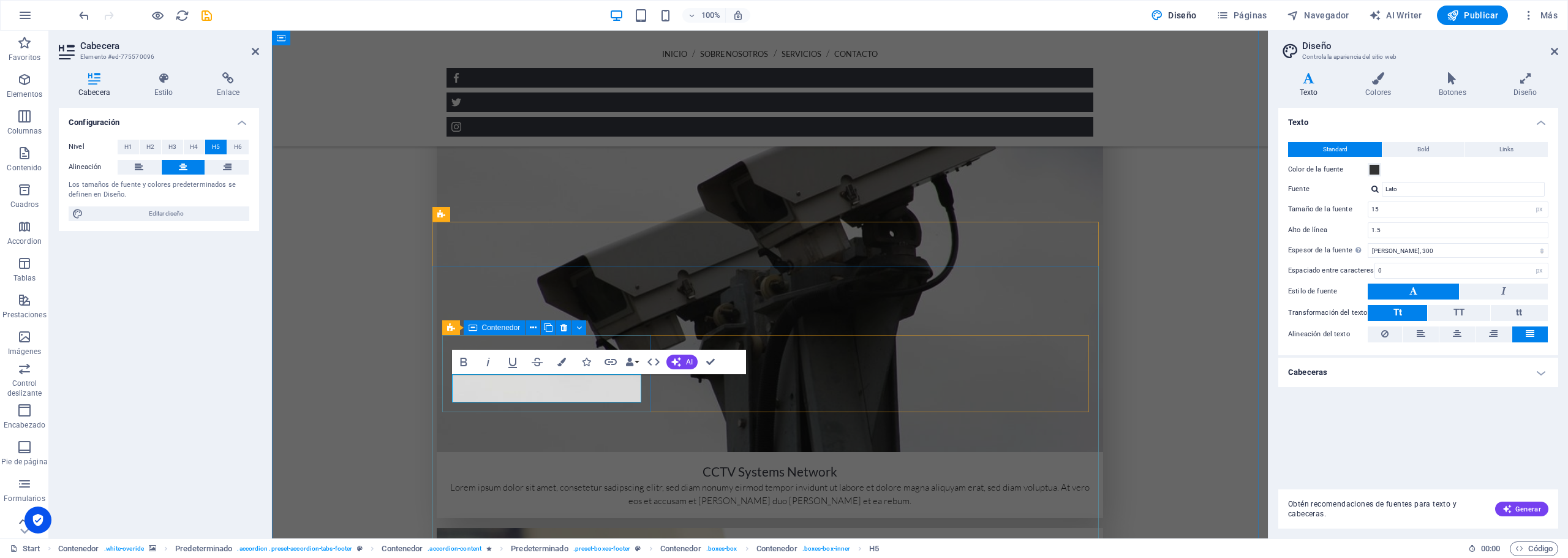 click at bounding box center (770, 3576) 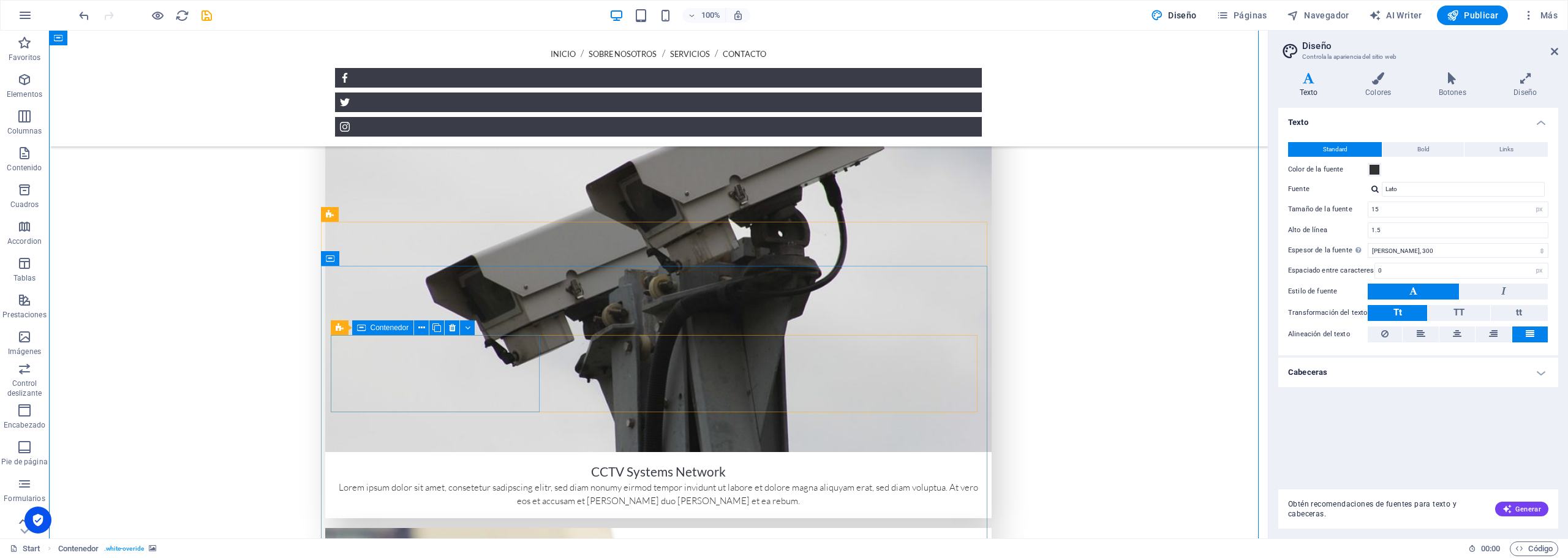 click on "[STREET_ADDRESS]" at bounding box center [608, 4625] 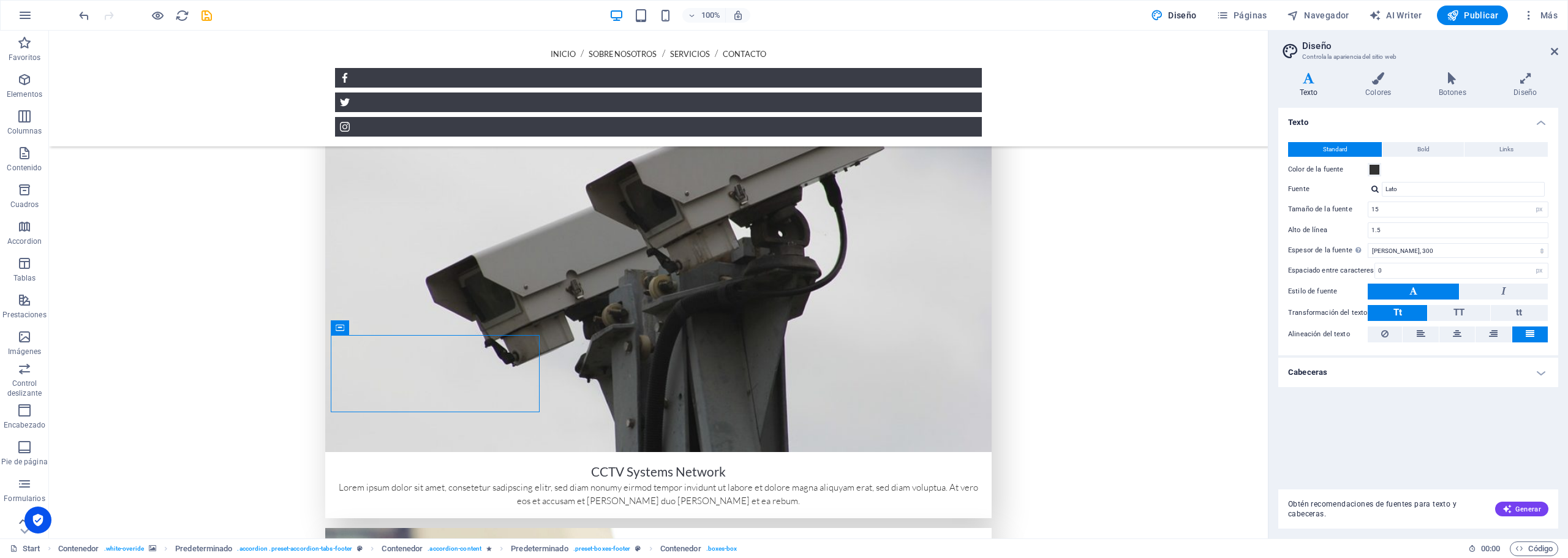 click at bounding box center (658, 3576) 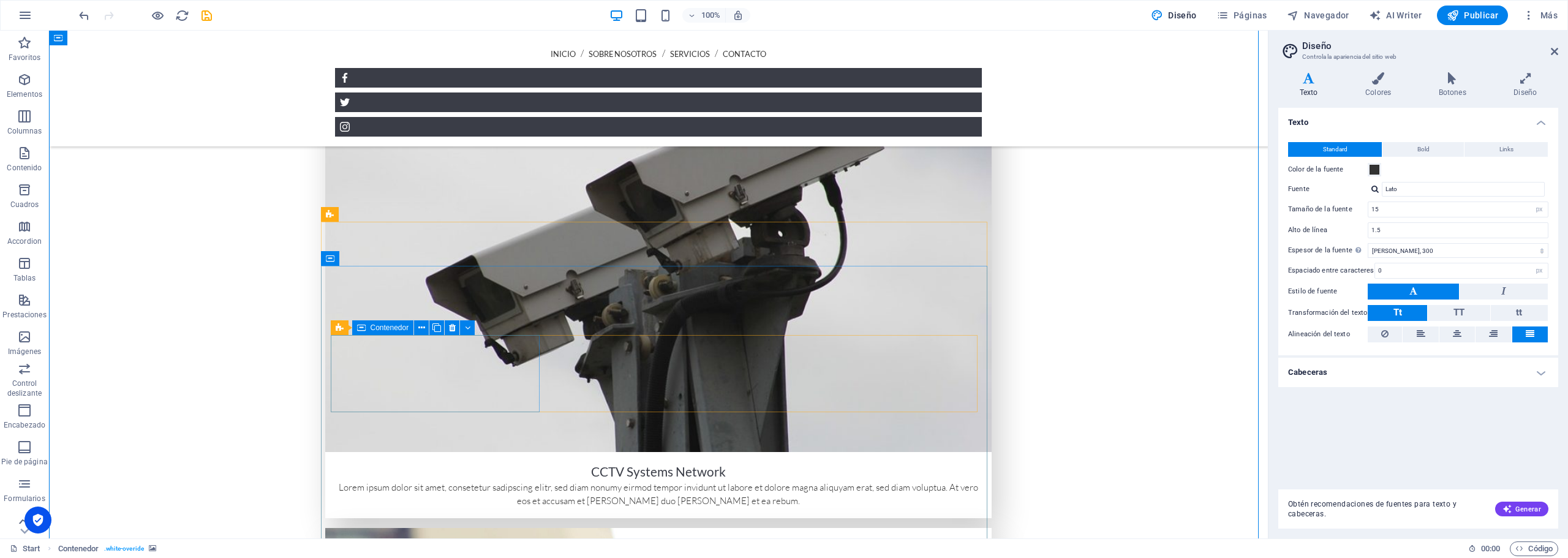 click on "[STREET_ADDRESS]" at bounding box center [608, 4625] 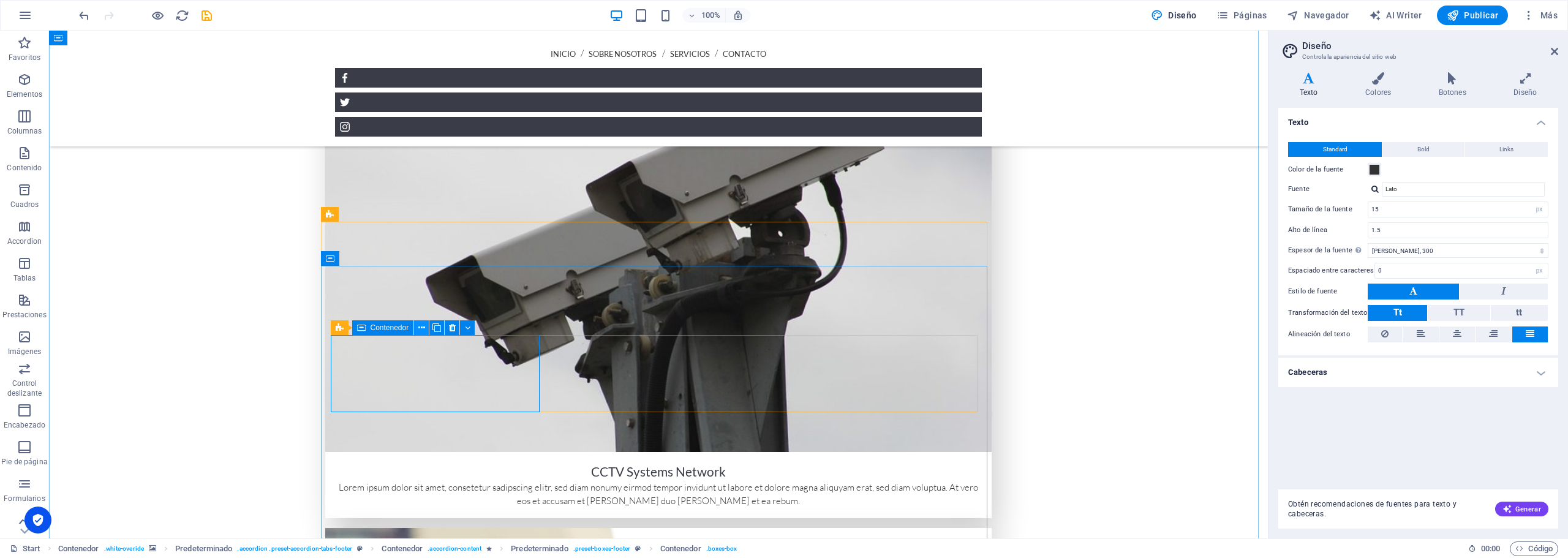click at bounding box center [421, 328] 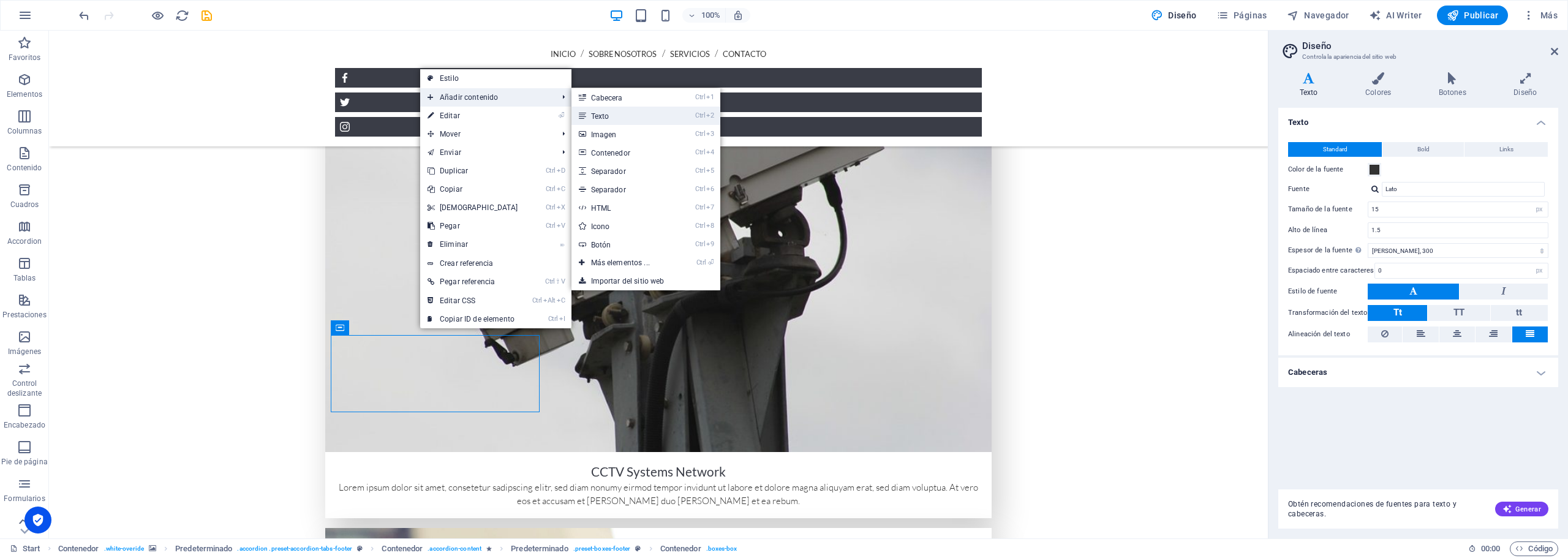 click on "Ctrl 2  Texto" at bounding box center (623, 116) 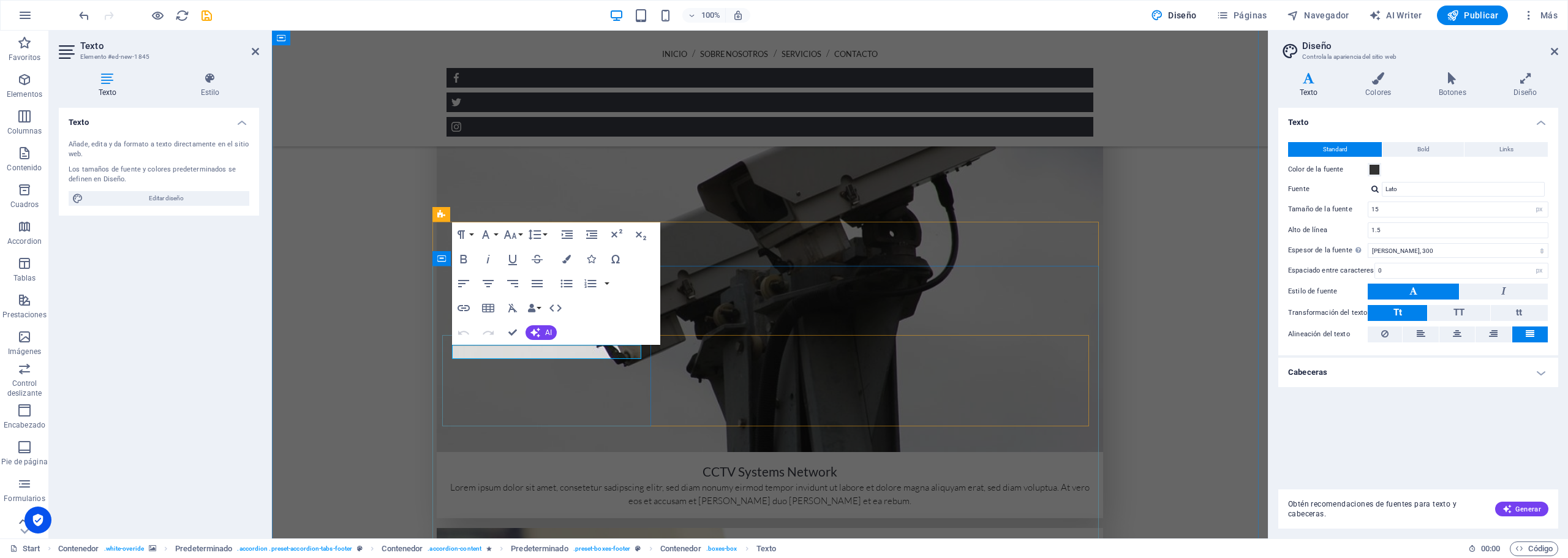 scroll, scrollTop: 1878, scrollLeft: 0, axis: vertical 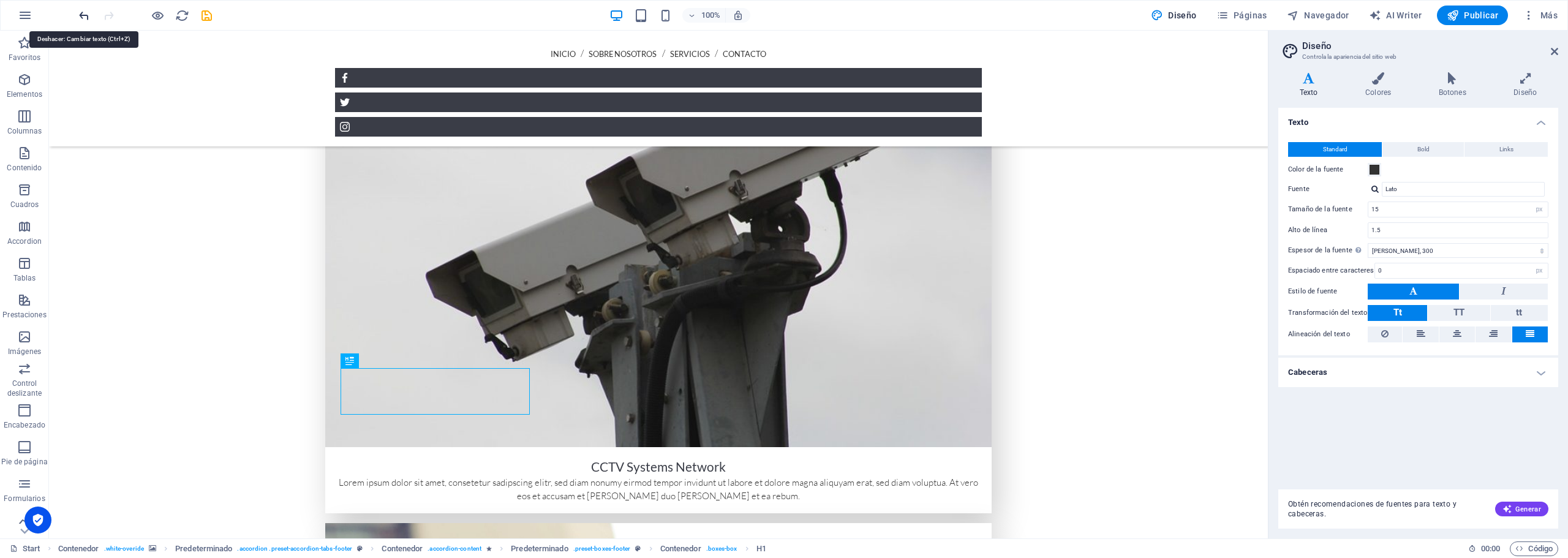 click at bounding box center [84, 15] 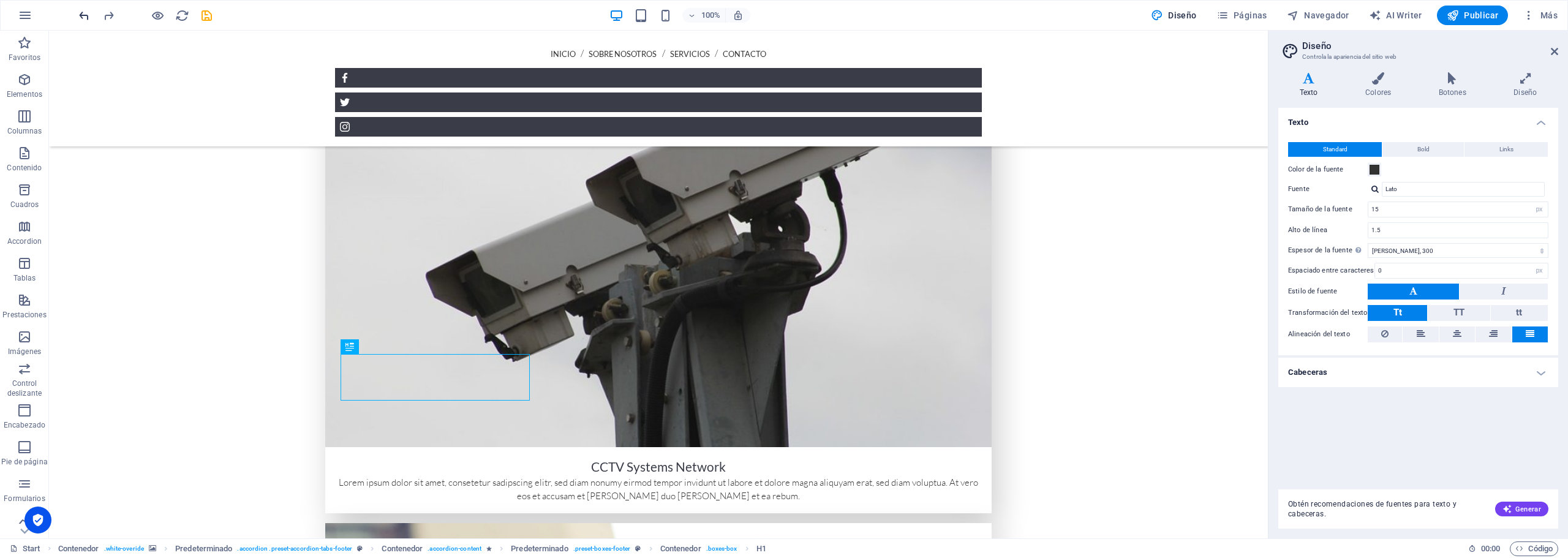 click at bounding box center [84, 15] 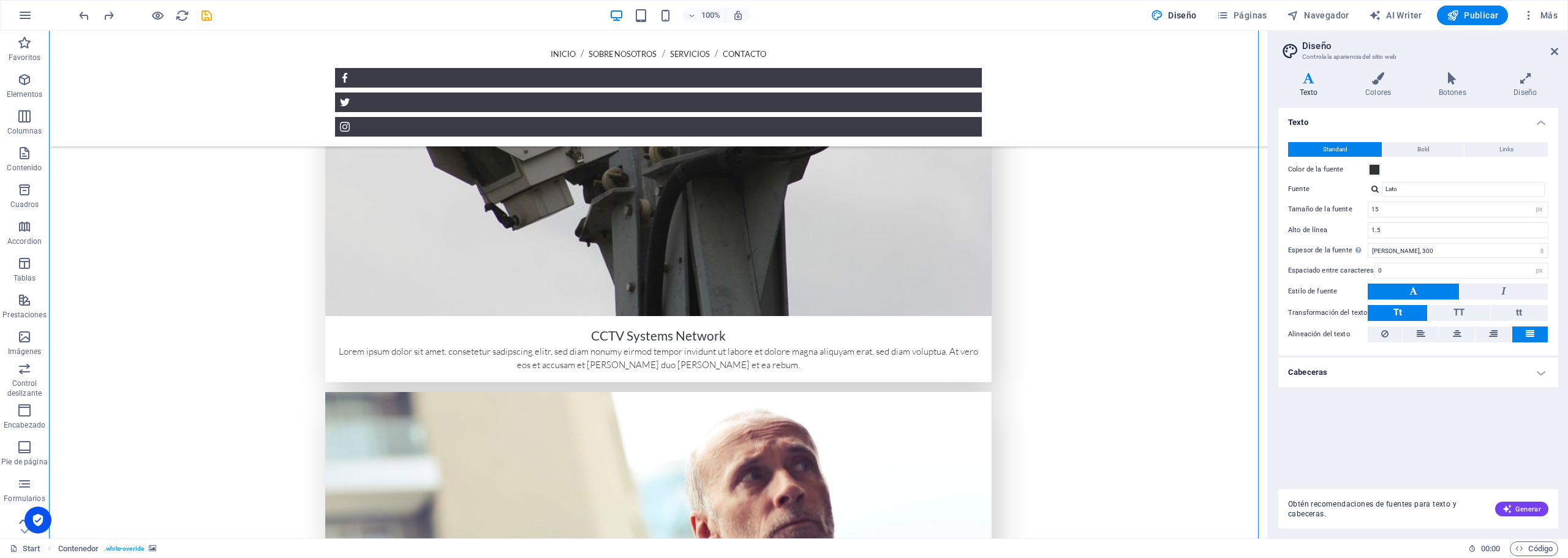 scroll, scrollTop: 2011, scrollLeft: 0, axis: vertical 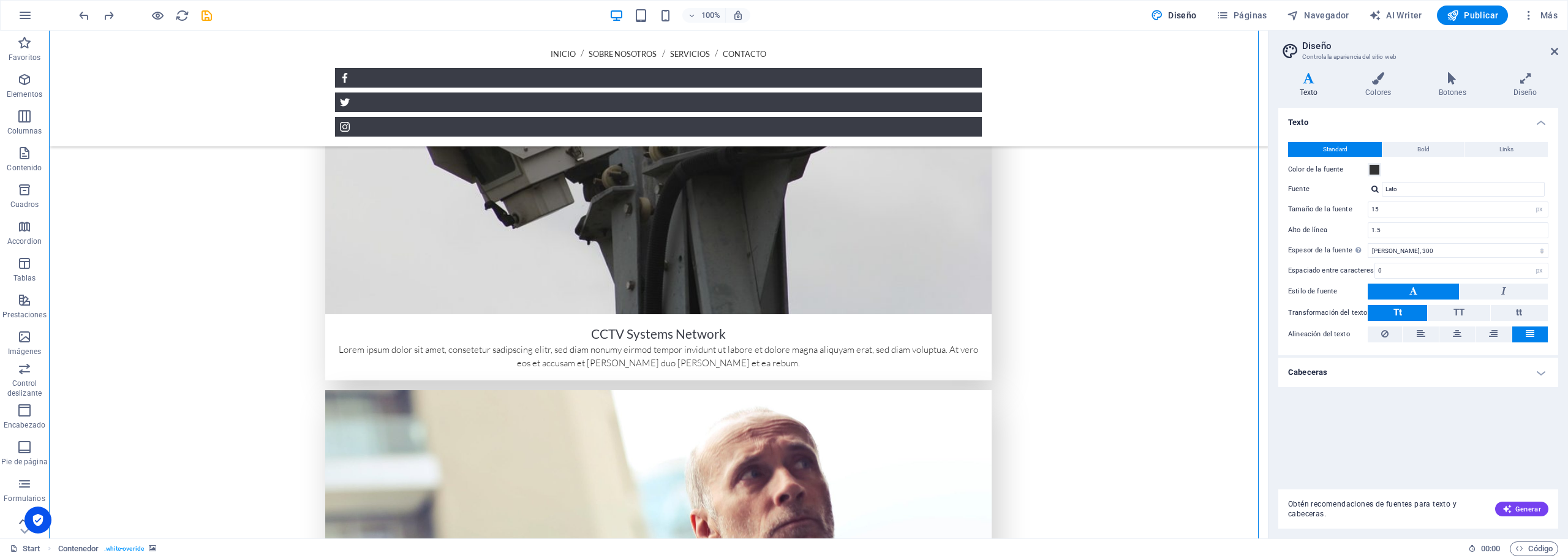 drag, startPoint x: 478, startPoint y: 342, endPoint x: 473, endPoint y: 221, distance: 121.10326 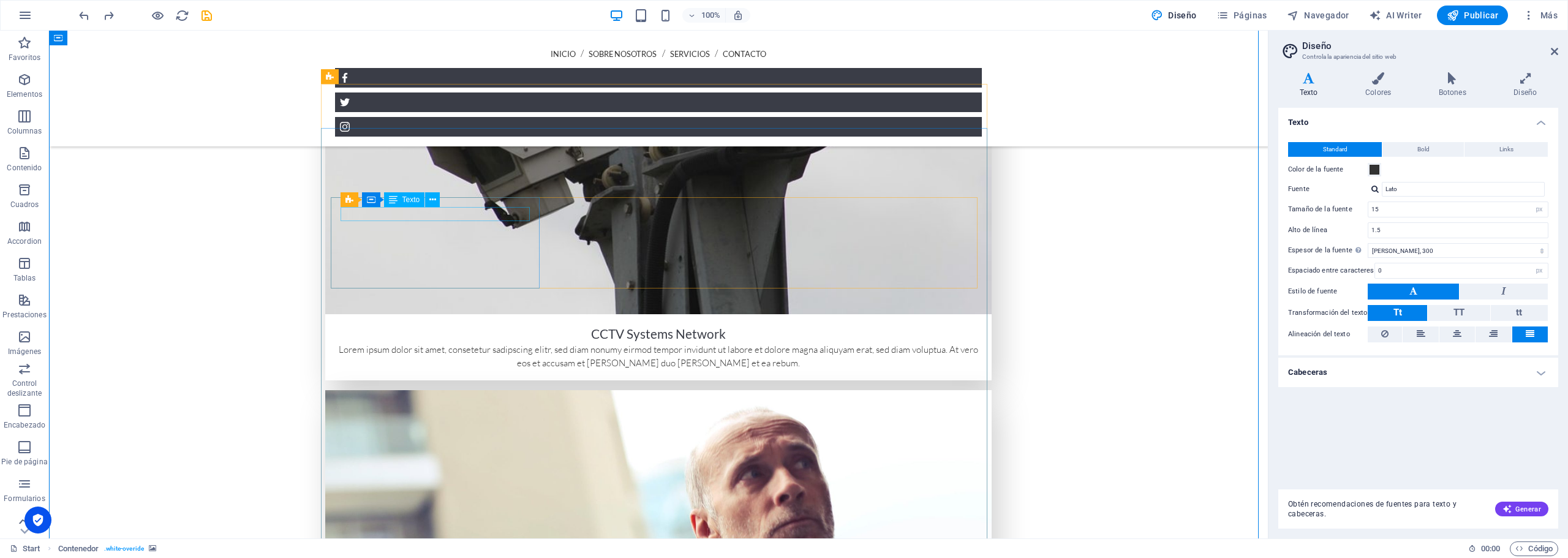 click on "Nuevo elemento de texto" at bounding box center [608, 4479] 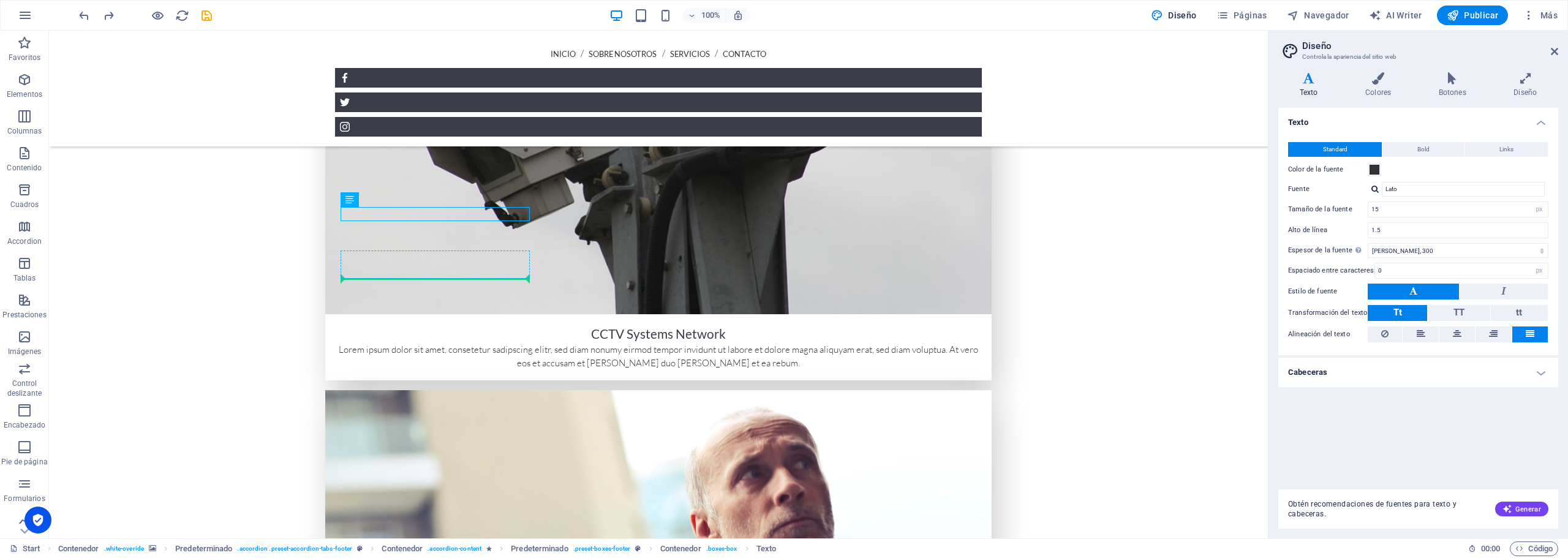 drag, startPoint x: 475, startPoint y: 212, endPoint x: 461, endPoint y: 275, distance: 64.53681 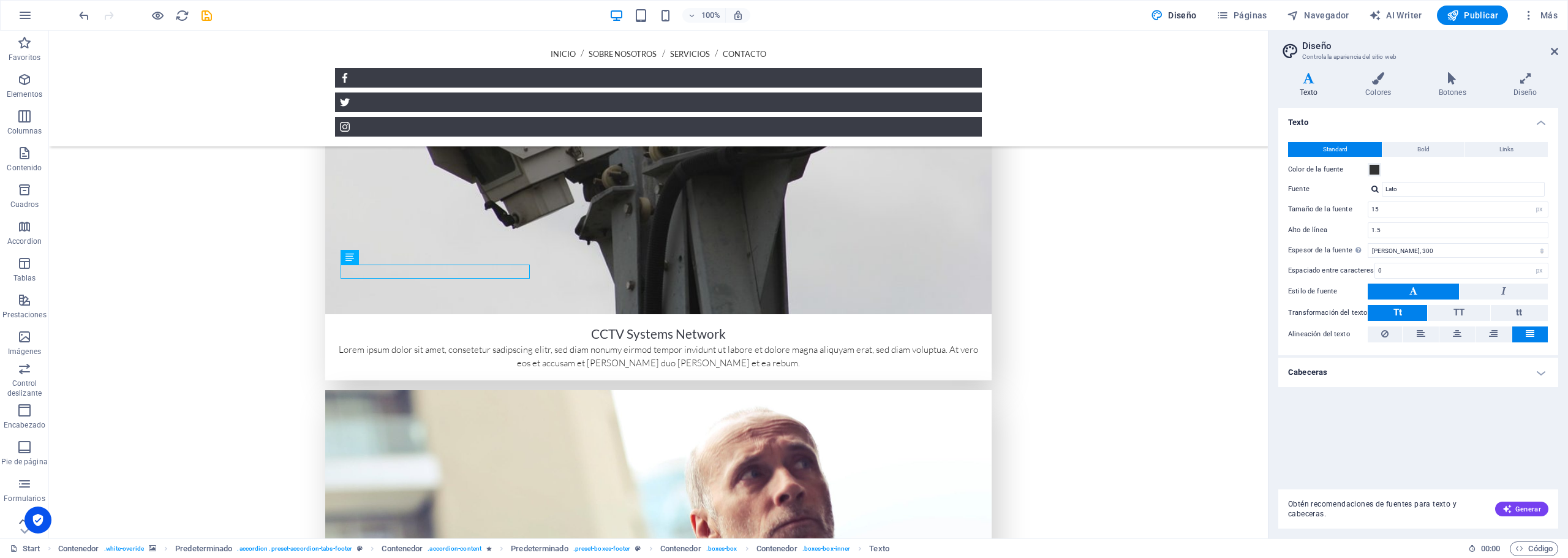 click at bounding box center [658, 3445] 